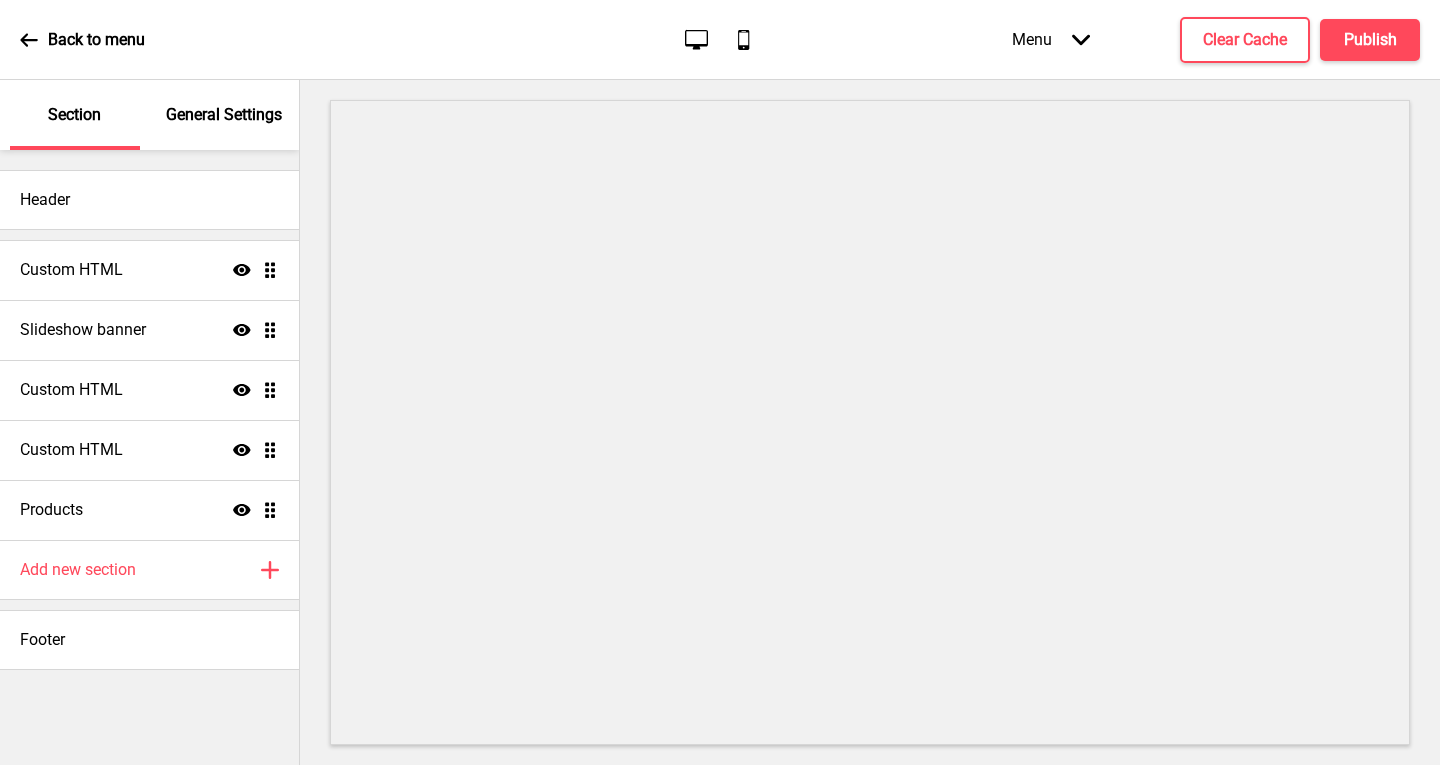 scroll, scrollTop: 0, scrollLeft: 0, axis: both 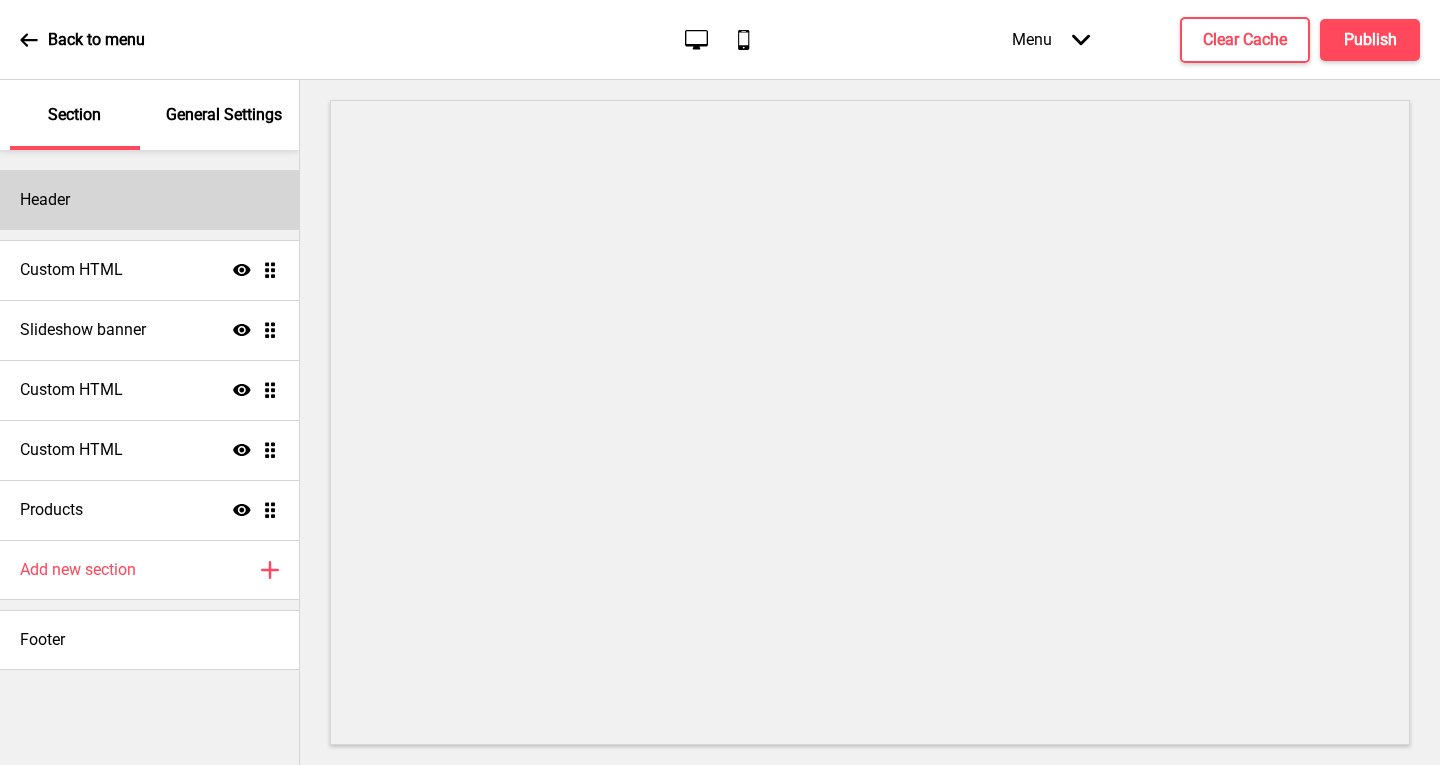 click on "Header" at bounding box center (149, 200) 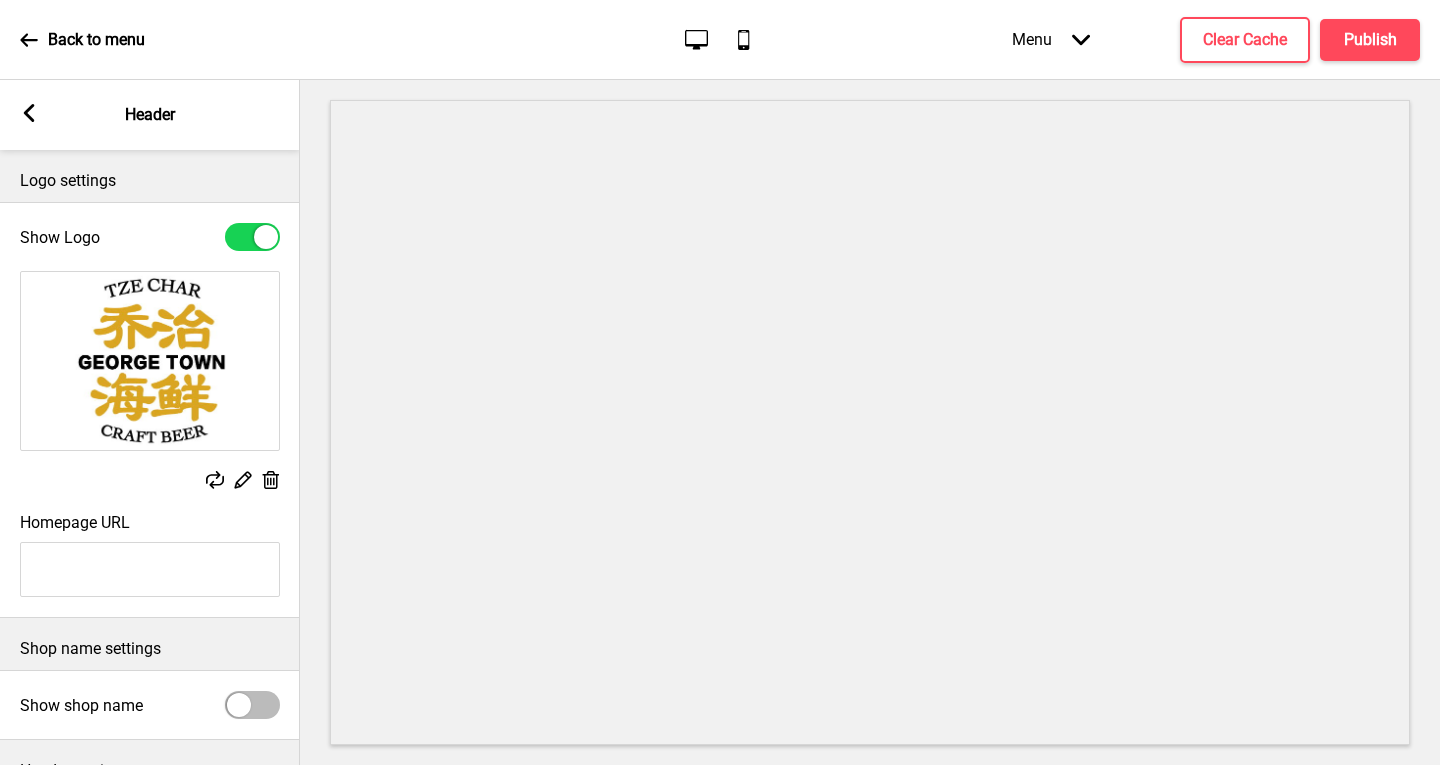 click at bounding box center [150, 361] 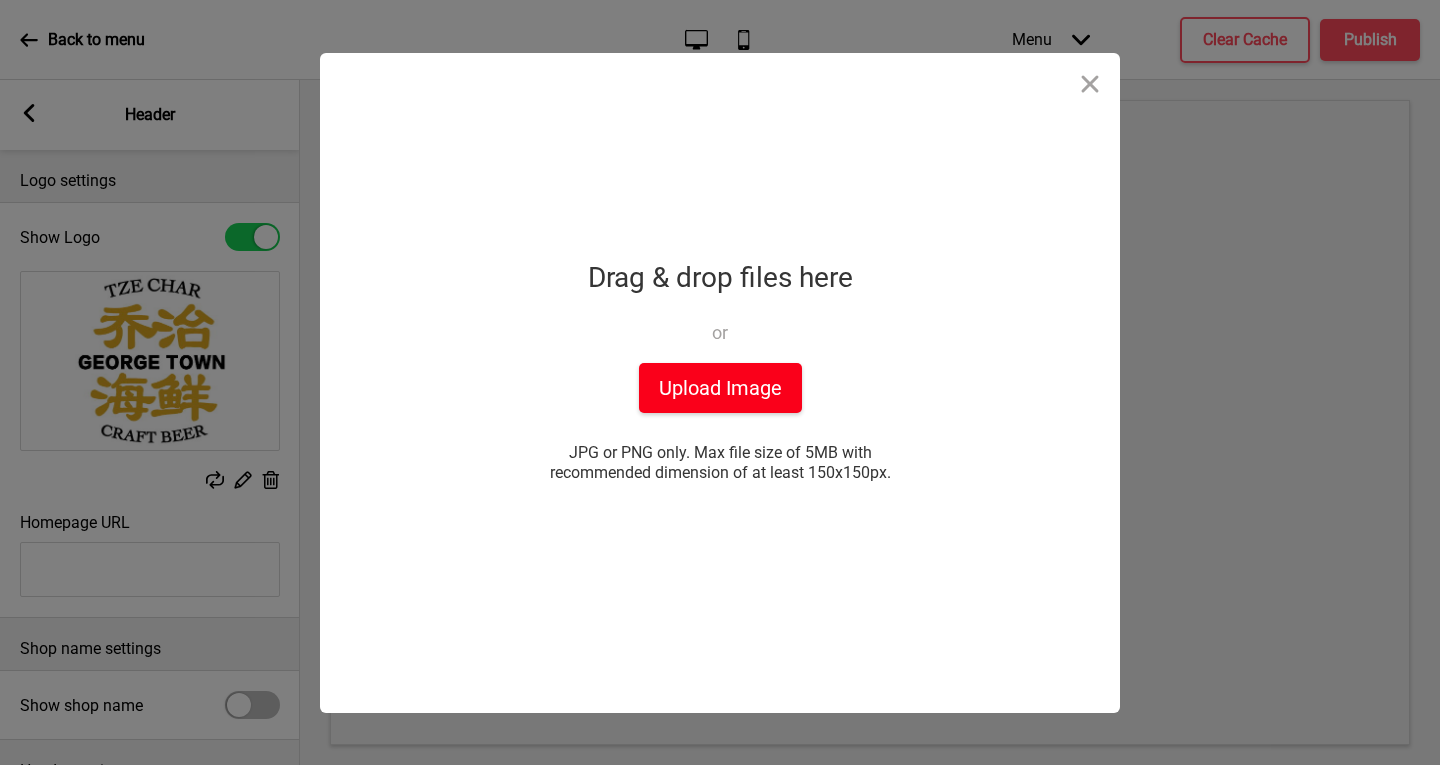 click on "Upload Image" at bounding box center (720, 388) 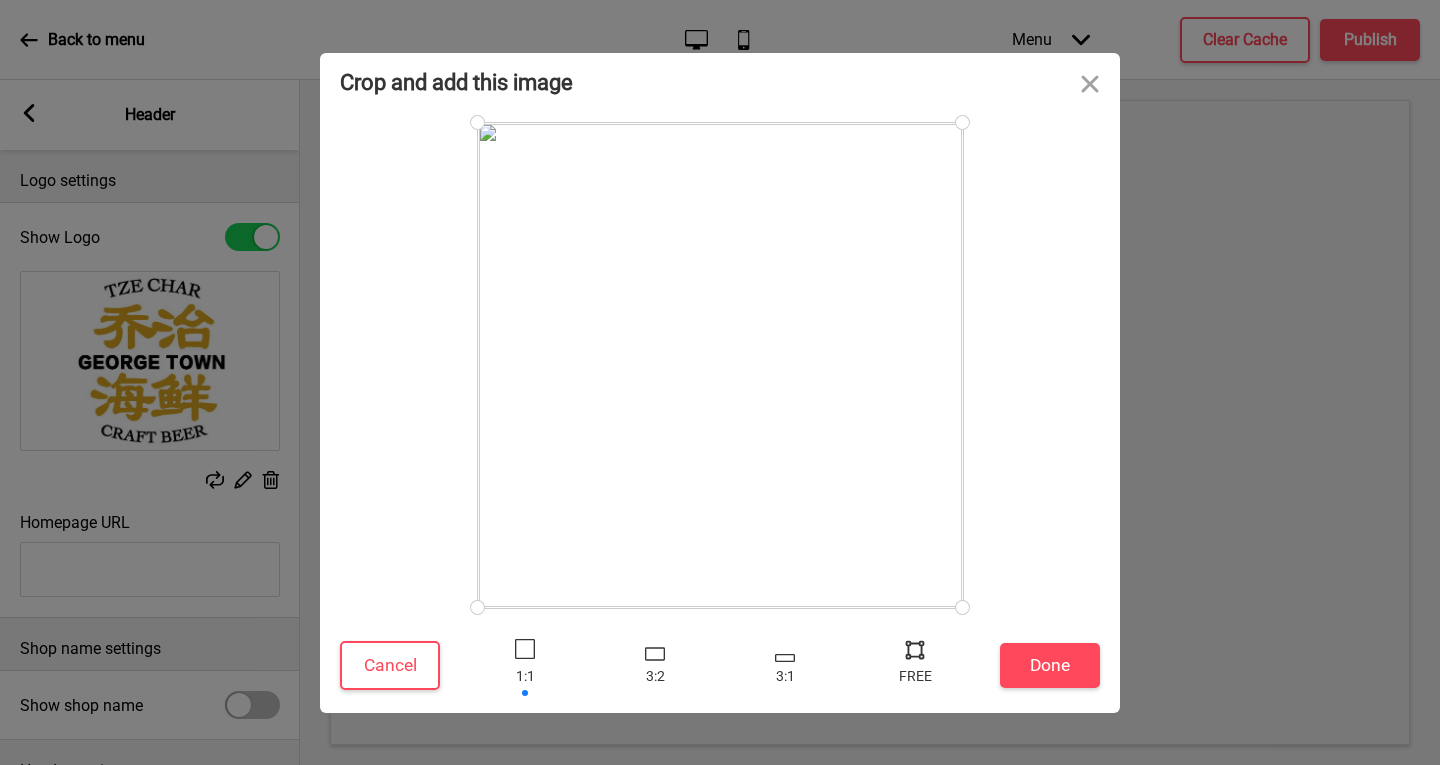 click on "Crop and add this image Cancel   Done Drop a file here Drag & drop files here or Upload files from your computer Upload Image
JPG or PNG only. Max file size of 5MB with recommended dimension of at least 150x150px.
or choose from You’ve chosen 1 file. Show files (1)   Done powered by   uploadcare powered by   uploadcare" at bounding box center (720, 382) 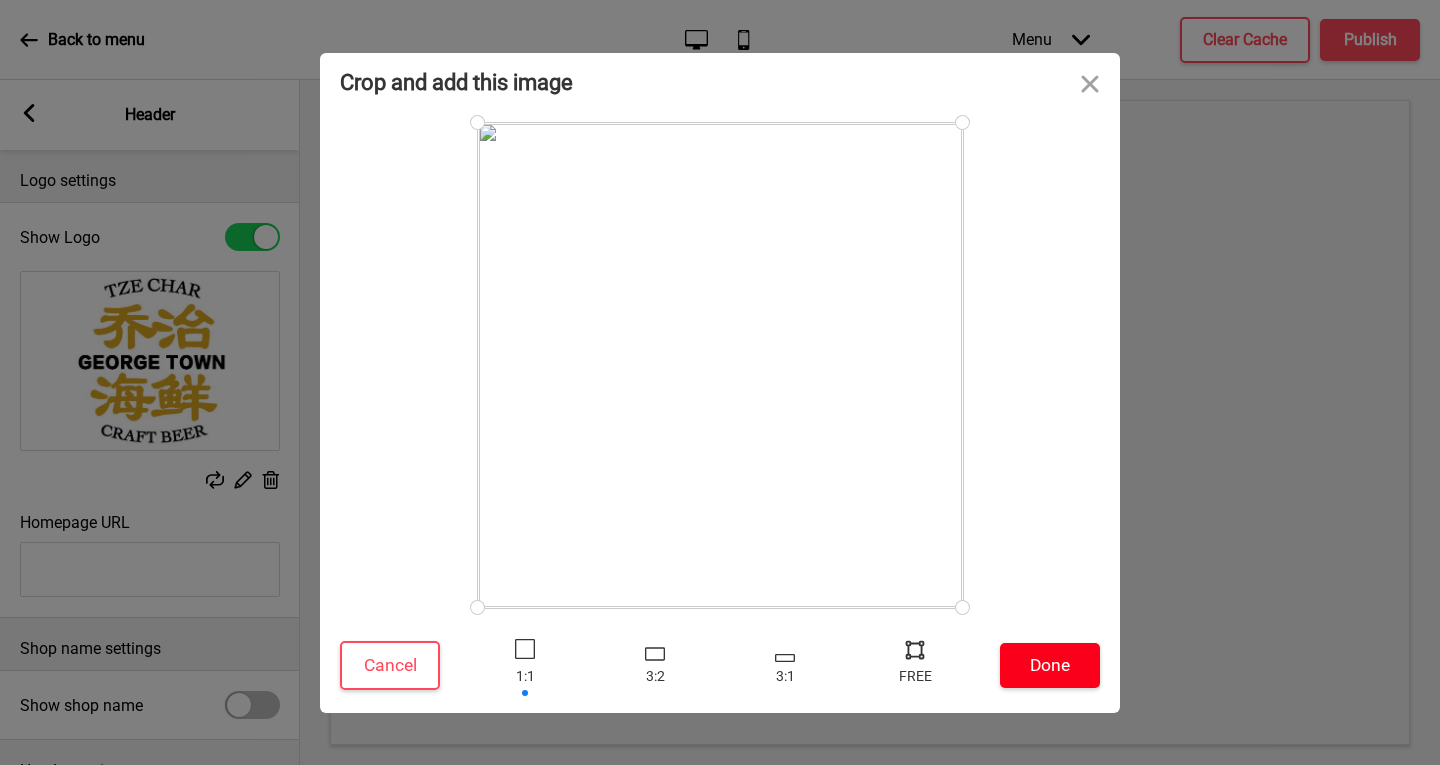 drag, startPoint x: 1032, startPoint y: 692, endPoint x: 1049, endPoint y: 675, distance: 24.04163 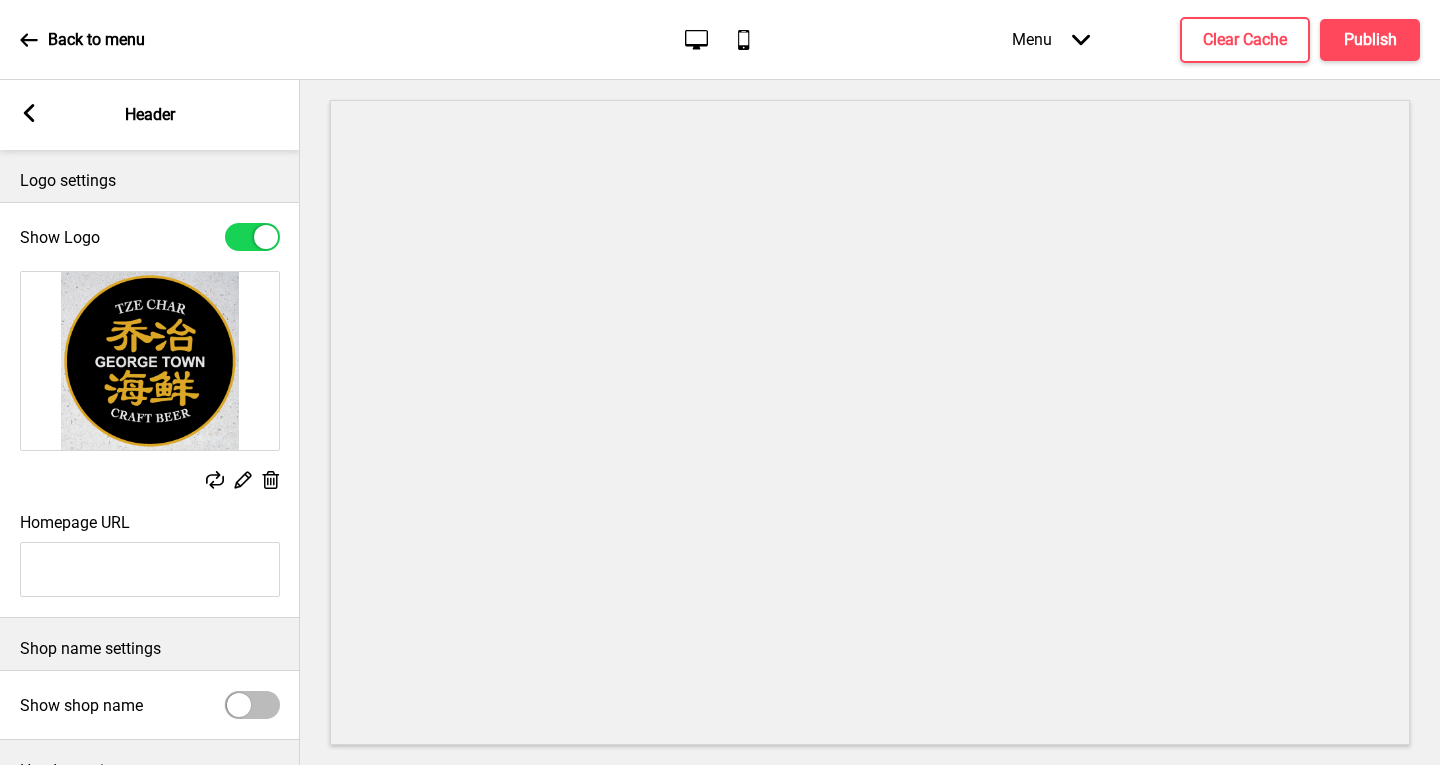 click 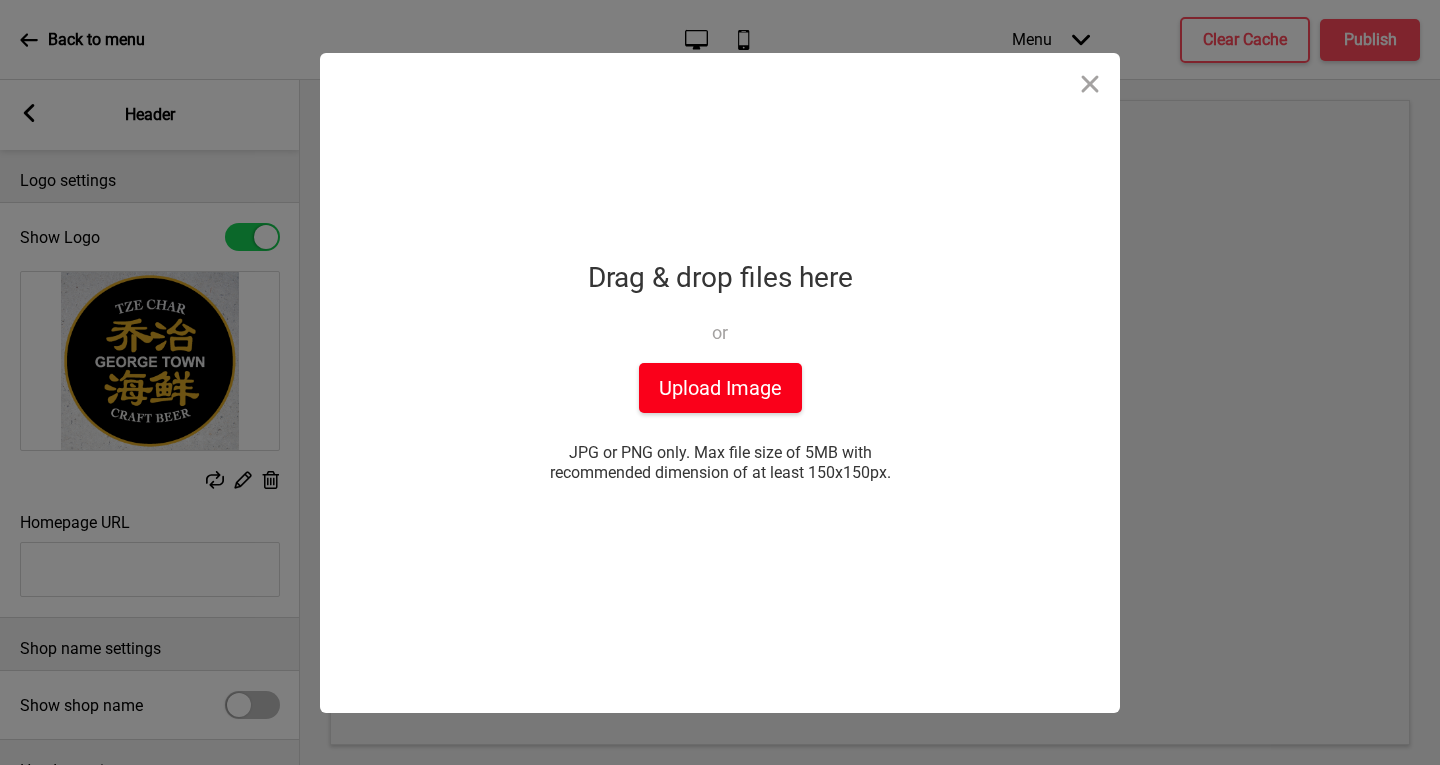 click on "Upload Image" at bounding box center [720, 388] 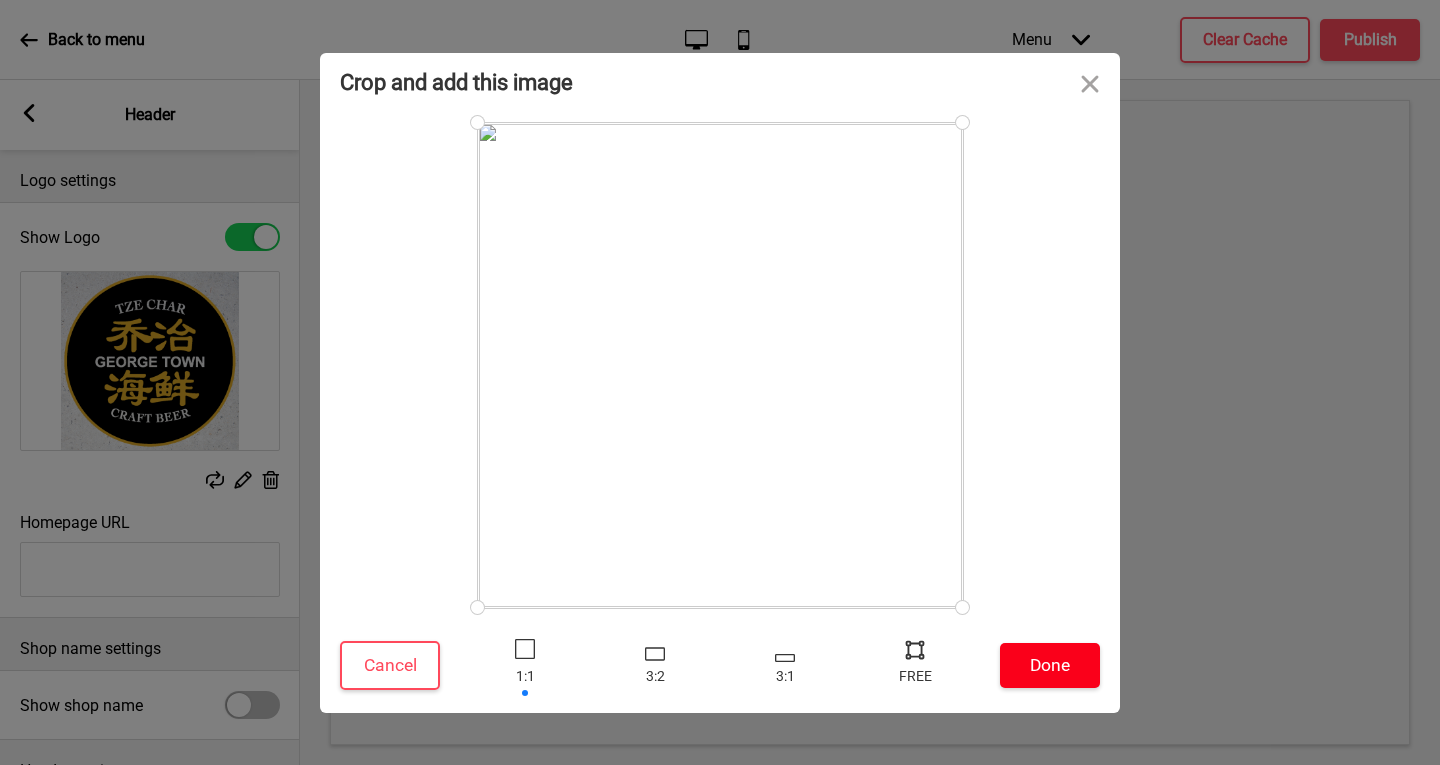 click on "Done" at bounding box center [1050, 665] 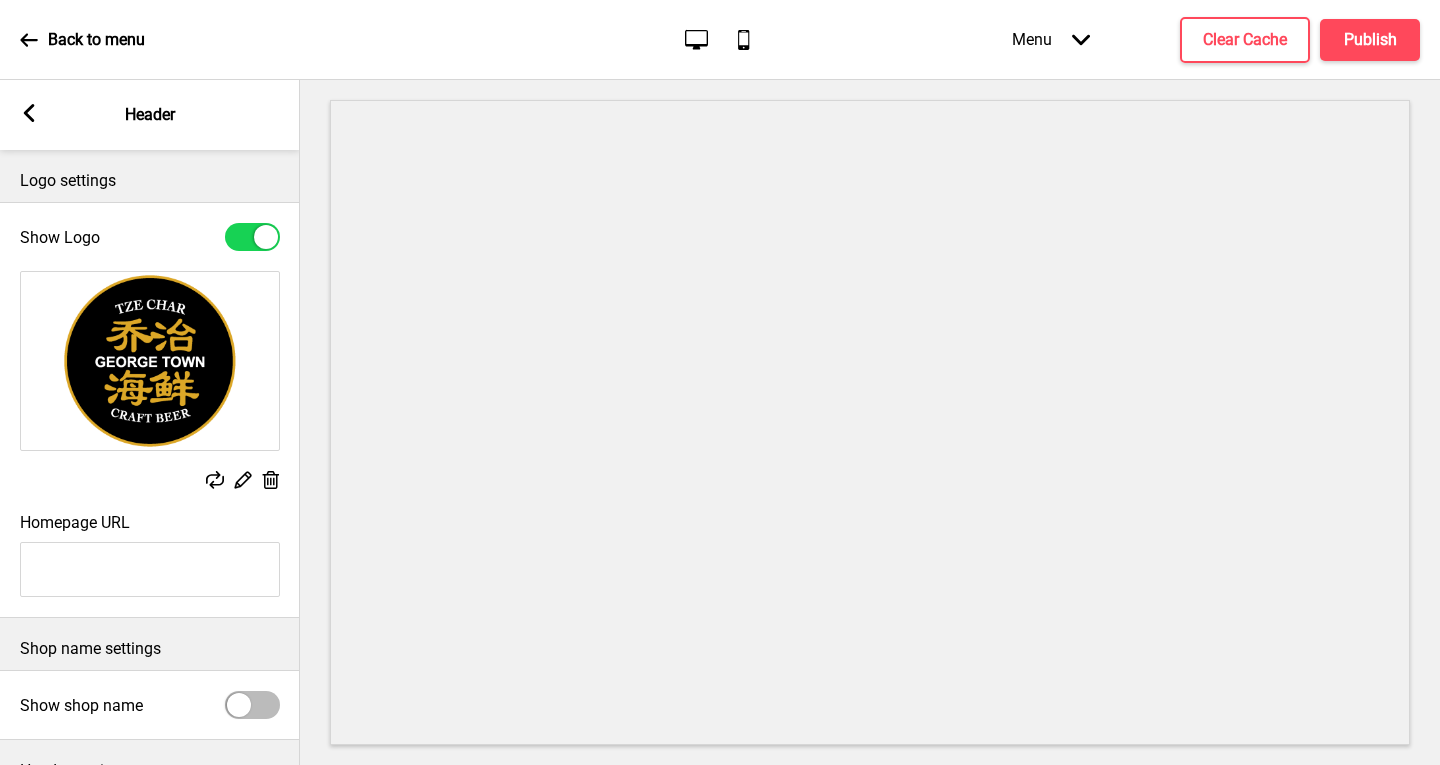 scroll, scrollTop: 182, scrollLeft: 0, axis: vertical 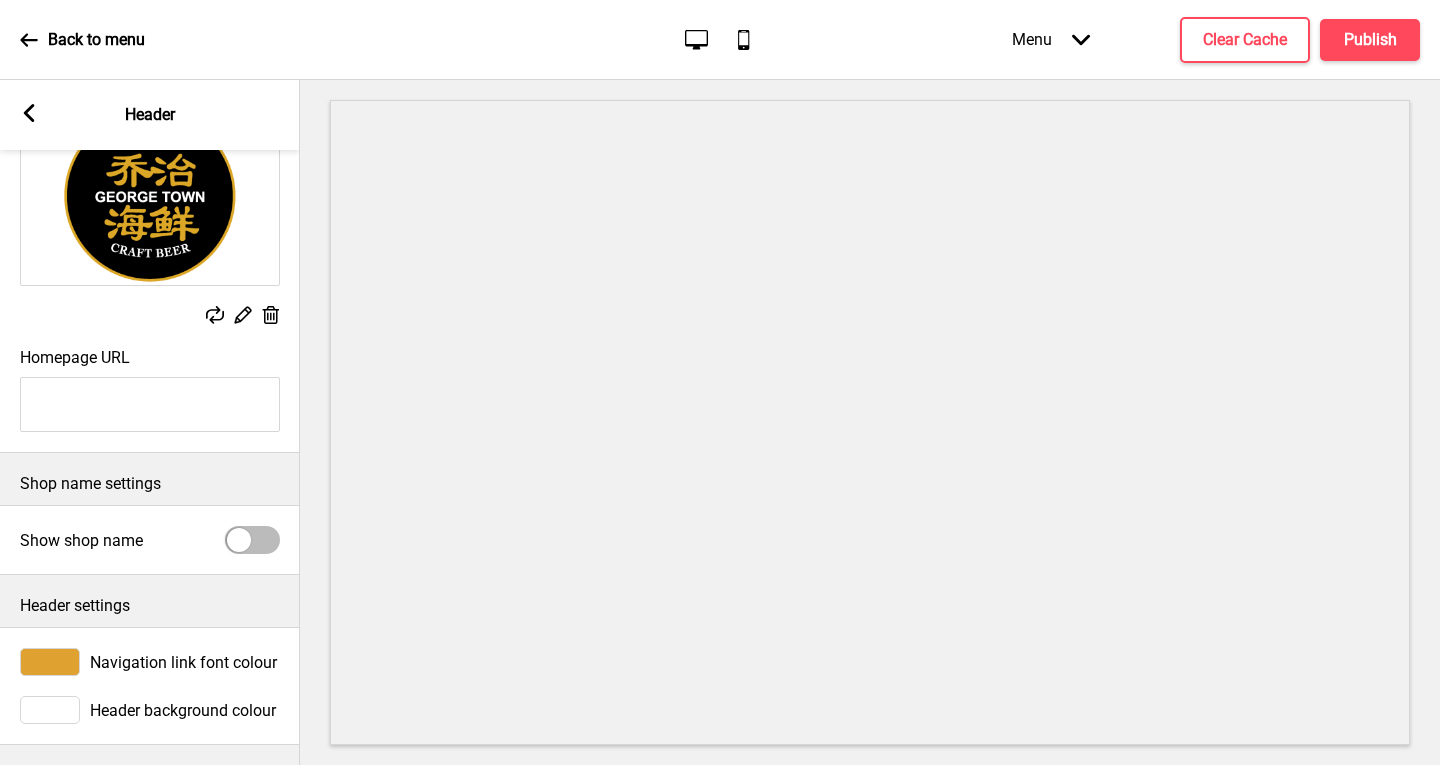 click on "Homepage URL" at bounding box center (150, 404) 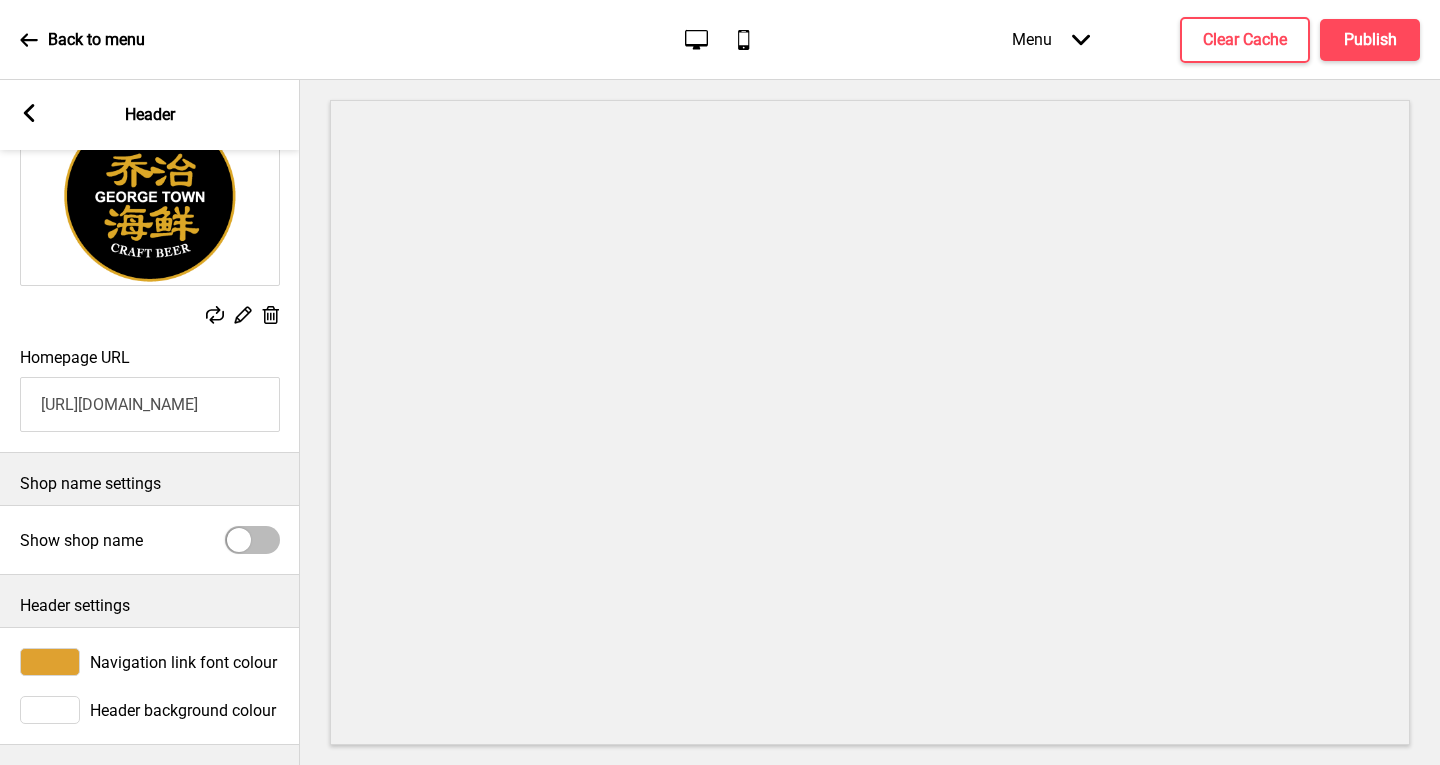 type on "[URL][DOMAIN_NAME]" 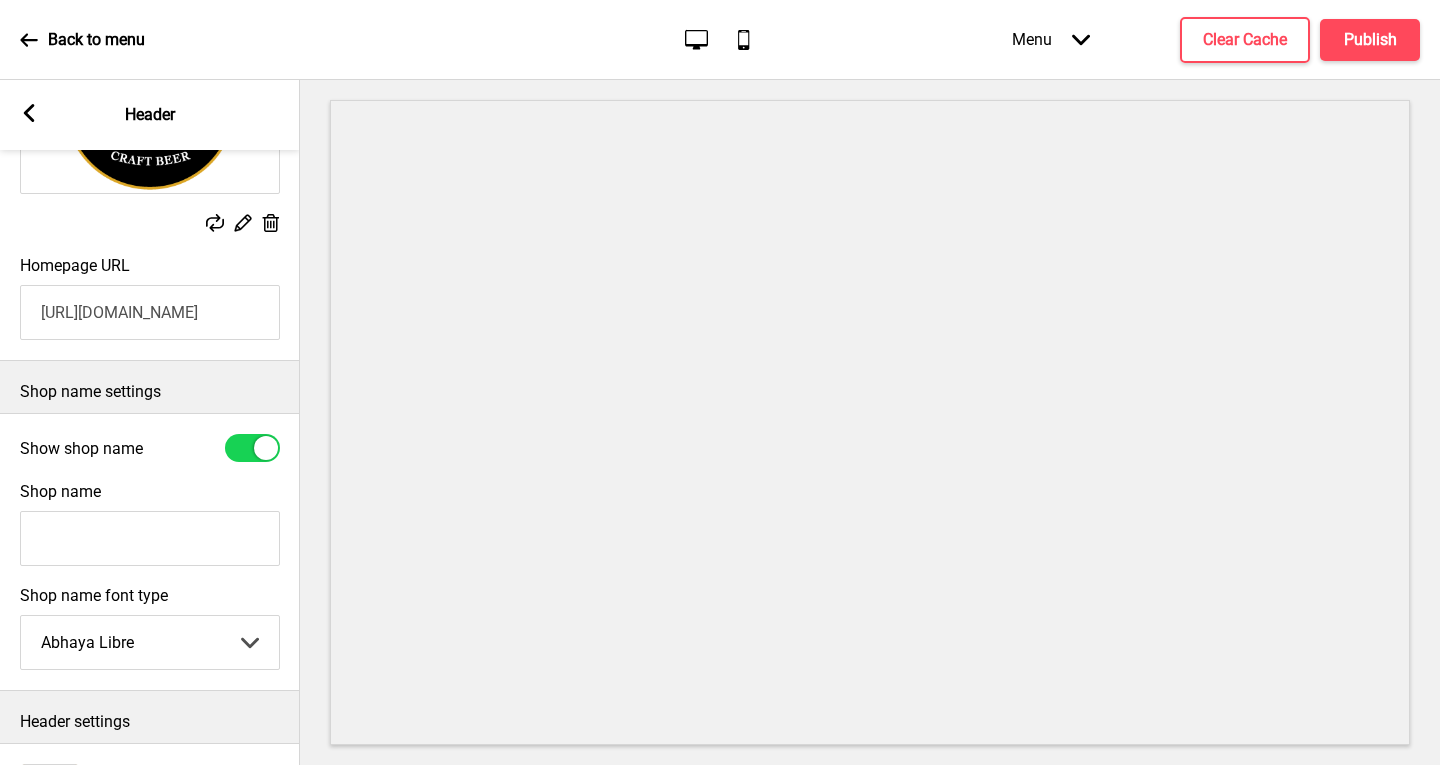 scroll, scrollTop: 382, scrollLeft: 0, axis: vertical 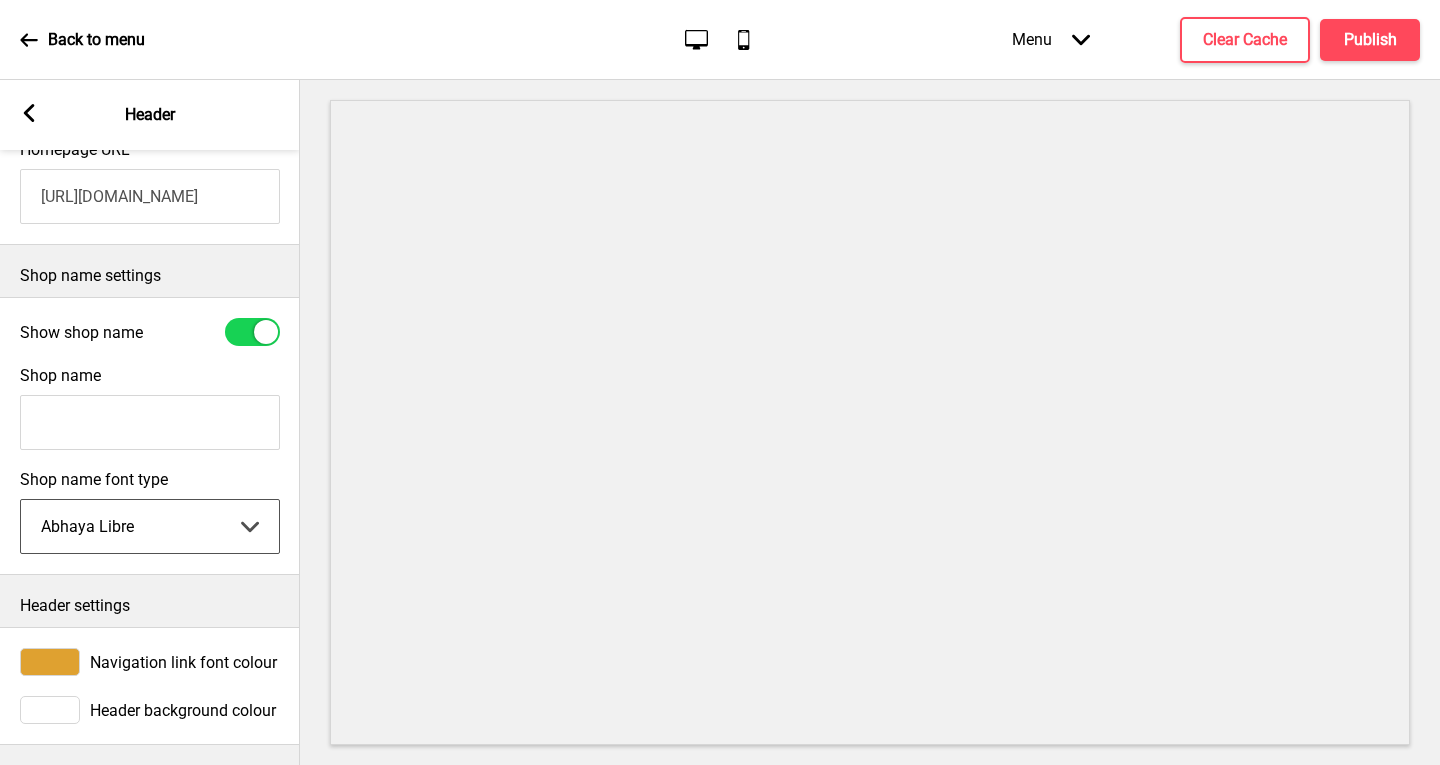 click on "Abhaya Libre Abril Fatface Adobe Garamond Pro Arimo Arsenal Arvo Berkshire Swash Be Vietnam Pro Bitter Bree Serif Cantora One Cabin Courgette Coustard Glegoo Hammersmith One Hind Guntur Josefin Sans Jost Kalam Lato Libre [PERSON_NAME] Libre [PERSON_NAME] [PERSON_NAME] Nunito Sans Oregano [PERSON_NAME] Playfair Display Prata Quattrocento Quicksand Roboto Roboto Slab [PERSON_NAME] Signika Trocchi Ubuntu Vollkorn Yeseva One 王漢宗細黑體繁 王漢宗細圓體繁 王漢宗粗明體繁 小米兰亭简 腾翔嘉丽细圆简 腾祥睿黑简 王漢宗波卡體繁一空陰 王漢宗粗圓體繁一雙空 瀨戶字體繁 田氏方筆刷體繁 田氏细笔刷體繁 站酷快乐简体 站酷酷黑 站酷小薇字体简体 Aa晚风 Aa荷包鼓鼓 中文 STSong" at bounding box center [150, 526] 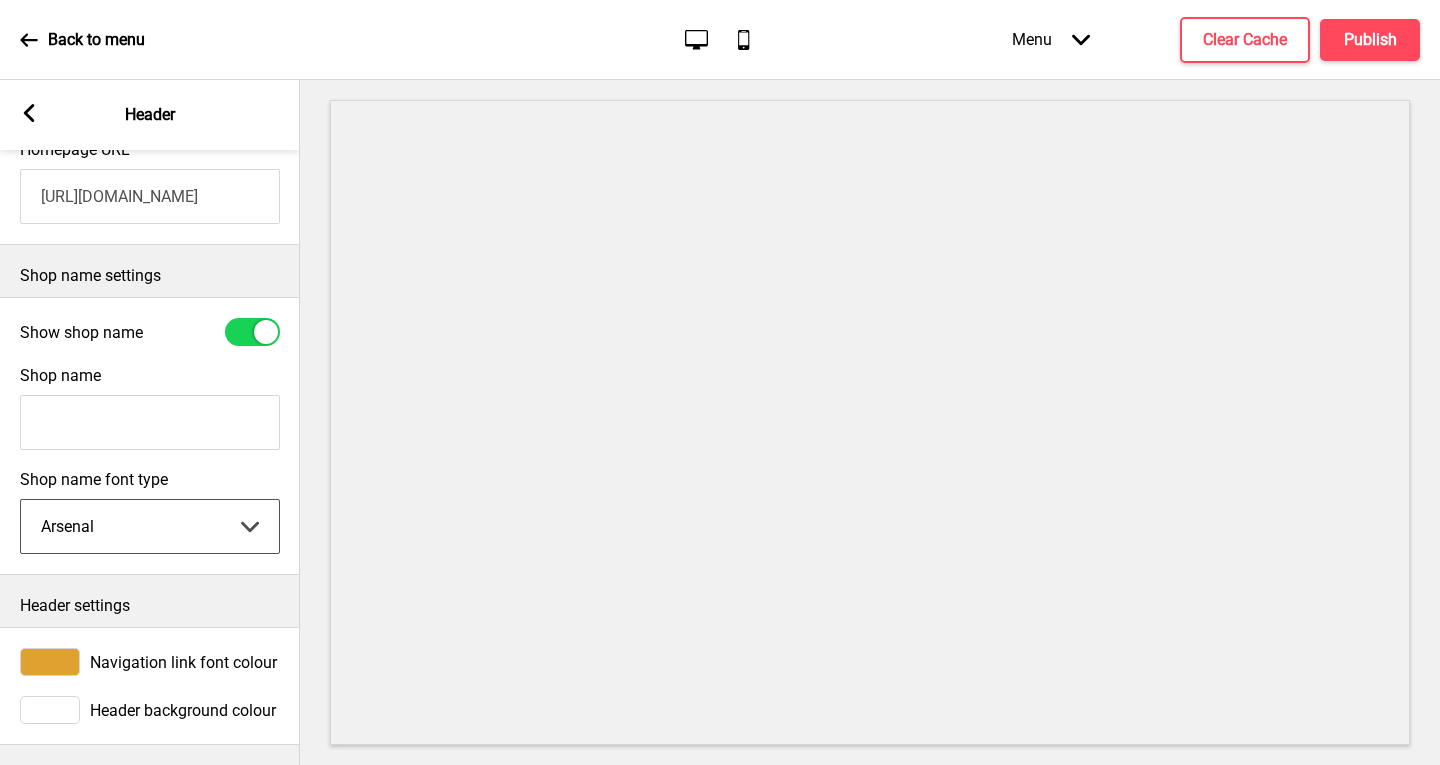 click on "Abhaya Libre Abril Fatface Adobe Garamond Pro Arimo Arsenal Arvo Berkshire Swash Be Vietnam Pro Bitter Bree Serif Cantora One Cabin Courgette Coustard Glegoo Hammersmith One Hind Guntur Josefin Sans Jost Kalam Lato Libre [PERSON_NAME] Libre [PERSON_NAME] [PERSON_NAME] Nunito Sans Oregano [PERSON_NAME] Playfair Display Prata Quattrocento Quicksand Roboto Roboto Slab [PERSON_NAME] Signika Trocchi Ubuntu Vollkorn Yeseva One 王漢宗細黑體繁 王漢宗細圓體繁 王漢宗粗明體繁 小米兰亭简 腾翔嘉丽细圆简 腾祥睿黑简 王漢宗波卡體繁一空陰 王漢宗粗圓體繁一雙空 瀨戶字體繁 田氏方筆刷體繁 田氏细笔刷體繁 站酷快乐简体 站酷酷黑 站酷小薇字体简体 Aa晚风 Aa荷包鼓鼓 中文 STSong" at bounding box center [150, 526] 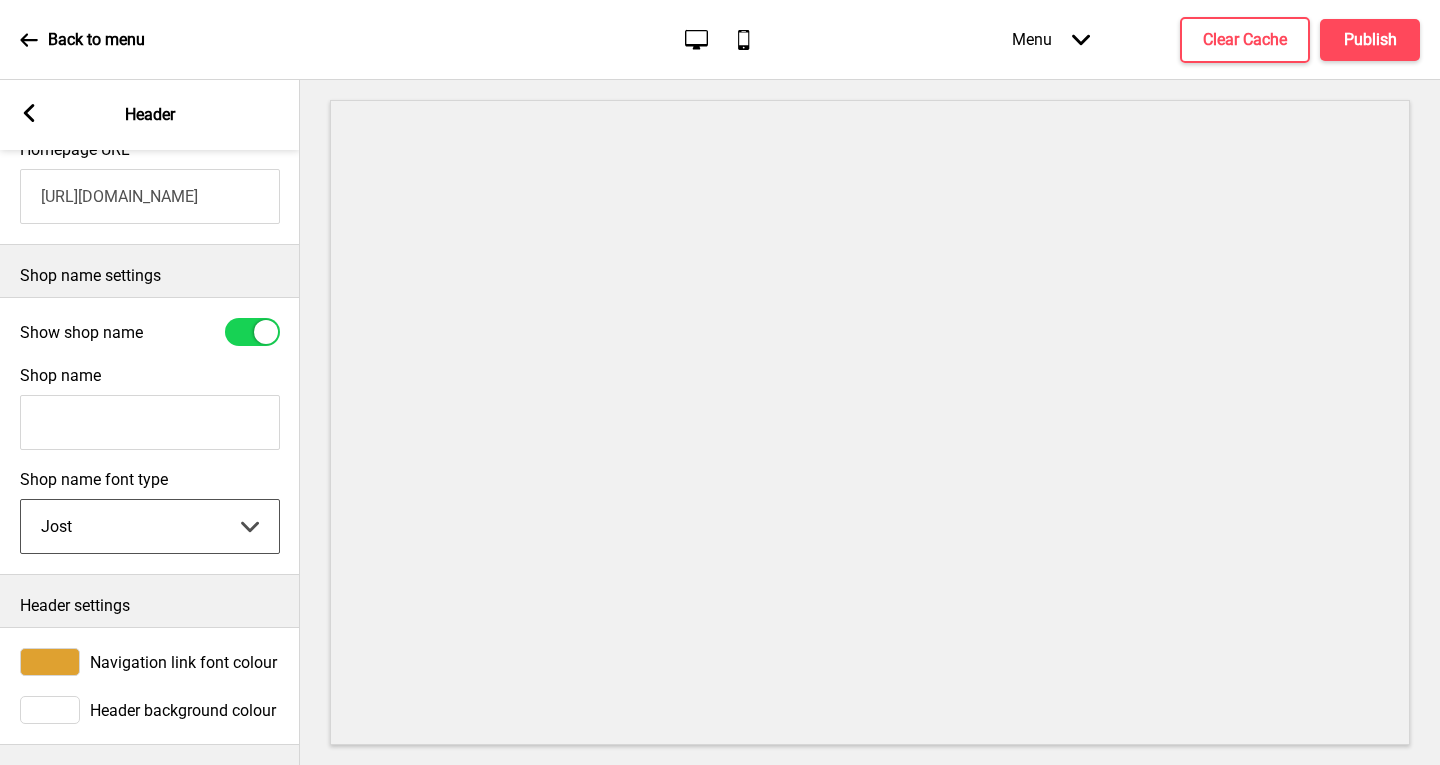 click on "Abhaya Libre Abril Fatface Adobe Garamond Pro Arimo Arsenal Arvo Berkshire Swash Be Vietnam Pro Bitter Bree Serif Cantora One Cabin Courgette Coustard Glegoo Hammersmith One Hind Guntur Josefin Sans Jost Kalam Lato Libre [PERSON_NAME] Libre [PERSON_NAME] [PERSON_NAME] Nunito Sans Oregano [PERSON_NAME] Playfair Display Prata Quattrocento Quicksand Roboto Roboto Slab [PERSON_NAME] Signika Trocchi Ubuntu Vollkorn Yeseva One 王漢宗細黑體繁 王漢宗細圓體繁 王漢宗粗明體繁 小米兰亭简 腾翔嘉丽细圆简 腾祥睿黑简 王漢宗波卡體繁一空陰 王漢宗粗圓體繁一雙空 瀨戶字體繁 田氏方筆刷體繁 田氏细笔刷體繁 站酷快乐简体 站酷酷黑 站酷小薇字体简体 Aa晚风 Aa荷包鼓鼓 中文 STSong" at bounding box center [150, 526] 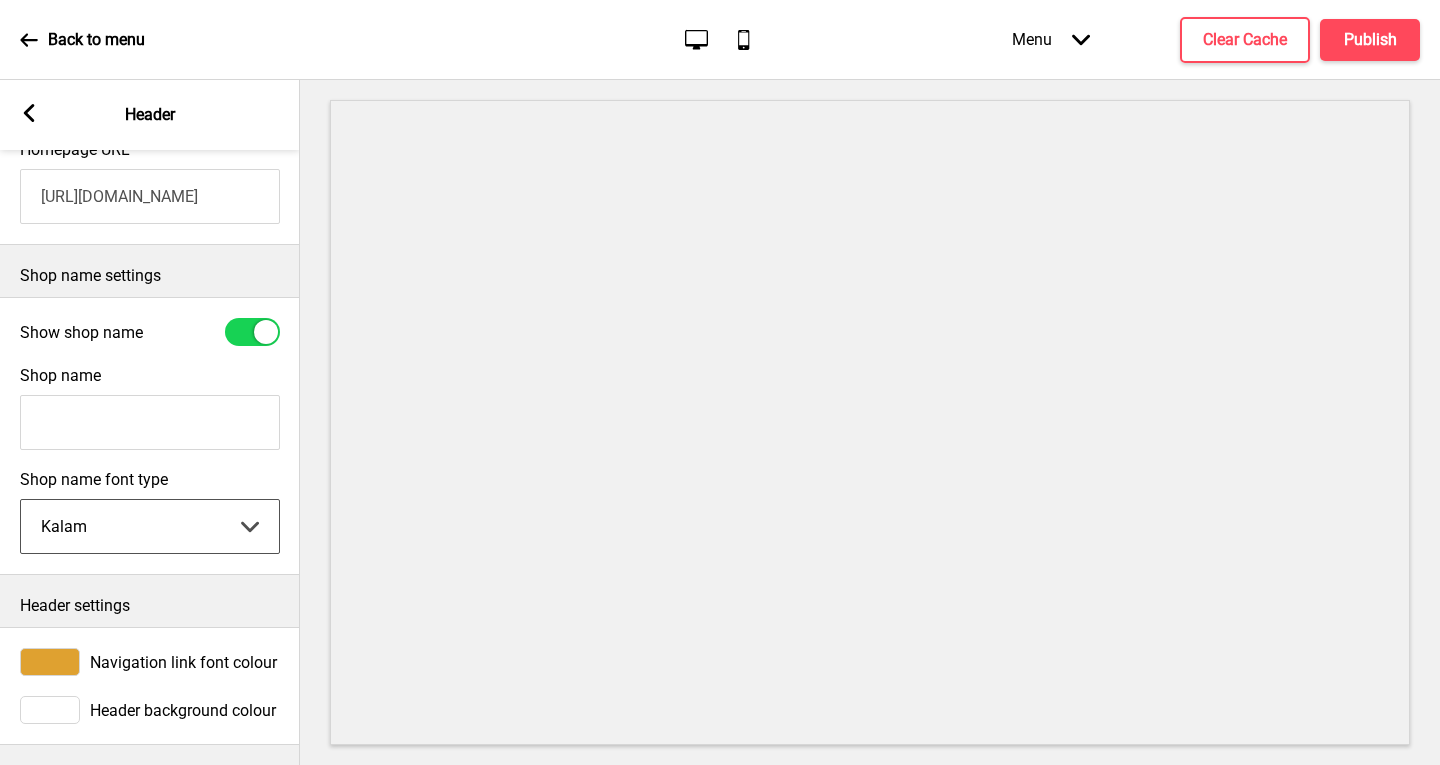 drag, startPoint x: 225, startPoint y: 531, endPoint x: 212, endPoint y: 521, distance: 16.40122 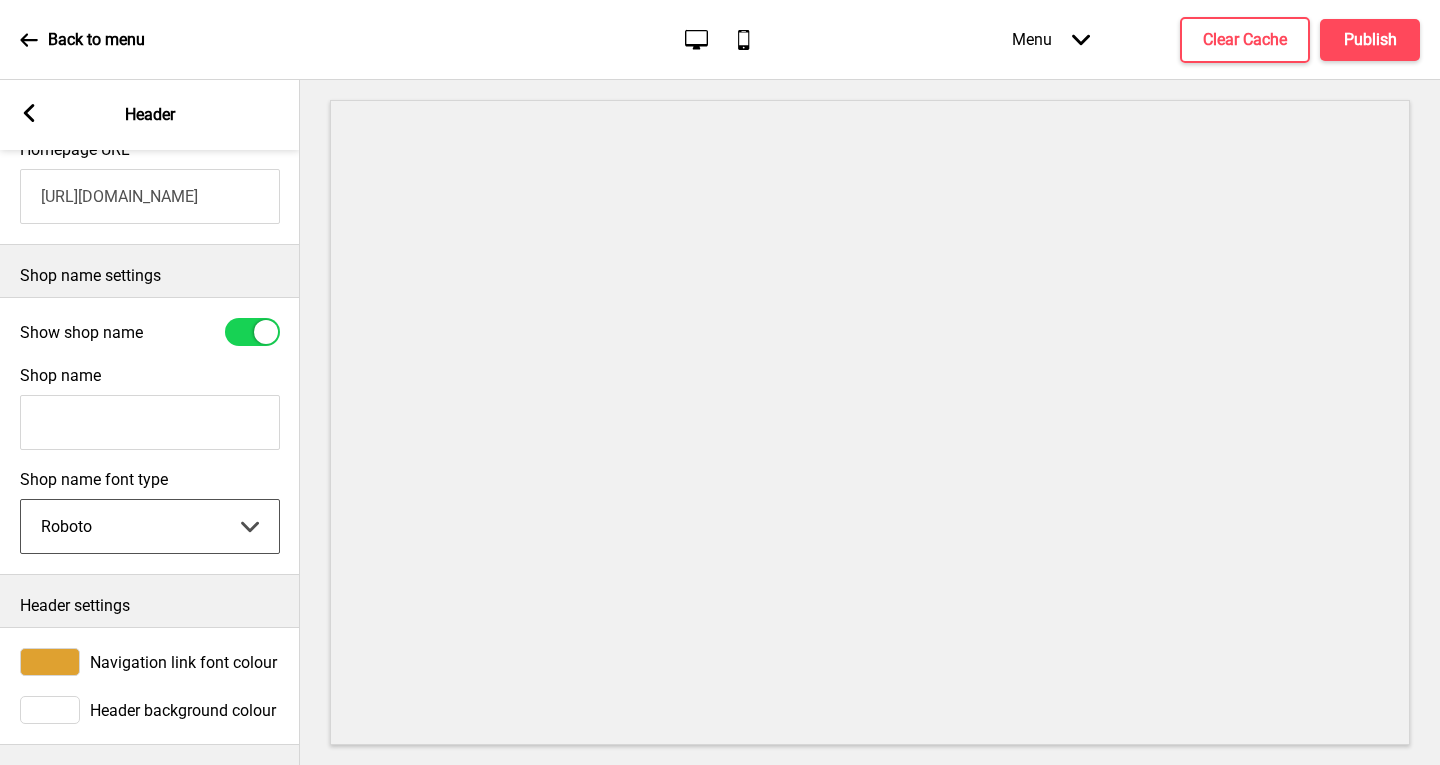 drag, startPoint x: 151, startPoint y: 519, endPoint x: 156, endPoint y: 510, distance: 10.29563 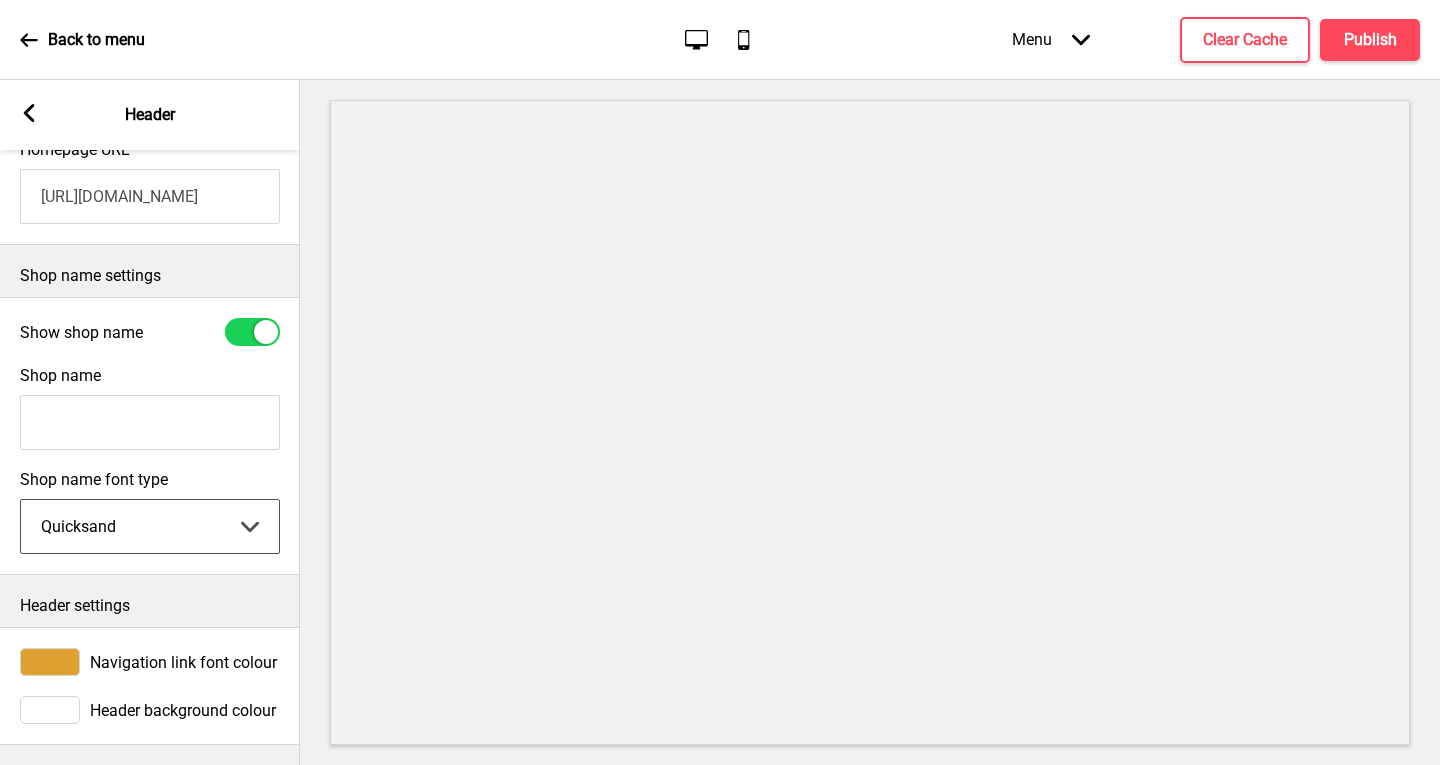 click on "Abhaya Libre Abril Fatface Adobe Garamond Pro Arimo Arsenal Arvo Berkshire Swash Be Vietnam Pro Bitter Bree Serif Cantora One Cabin Courgette Coustard Glegoo Hammersmith One Hind Guntur Josefin Sans Jost Kalam Lato Libre [PERSON_NAME] Libre [PERSON_NAME] [PERSON_NAME] Nunito Sans Oregano [PERSON_NAME] Playfair Display Prata Quattrocento Quicksand Roboto Roboto Slab [PERSON_NAME] Signika Trocchi Ubuntu Vollkorn Yeseva One 王漢宗細黑體繁 王漢宗細圓體繁 王漢宗粗明體繁 小米兰亭简 腾翔嘉丽细圆简 腾祥睿黑简 王漢宗波卡體繁一空陰 王漢宗粗圓體繁一雙空 瀨戶字體繁 田氏方筆刷體繁 田氏细笔刷體繁 站酷快乐简体 站酷酷黑 站酷小薇字体简体 Aa晚风 Aa荷包鼓鼓 中文 STSong" at bounding box center [150, 526] 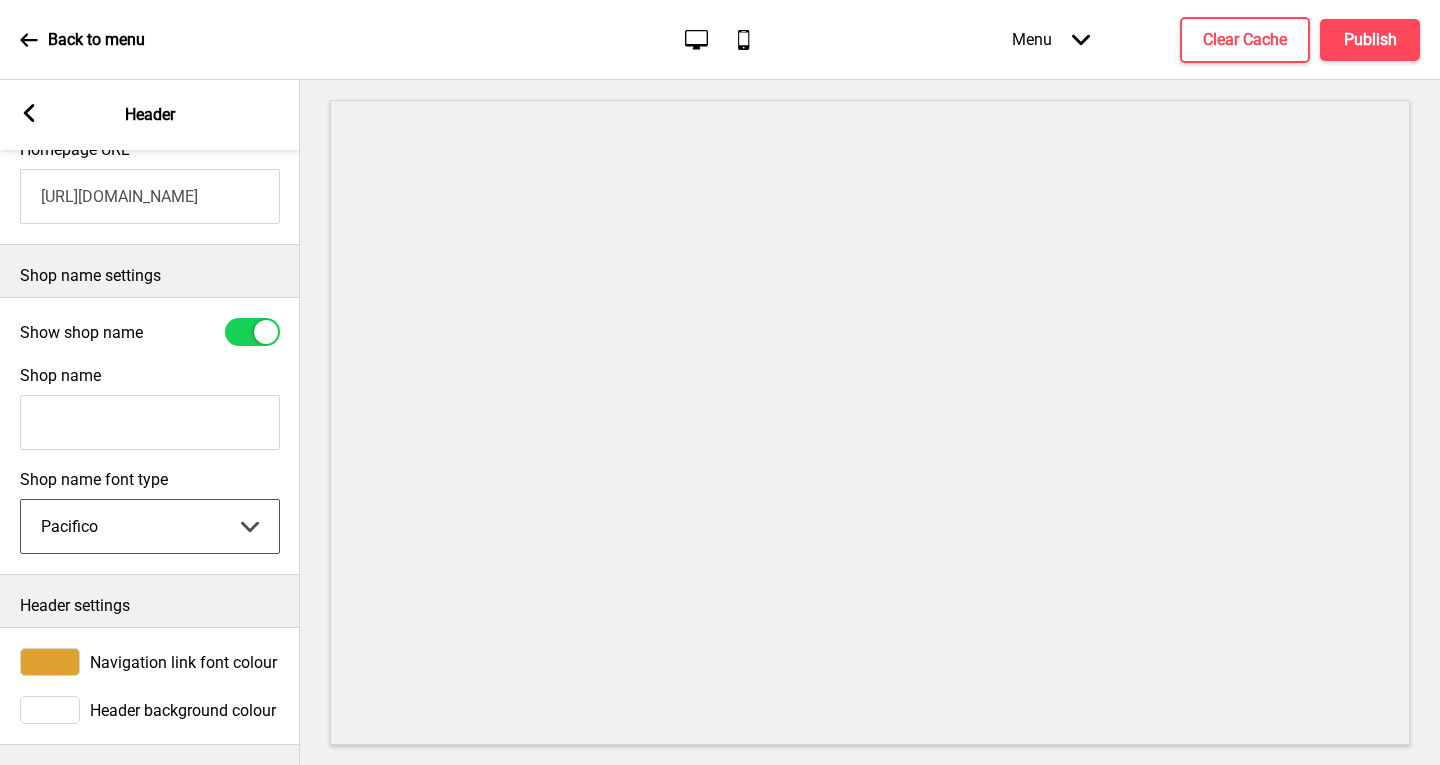click on "Abhaya Libre Abril Fatface Adobe Garamond Pro Arimo Arsenal Arvo Berkshire Swash Be Vietnam Pro Bitter Bree Serif Cantora One Cabin Courgette Coustard Glegoo Hammersmith One Hind Guntur Josefin Sans Jost Kalam Lato Libre [PERSON_NAME] Libre [PERSON_NAME] [PERSON_NAME] Nunito Sans Oregano [PERSON_NAME] Playfair Display Prata Quattrocento Quicksand Roboto Roboto Slab [PERSON_NAME] Signika Trocchi Ubuntu Vollkorn Yeseva One 王漢宗細黑體繁 王漢宗細圓體繁 王漢宗粗明體繁 小米兰亭简 腾翔嘉丽细圆简 腾祥睿黑简 王漢宗波卡體繁一空陰 王漢宗粗圓體繁一雙空 瀨戶字體繁 田氏方筆刷體繁 田氏细笔刷體繁 站酷快乐简体 站酷酷黑 站酷小薇字体简体 Aa晚风 Aa荷包鼓鼓 中文 STSong" at bounding box center [150, 526] 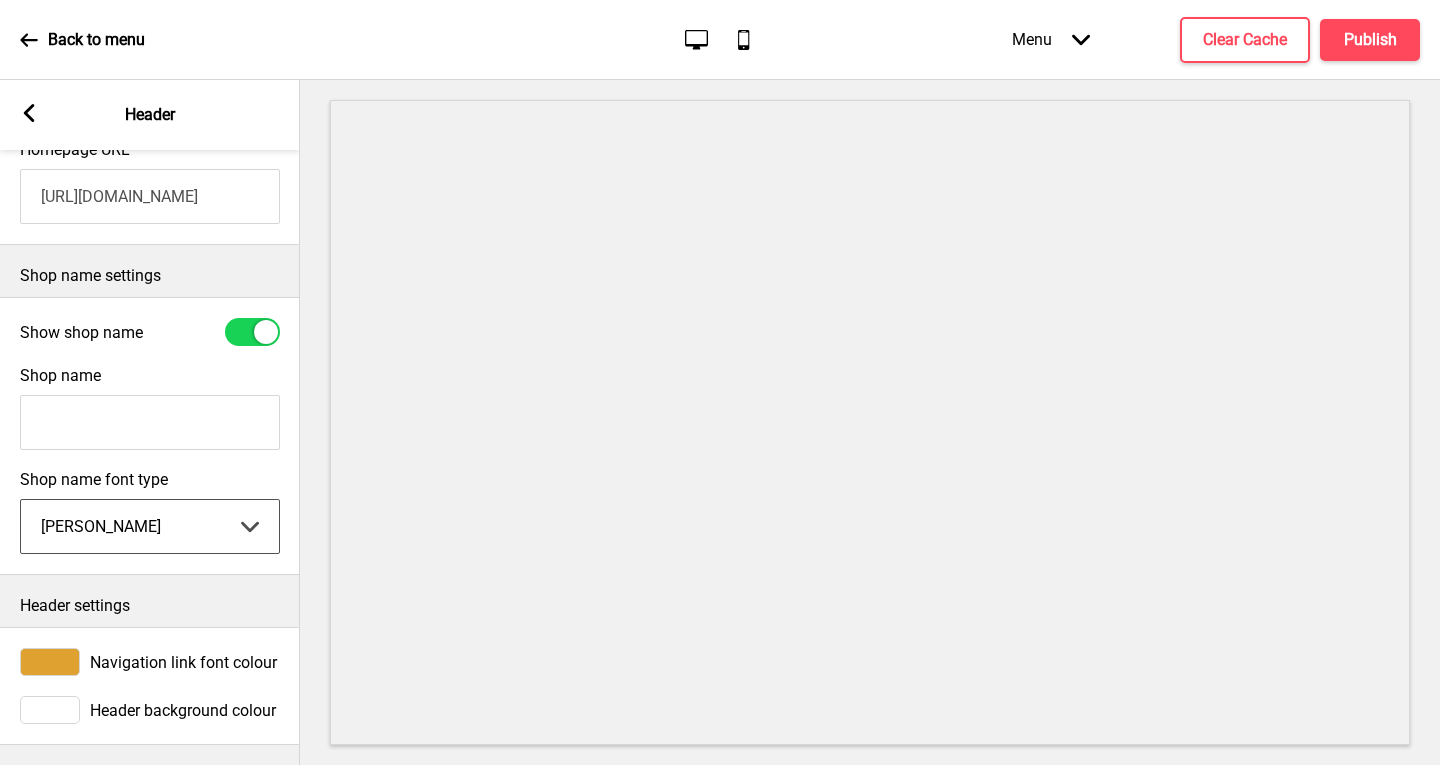 click on "Abhaya Libre Abril Fatface Adobe Garamond Pro Arimo Arsenal Arvo Berkshire Swash Be Vietnam Pro Bitter Bree Serif Cantora One Cabin Courgette Coustard Glegoo Hammersmith One Hind Guntur Josefin Sans Jost Kalam Lato Libre [PERSON_NAME] Libre [PERSON_NAME] [PERSON_NAME] Nunito Sans Oregano [PERSON_NAME] Playfair Display Prata Quattrocento Quicksand Roboto Roboto Slab [PERSON_NAME] Signika Trocchi Ubuntu Vollkorn Yeseva One 王漢宗細黑體繁 王漢宗細圓體繁 王漢宗粗明體繁 小米兰亭简 腾翔嘉丽细圆简 腾祥睿黑简 王漢宗波卡體繁一空陰 王漢宗粗圓體繁一雙空 瀨戶字體繁 田氏方筆刷體繁 田氏细笔刷體繁 站酷快乐简体 站酷酷黑 站酷小薇字体简体 Aa晚风 Aa荷包鼓鼓 中文 STSong" at bounding box center [150, 526] 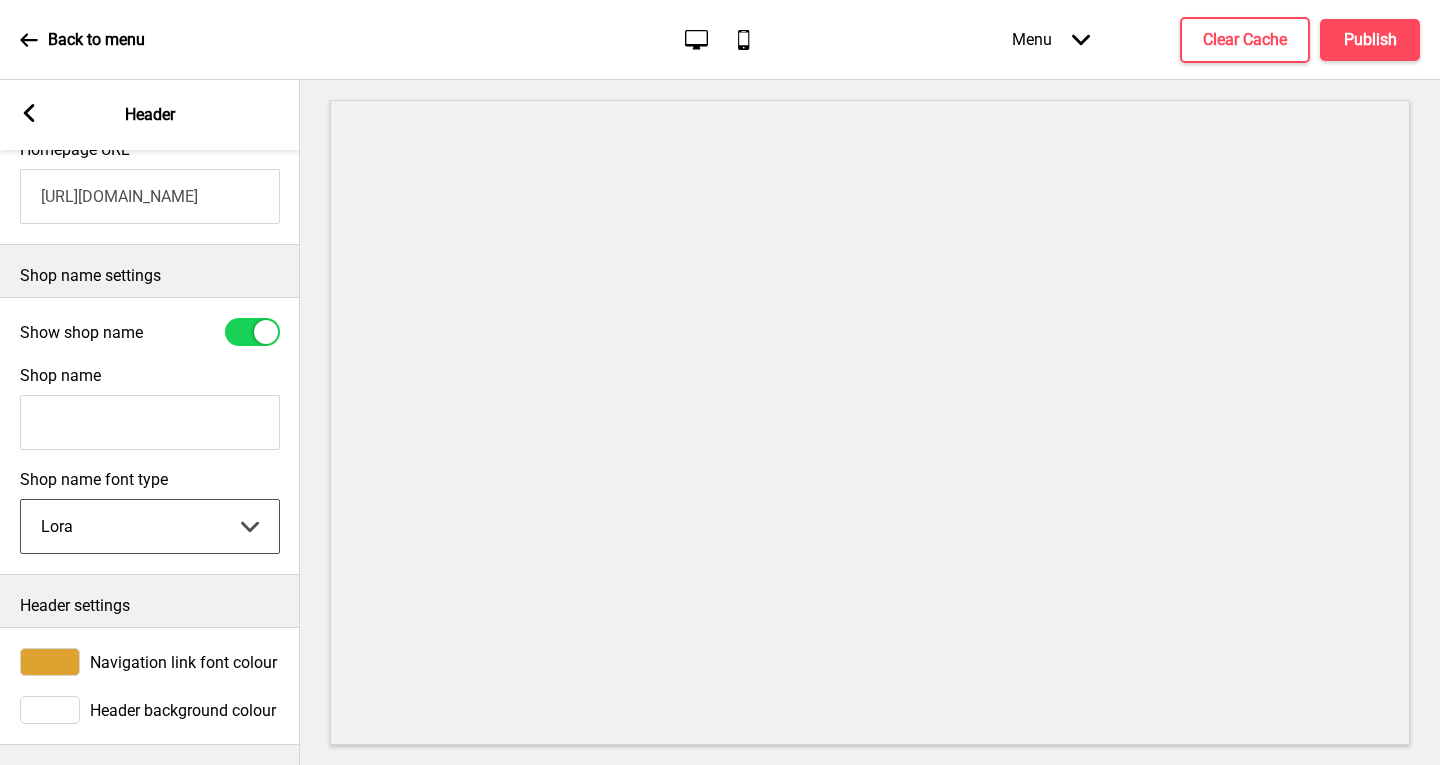 click on "Abhaya Libre Abril Fatface Adobe Garamond Pro Arimo Arsenal Arvo Berkshire Swash Be Vietnam Pro Bitter Bree Serif Cantora One Cabin Courgette Coustard Glegoo Hammersmith One Hind Guntur Josefin Sans Jost Kalam Lato Libre [PERSON_NAME] Libre [PERSON_NAME] [PERSON_NAME] Nunito Sans Oregano [PERSON_NAME] Playfair Display Prata Quattrocento Quicksand Roboto Roboto Slab [PERSON_NAME] Signika Trocchi Ubuntu Vollkorn Yeseva One 王漢宗細黑體繁 王漢宗細圓體繁 王漢宗粗明體繁 小米兰亭简 腾翔嘉丽细圆简 腾祥睿黑简 王漢宗波卡體繁一空陰 王漢宗粗圓體繁一雙空 瀨戶字體繁 田氏方筆刷體繁 田氏细笔刷體繁 站酷快乐简体 站酷酷黑 站酷小薇字体简体 Aa晚风 Aa荷包鼓鼓 中文 STSong" at bounding box center [150, 526] 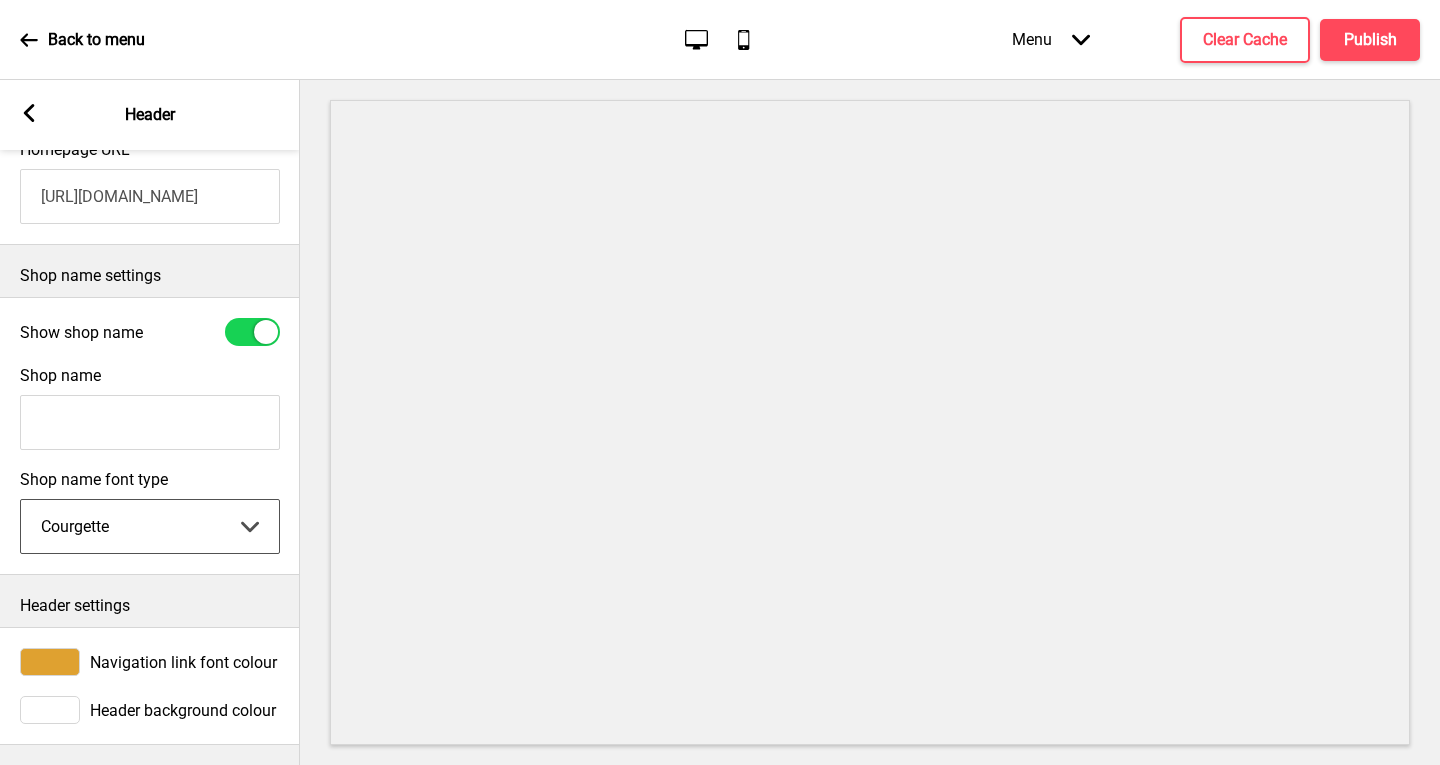 click on "Abhaya Libre Abril Fatface Adobe Garamond Pro Arimo Arsenal Arvo Berkshire Swash Be Vietnam Pro Bitter Bree Serif Cantora One Cabin Courgette Coustard Glegoo Hammersmith One Hind Guntur Josefin Sans Jost Kalam Lato Libre [PERSON_NAME] Libre [PERSON_NAME] [PERSON_NAME] Nunito Sans Oregano [PERSON_NAME] Playfair Display Prata Quattrocento Quicksand Roboto Roboto Slab [PERSON_NAME] Signika Trocchi Ubuntu Vollkorn Yeseva One 王漢宗細黑體繁 王漢宗細圓體繁 王漢宗粗明體繁 小米兰亭简 腾翔嘉丽细圆简 腾祥睿黑简 王漢宗波卡體繁一空陰 王漢宗粗圓體繁一雙空 瀨戶字體繁 田氏方筆刷體繁 田氏细笔刷體繁 站酷快乐简体 站酷酷黑 站酷小薇字体简体 Aa晚风 Aa荷包鼓鼓 中文 STSong" at bounding box center (150, 526) 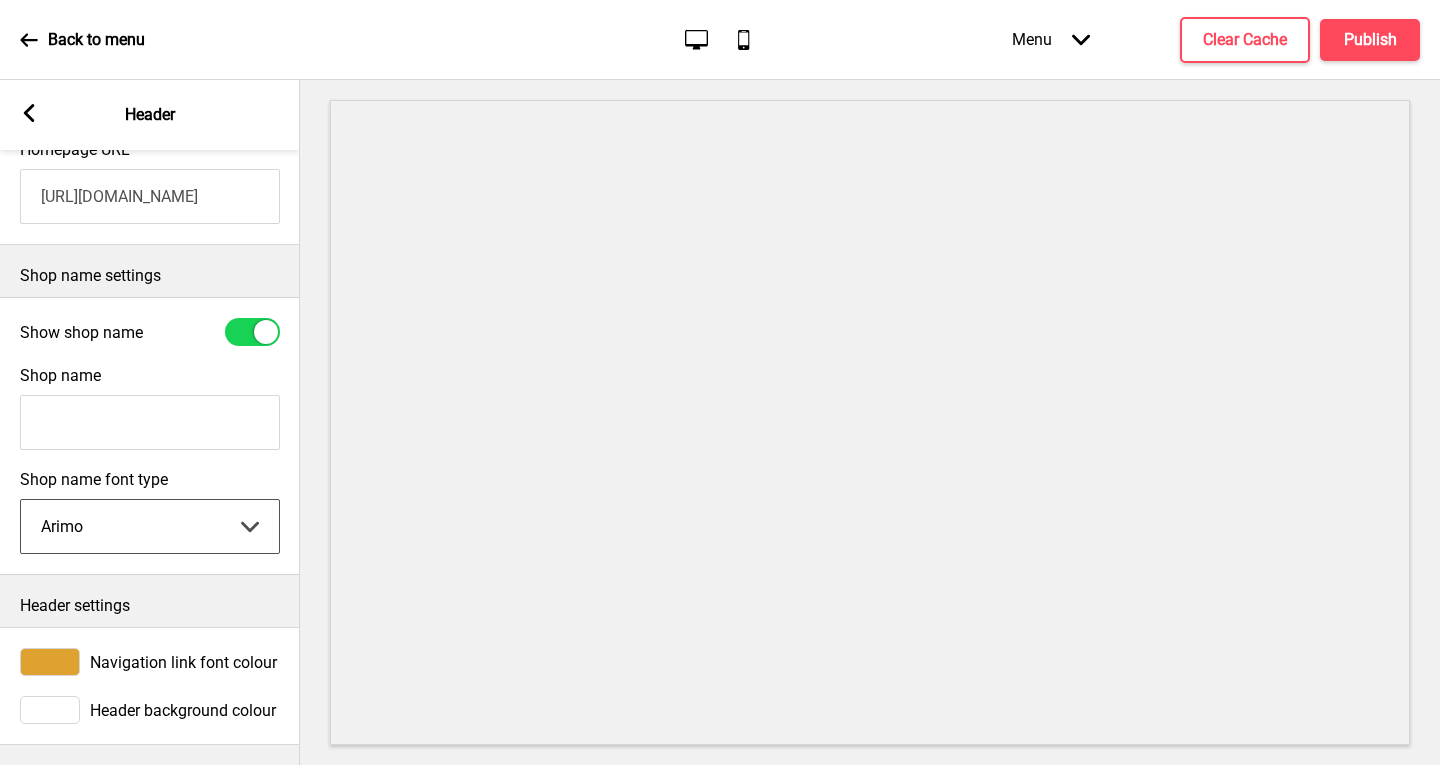 click on "Abhaya Libre Abril Fatface Adobe Garamond Pro Arimo Arsenal Arvo Berkshire Swash Be Vietnam Pro Bitter Bree Serif Cantora One Cabin Courgette Coustard Glegoo Hammersmith One Hind Guntur Josefin Sans Jost Kalam Lato Libre [PERSON_NAME] Libre [PERSON_NAME] [PERSON_NAME] Nunito Sans Oregano [PERSON_NAME] Playfair Display Prata Quattrocento Quicksand Roboto Roboto Slab [PERSON_NAME] Signika Trocchi Ubuntu Vollkorn Yeseva One 王漢宗細黑體繁 王漢宗細圓體繁 王漢宗粗明體繁 小米兰亭简 腾翔嘉丽细圆简 腾祥睿黑简 王漢宗波卡體繁一空陰 王漢宗粗圓體繁一雙空 瀨戶字體繁 田氏方筆刷體繁 田氏细笔刷體繁 站酷快乐简体 站酷酷黑 站酷小薇字体简体 Aa晚风 Aa荷包鼓鼓 中文 STSong" at bounding box center (150, 526) 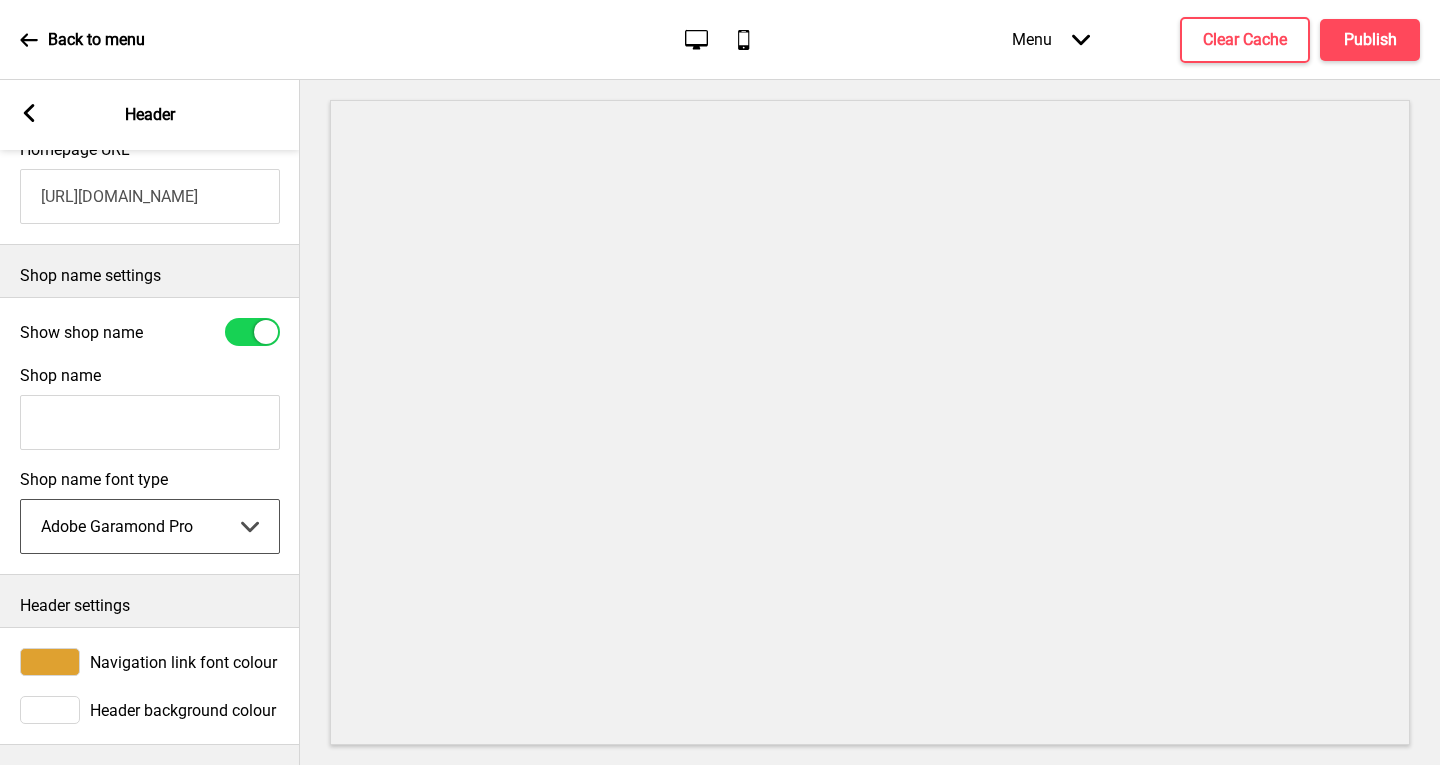 drag, startPoint x: 158, startPoint y: 512, endPoint x: 158, endPoint y: 499, distance: 13 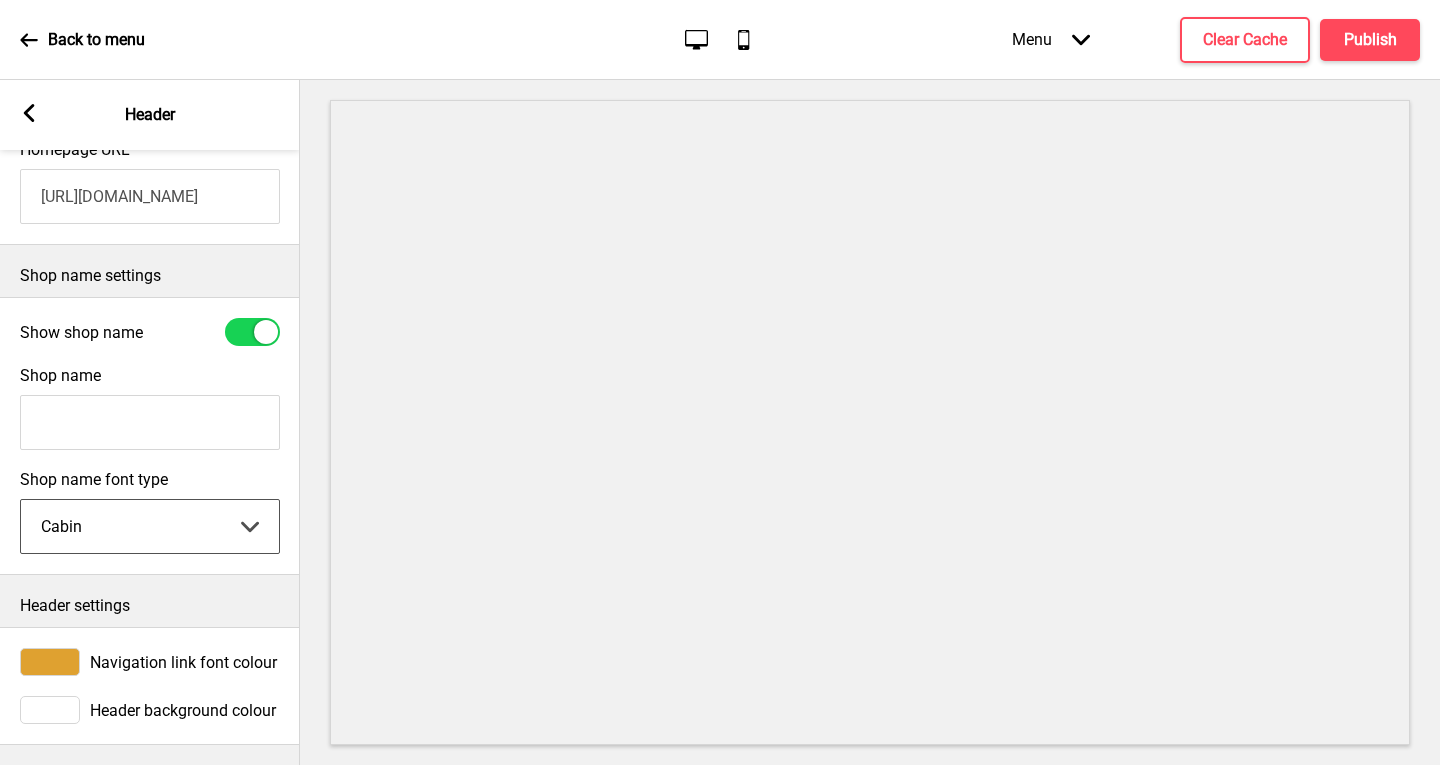 drag, startPoint x: 185, startPoint y: 513, endPoint x: 184, endPoint y: 496, distance: 17.029387 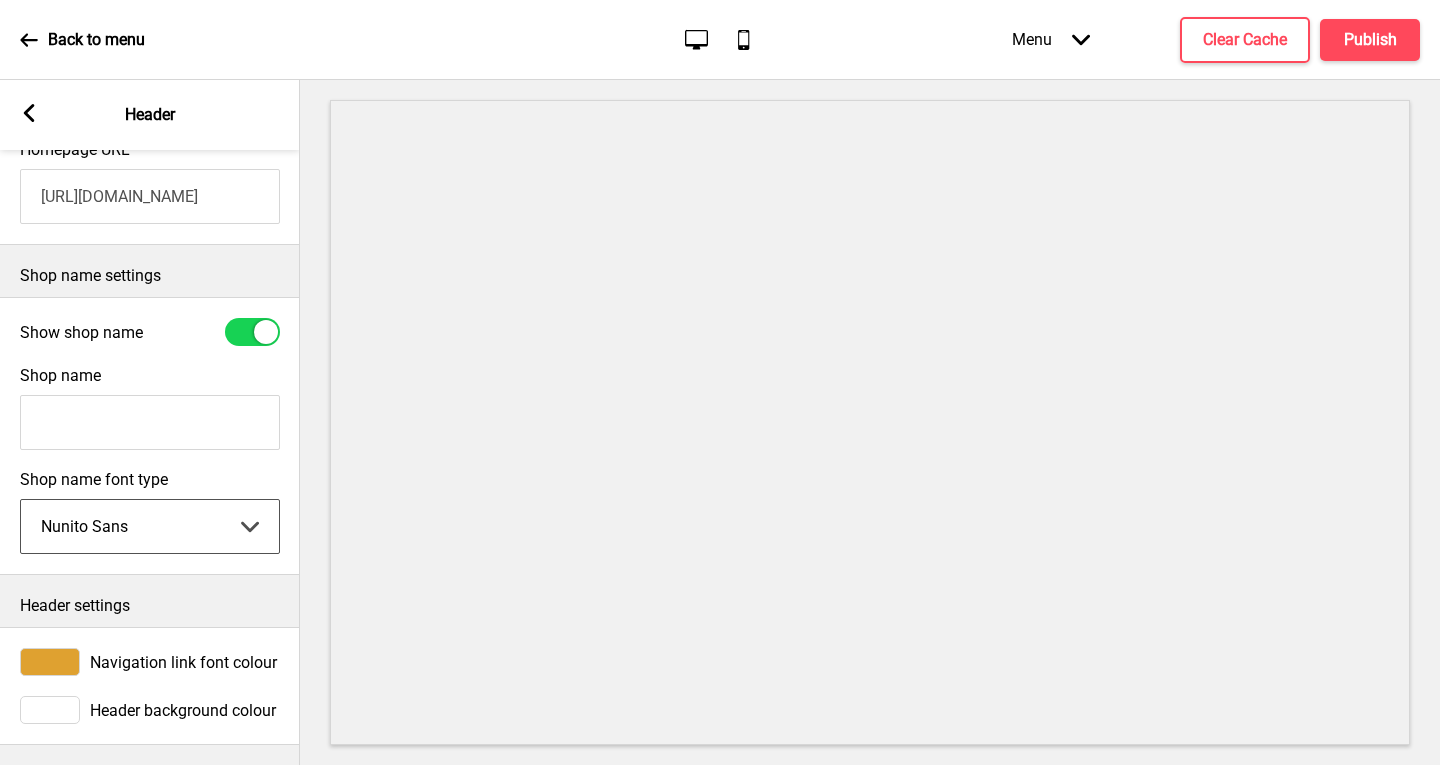 click on "Abhaya Libre Abril Fatface Adobe Garamond Pro Arimo Arsenal Arvo Berkshire Swash Be Vietnam Pro Bitter Bree Serif Cantora One Cabin Courgette Coustard Glegoo Hammersmith One Hind Guntur Josefin Sans Jost Kalam Lato Libre [PERSON_NAME] Libre [PERSON_NAME] [PERSON_NAME] Nunito Sans Oregano [PERSON_NAME] Playfair Display Prata Quattrocento Quicksand Roboto Roboto Slab [PERSON_NAME] Signika Trocchi Ubuntu Vollkorn Yeseva One 王漢宗細黑體繁 王漢宗細圓體繁 王漢宗粗明體繁 小米兰亭简 腾翔嘉丽细圆简 腾祥睿黑简 王漢宗波卡體繁一空陰 王漢宗粗圓體繁一雙空 瀨戶字體繁 田氏方筆刷體繁 田氏细笔刷體繁 站酷快乐简体 站酷酷黑 站酷小薇字体简体 Aa晚风 Aa荷包鼓鼓 中文 STSong" at bounding box center [150, 526] 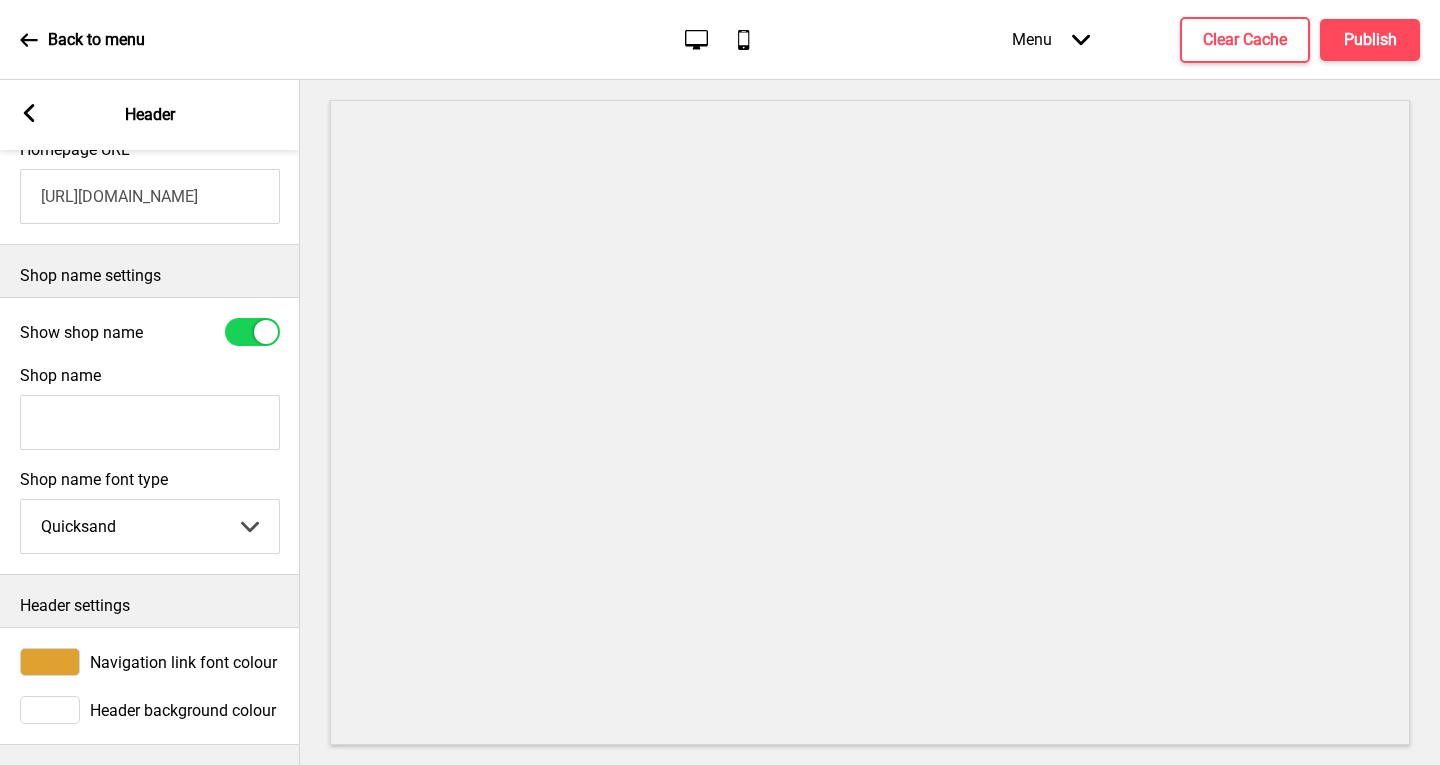 click at bounding box center (50, 662) 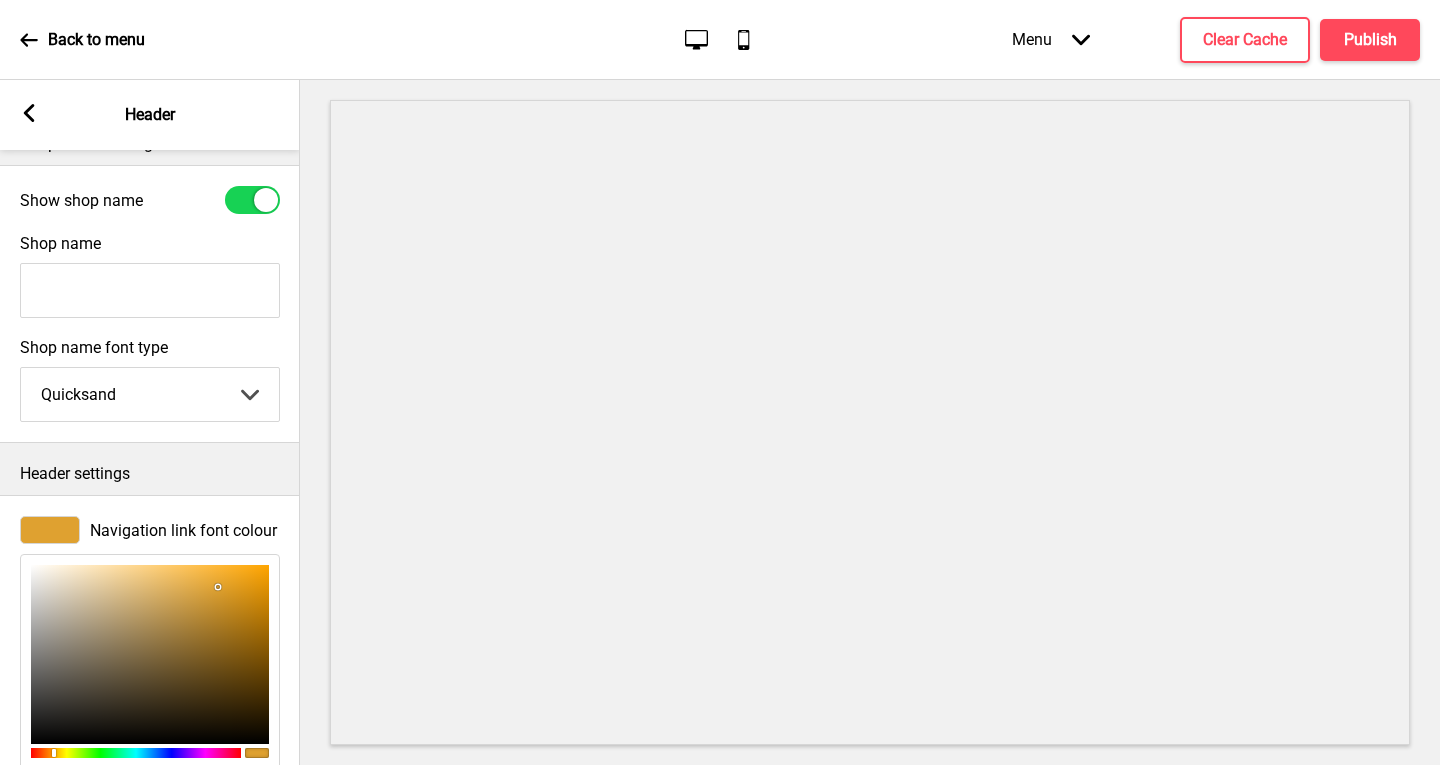 scroll, scrollTop: 582, scrollLeft: 0, axis: vertical 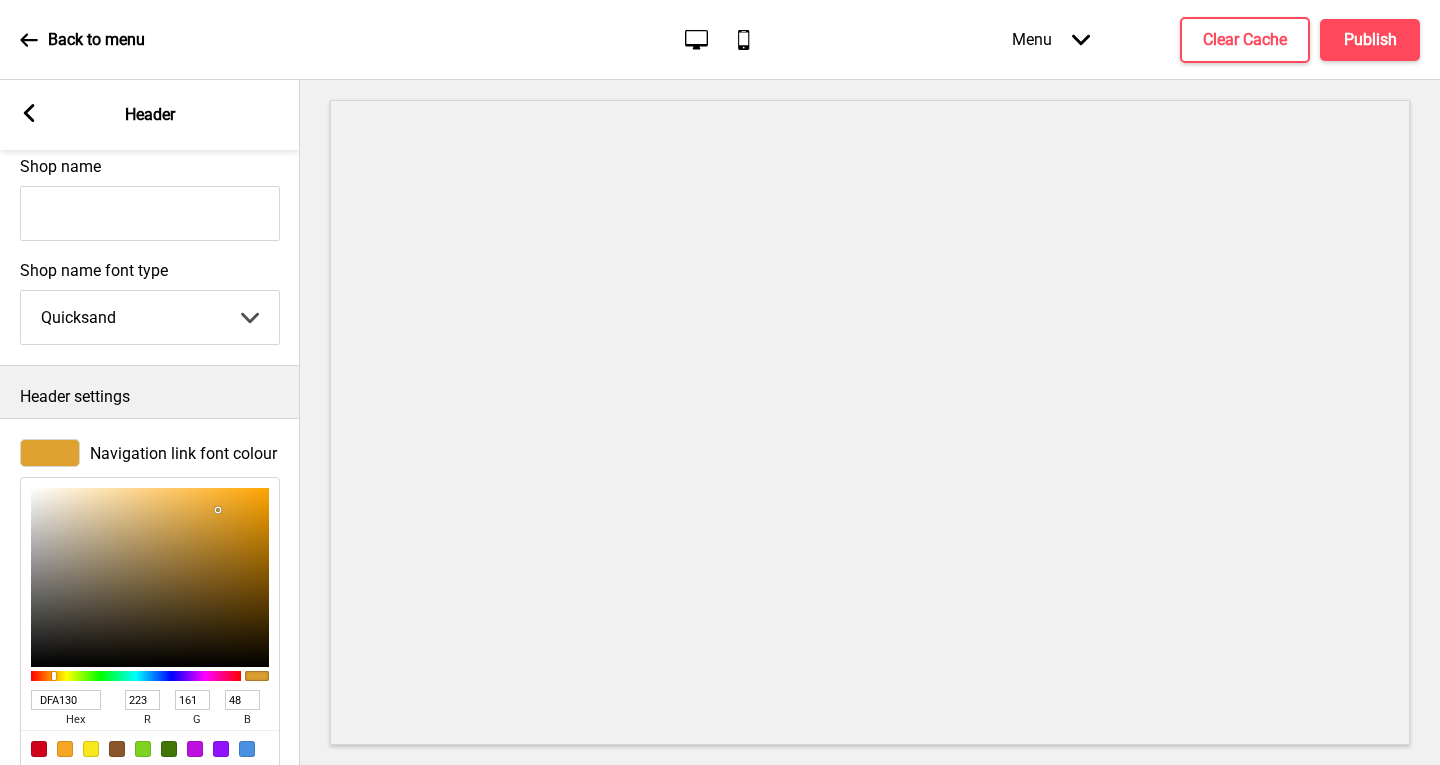 type on "131211" 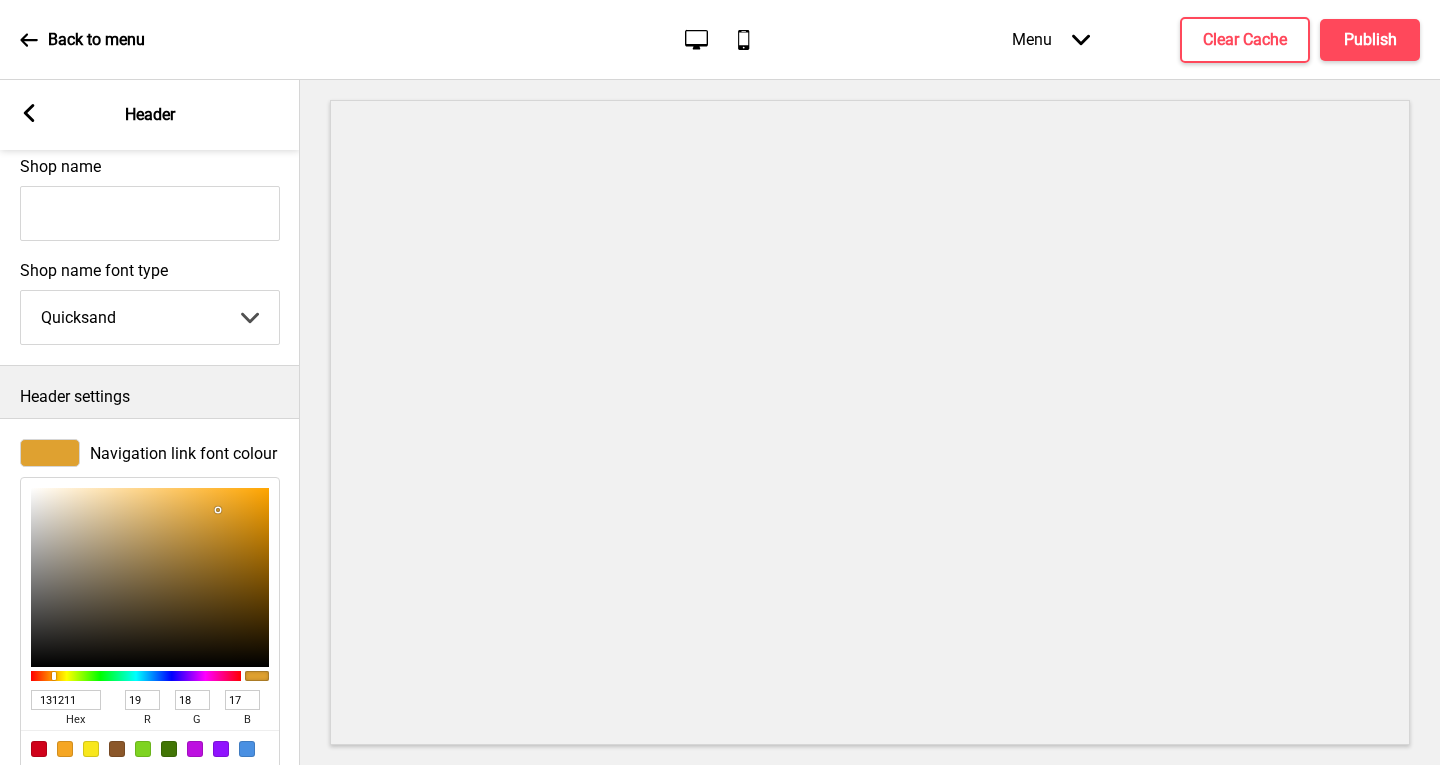 type on "131212" 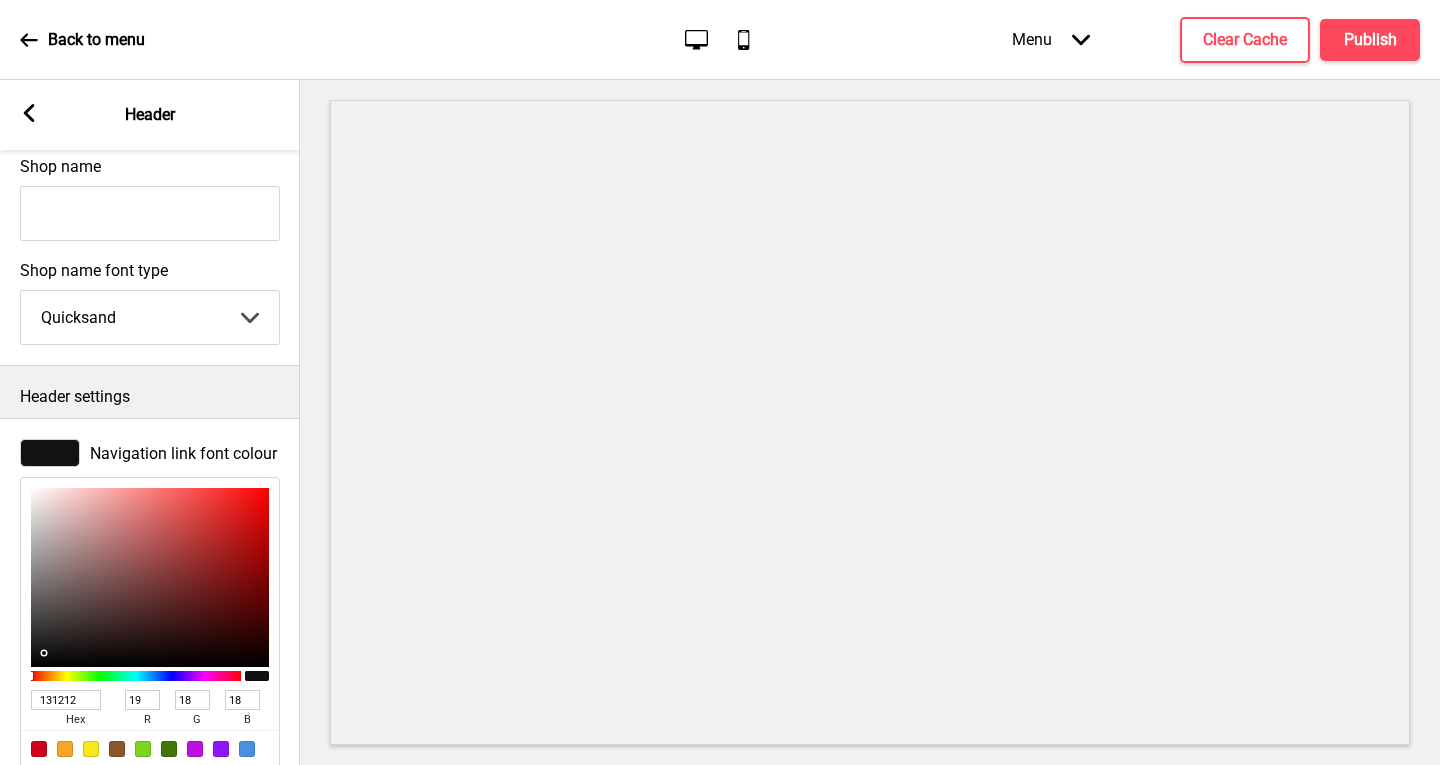 type on "111010" 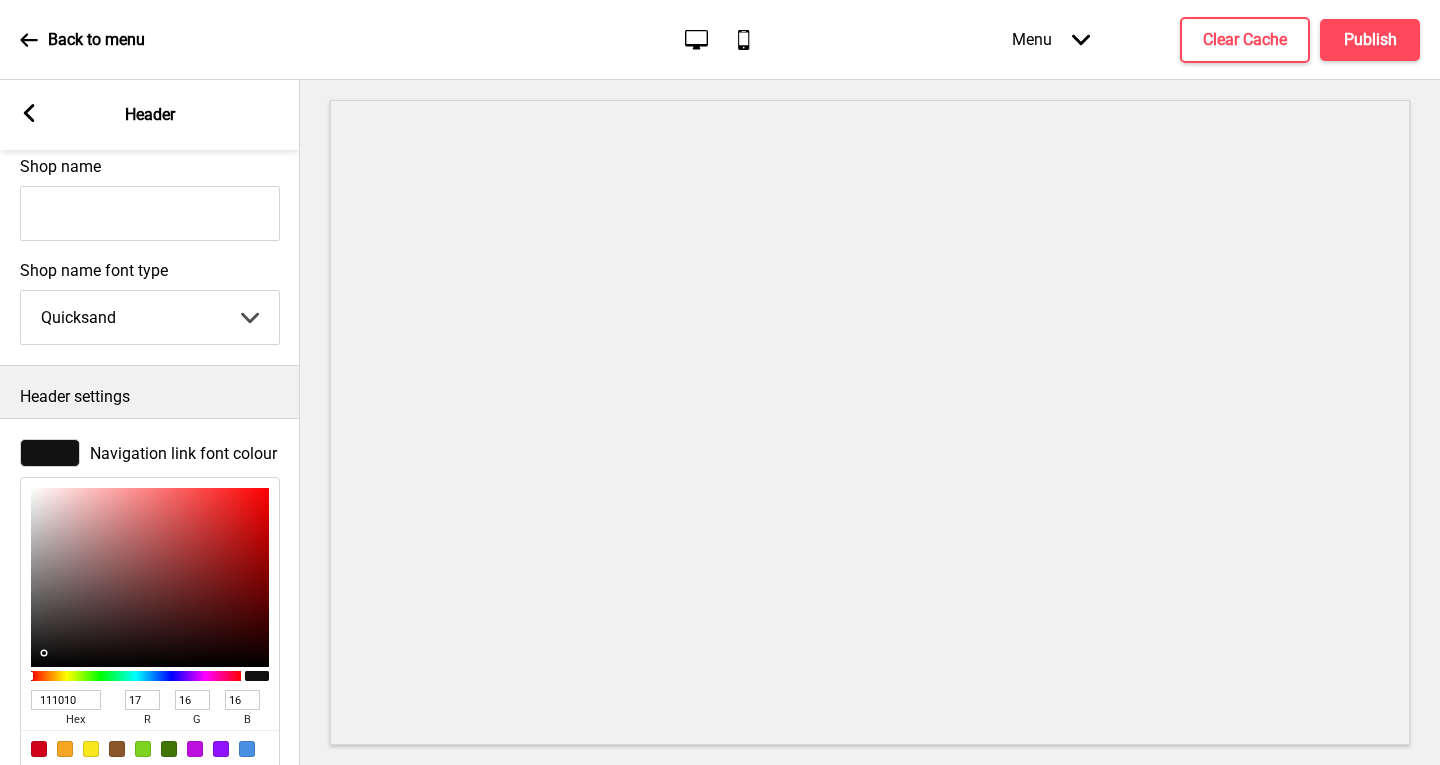 click at bounding box center [150, 577] 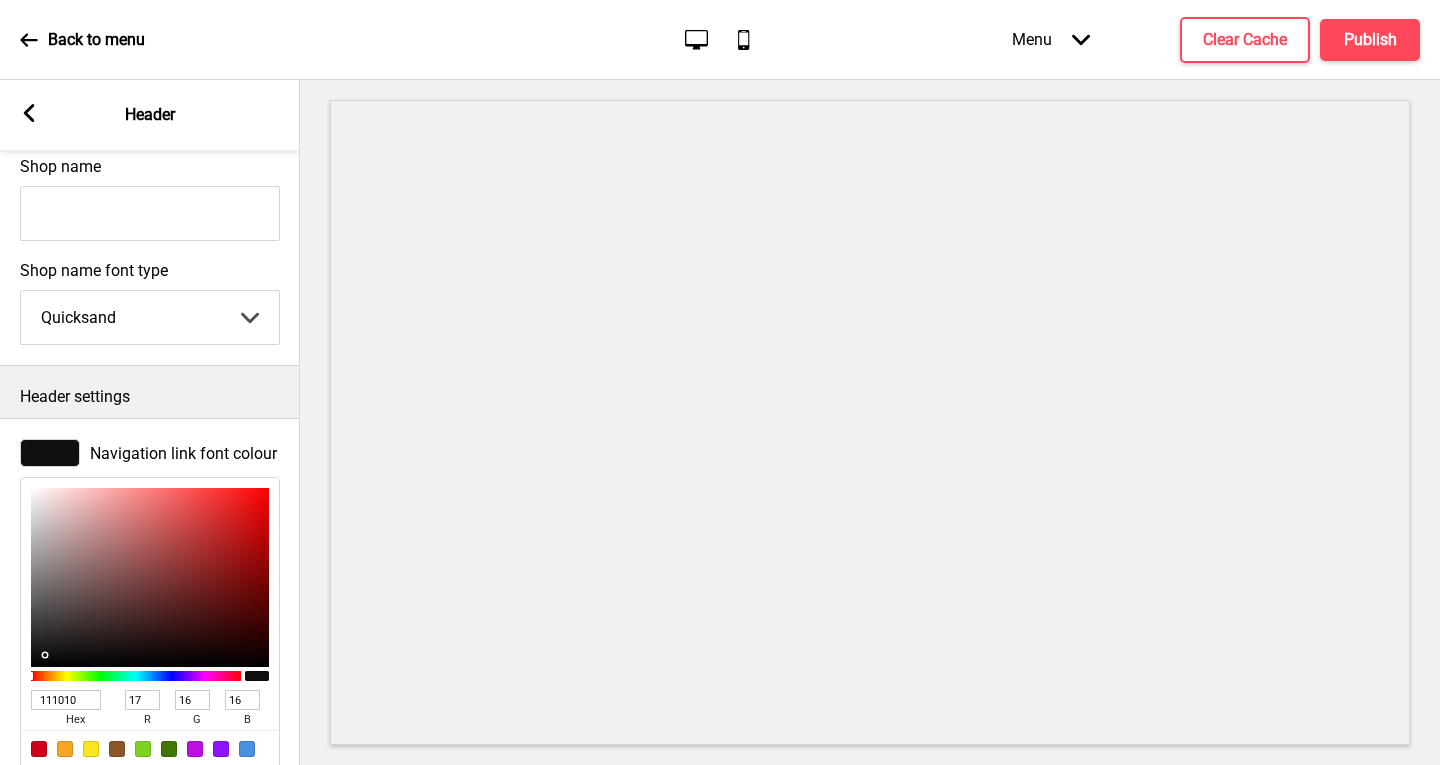 type on "0E0E0E" 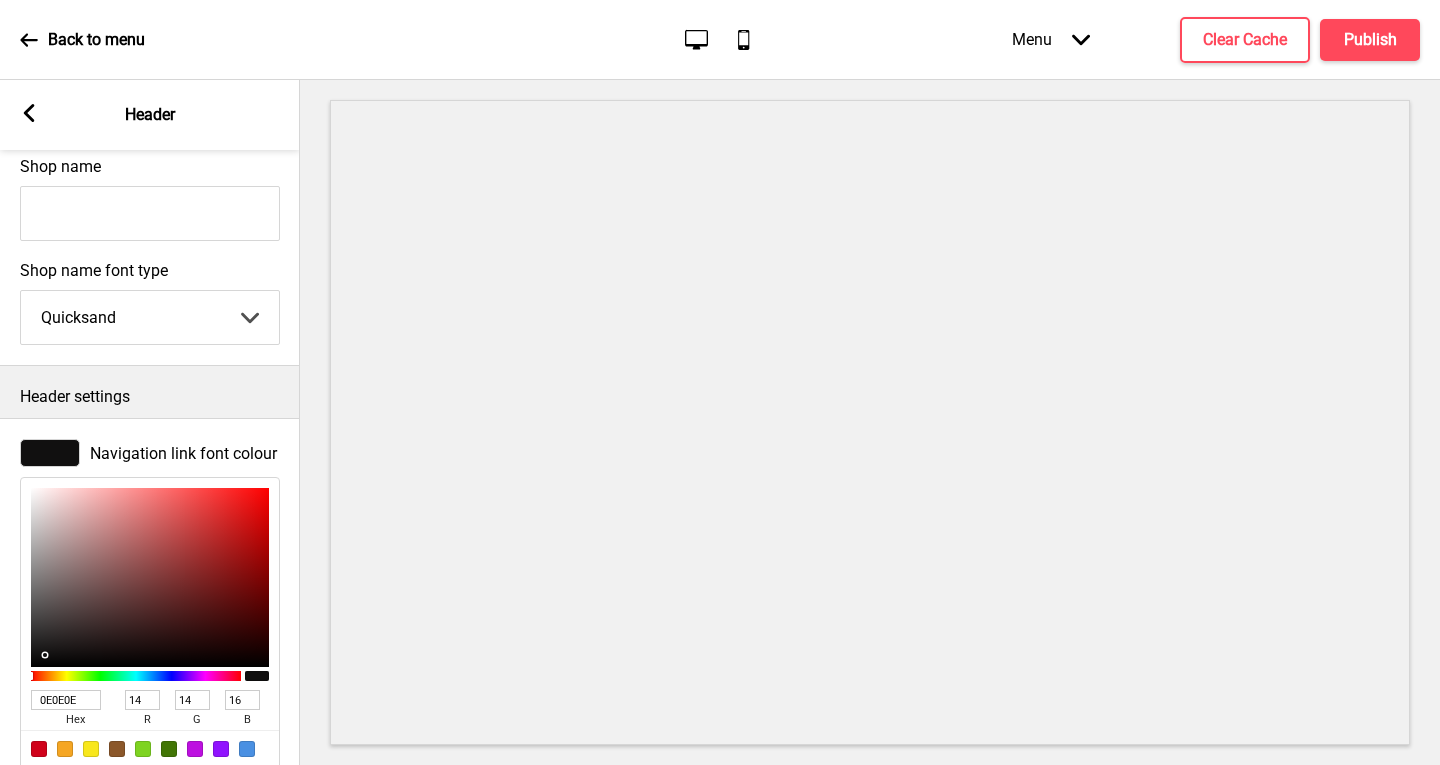 type on "14" 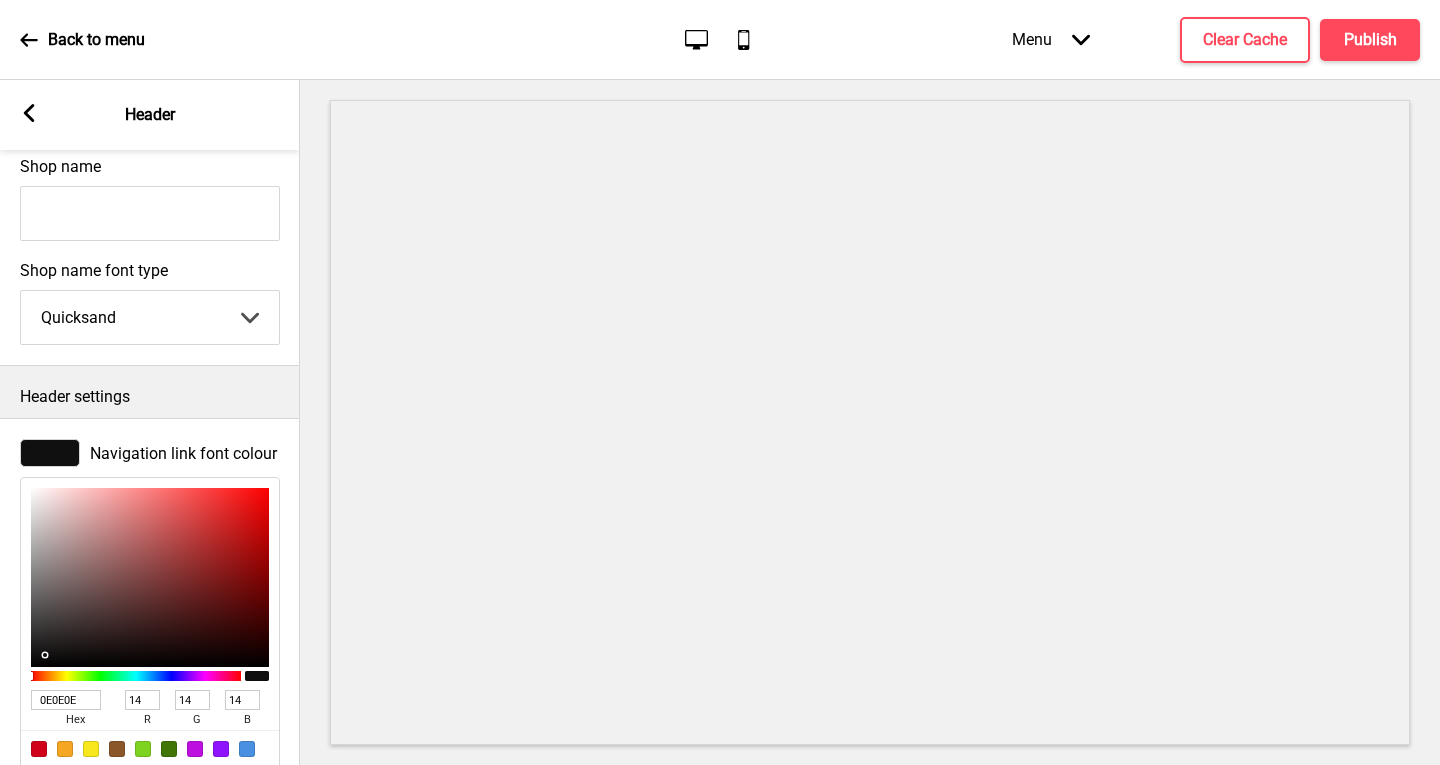 type on "0A0A0A" 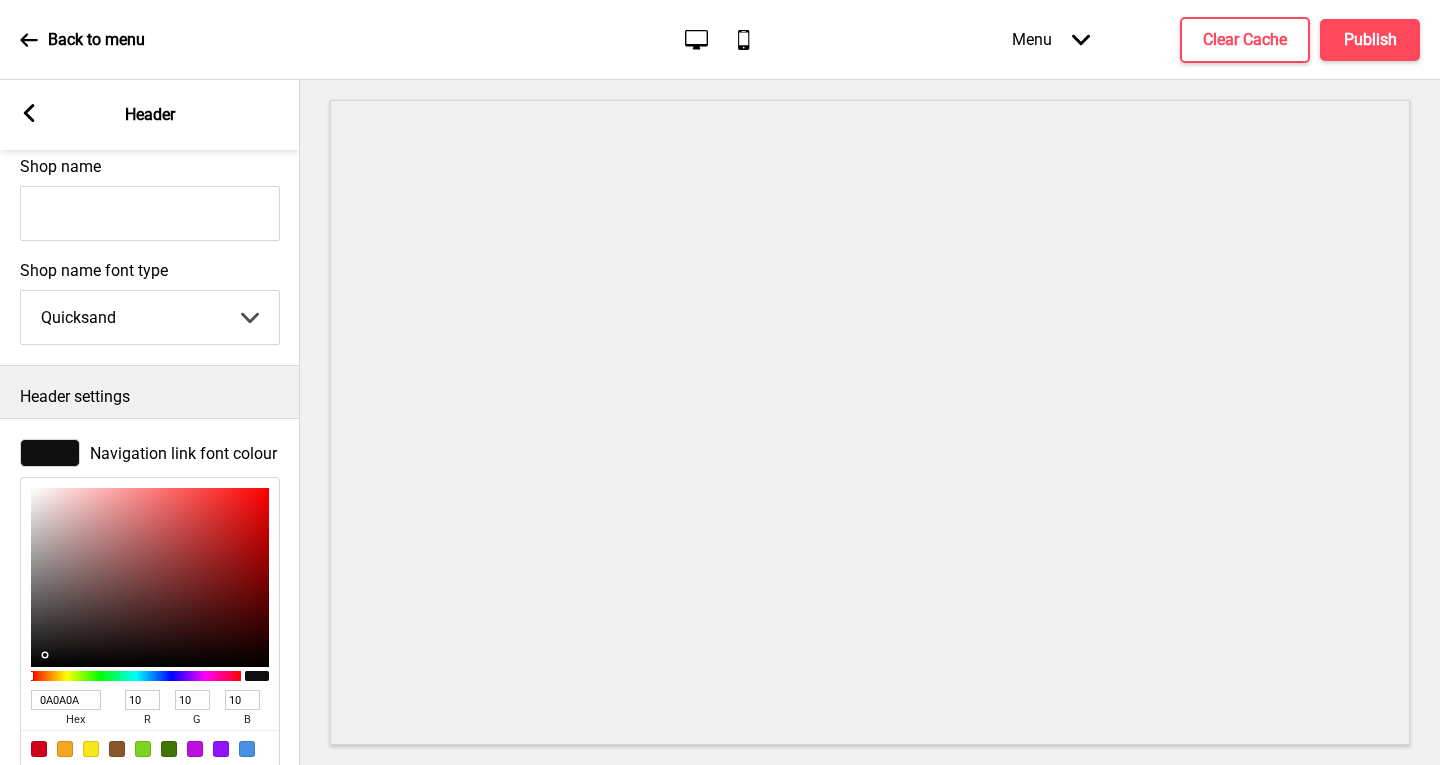 type on "060605" 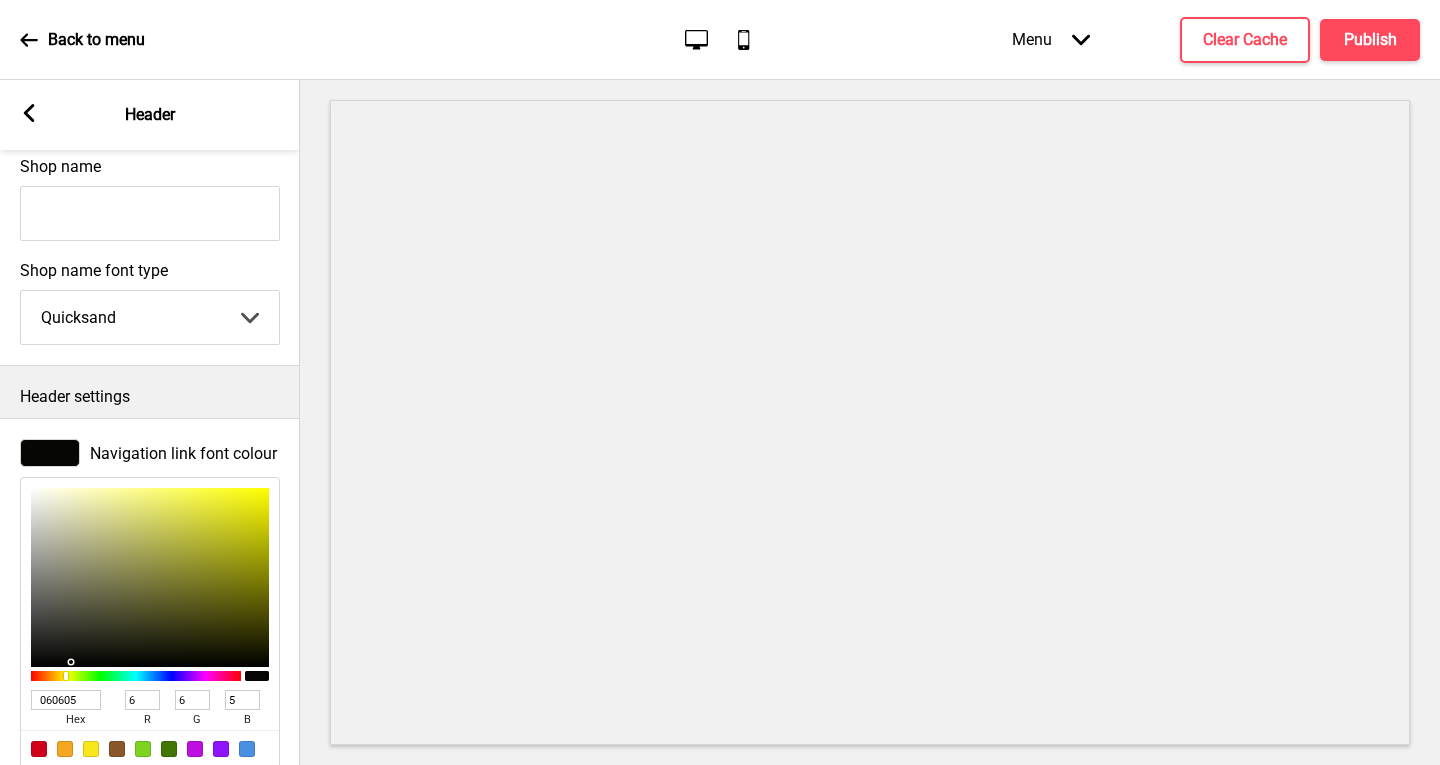 type on "030303" 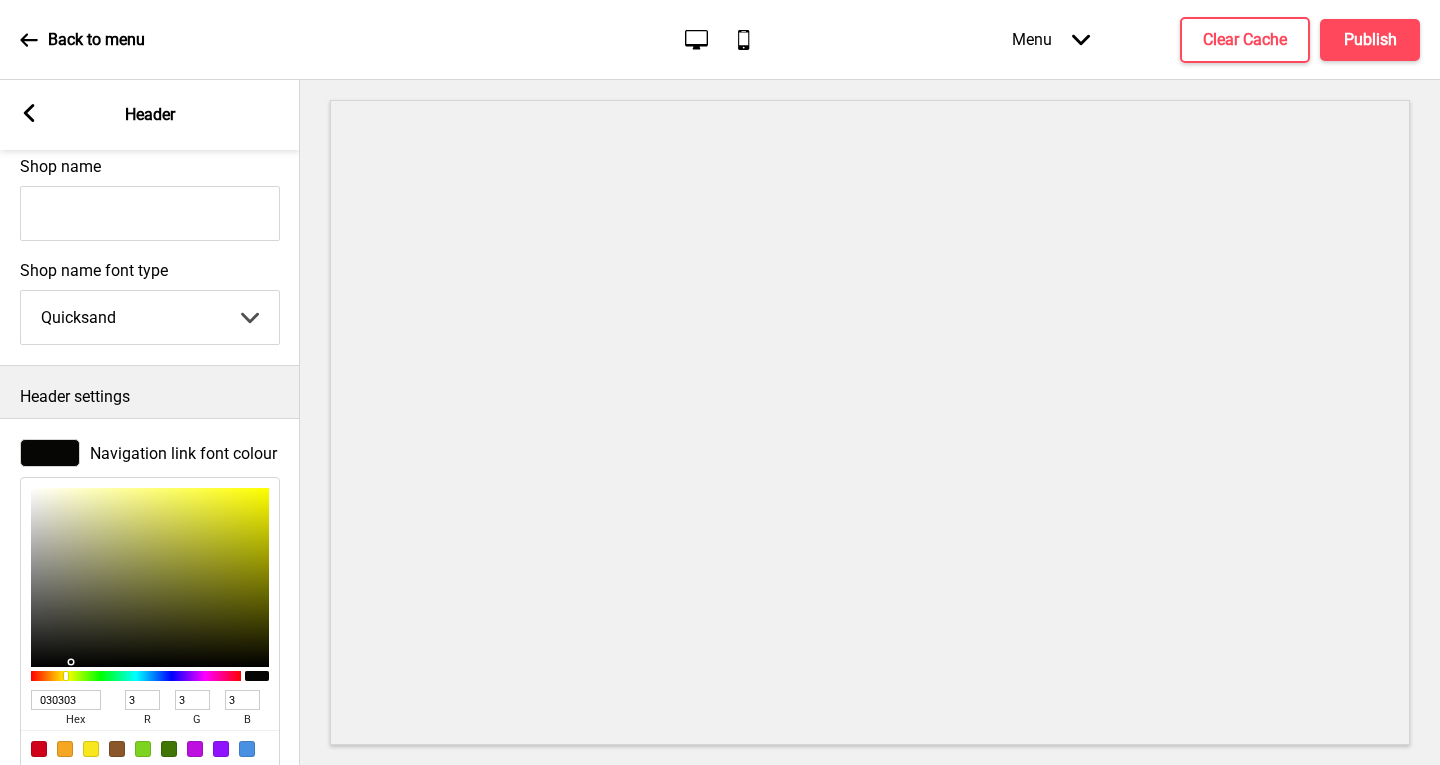 type on "000000" 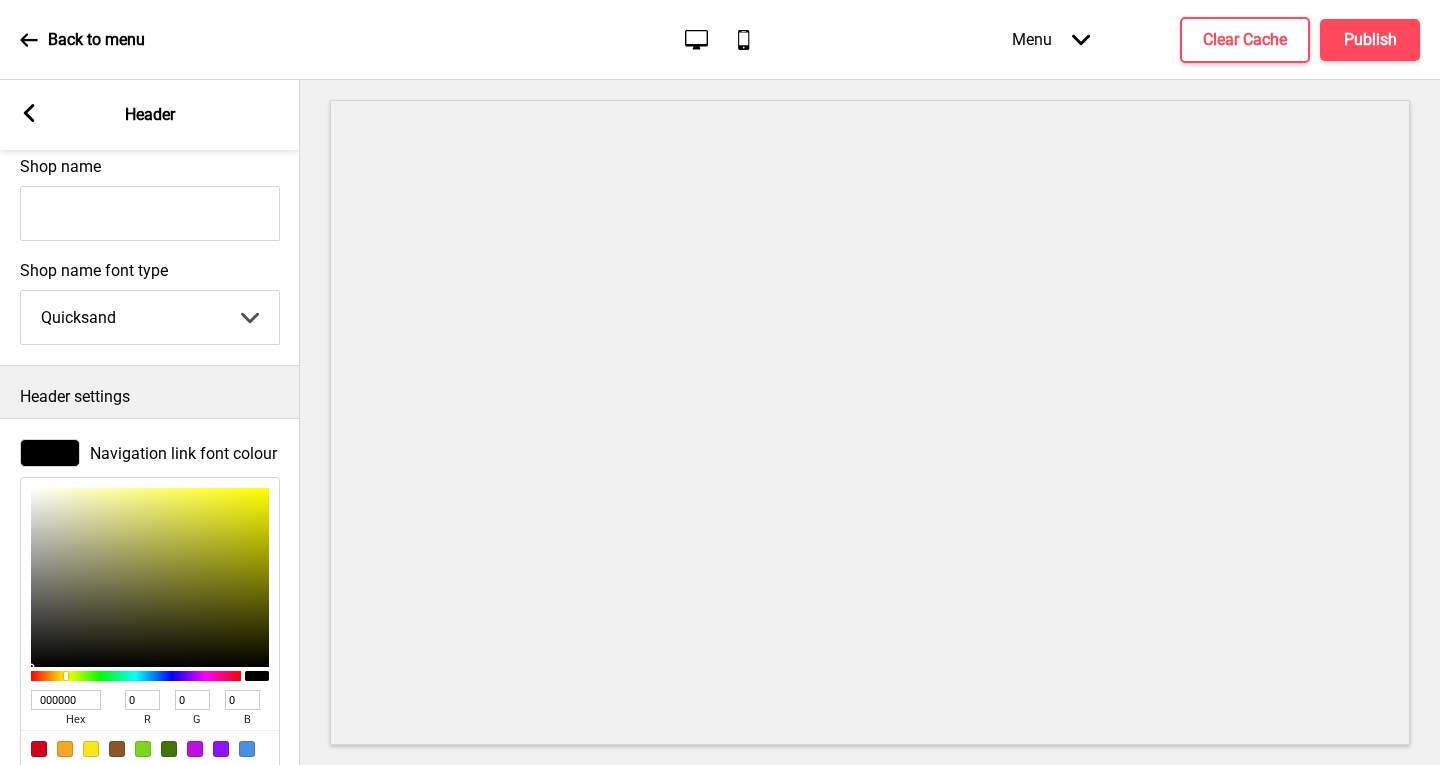 drag, startPoint x: 40, startPoint y: 659, endPoint x: 29, endPoint y: 676, distance: 20.248457 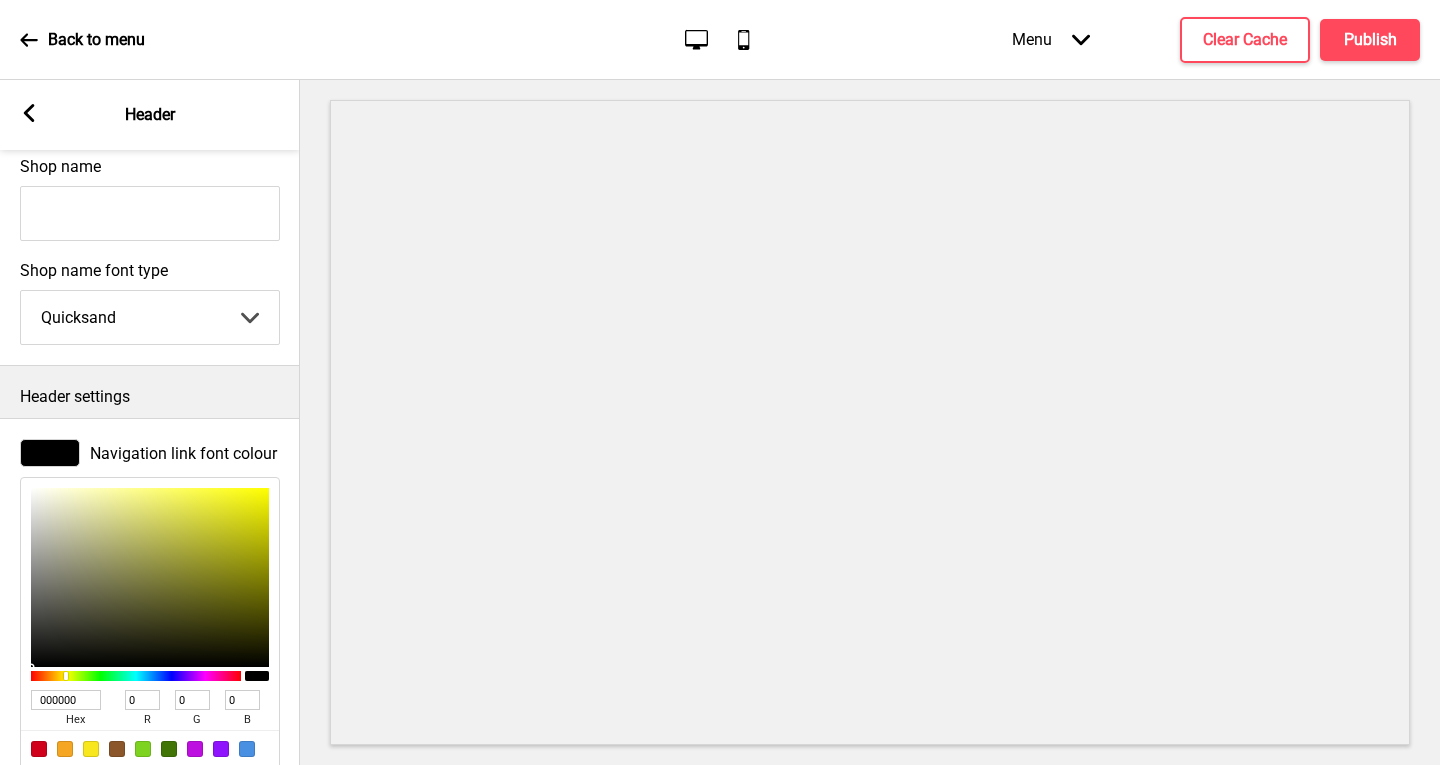 click on "Header settings" at bounding box center [150, 392] 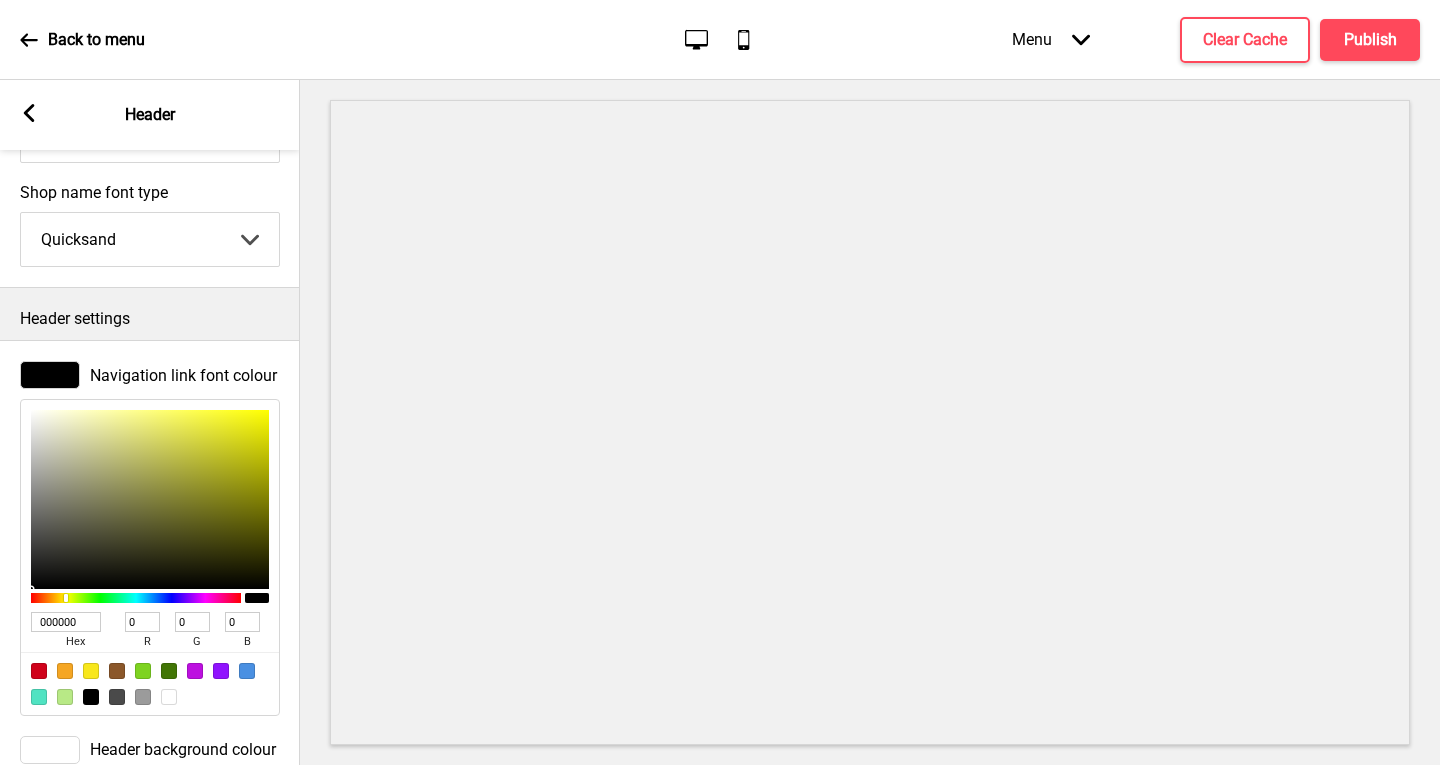 scroll, scrollTop: 724, scrollLeft: 0, axis: vertical 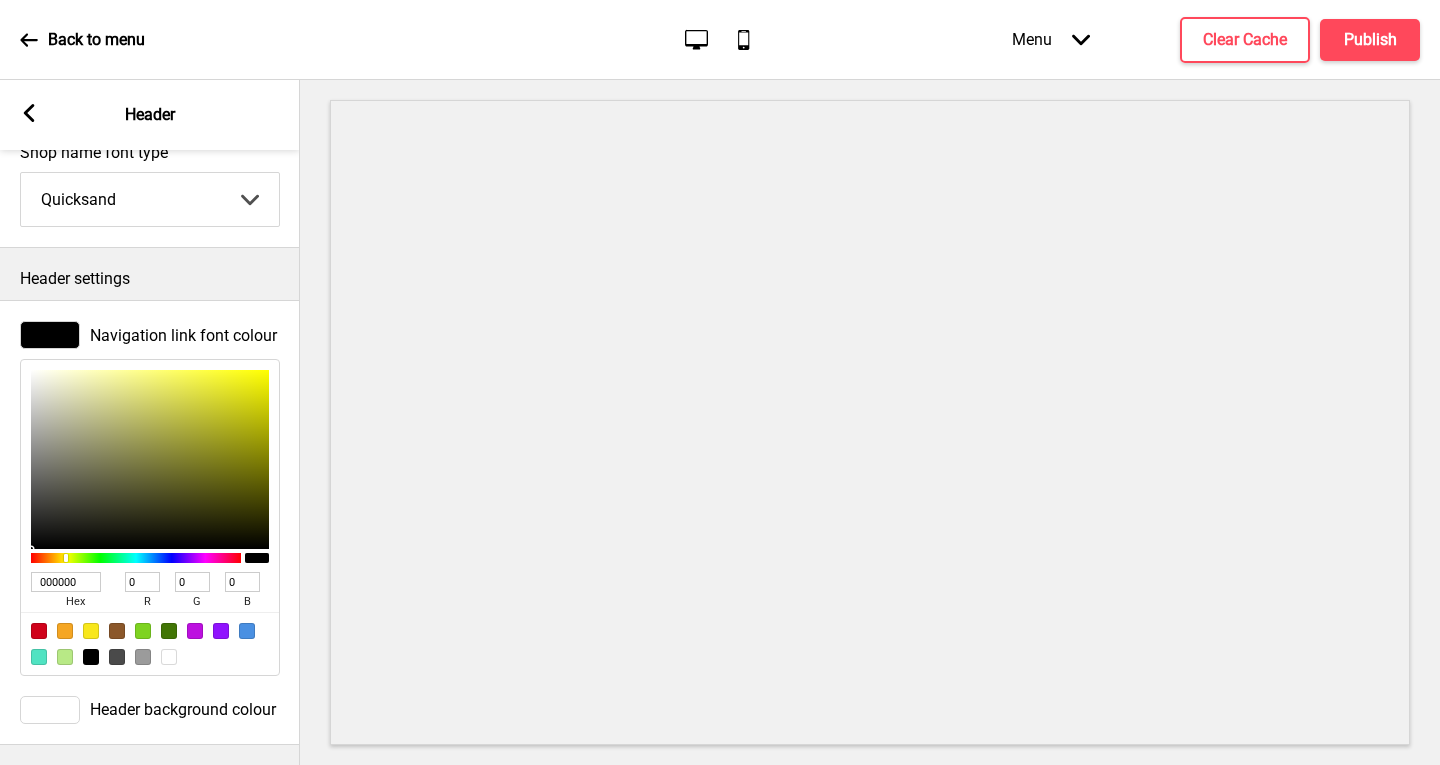 click at bounding box center [50, 710] 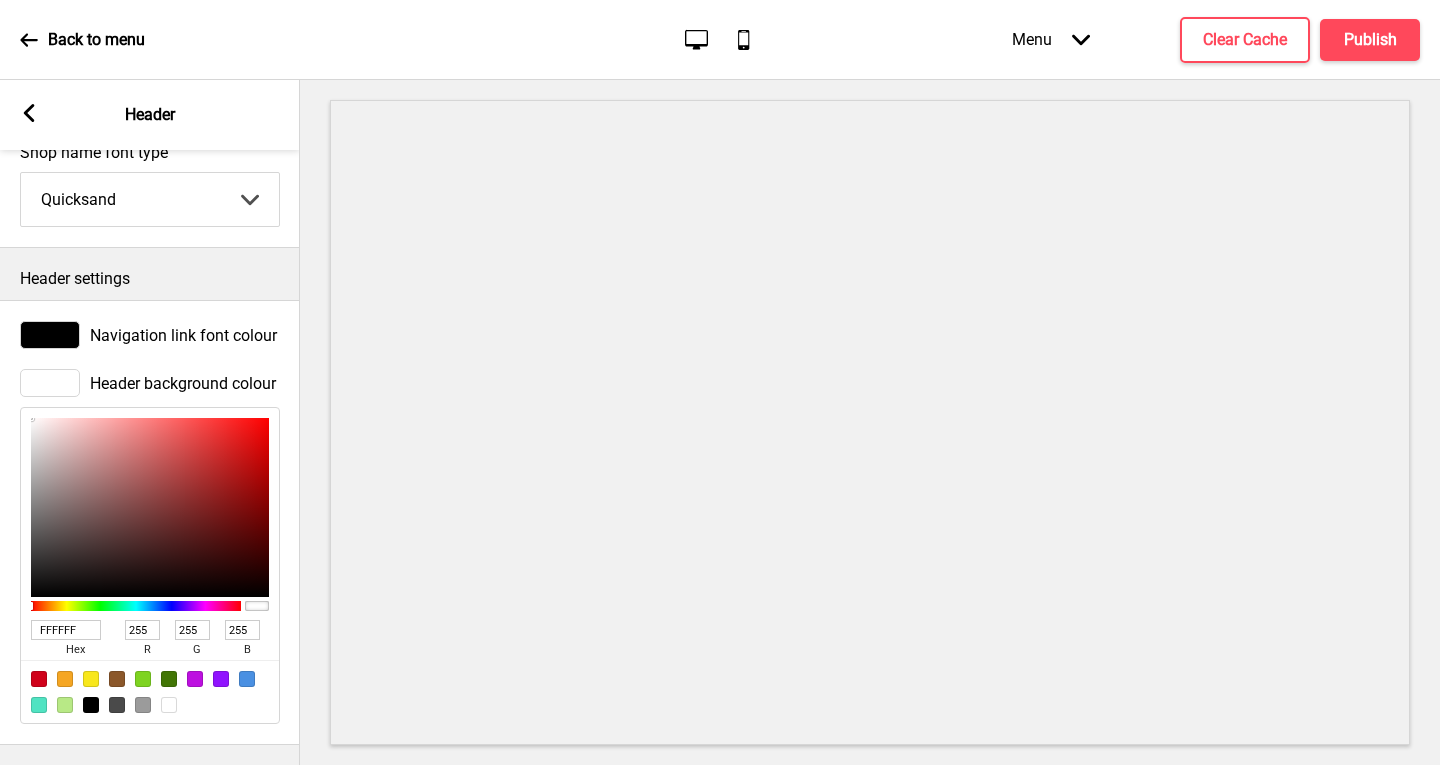 type on "F4EFEF" 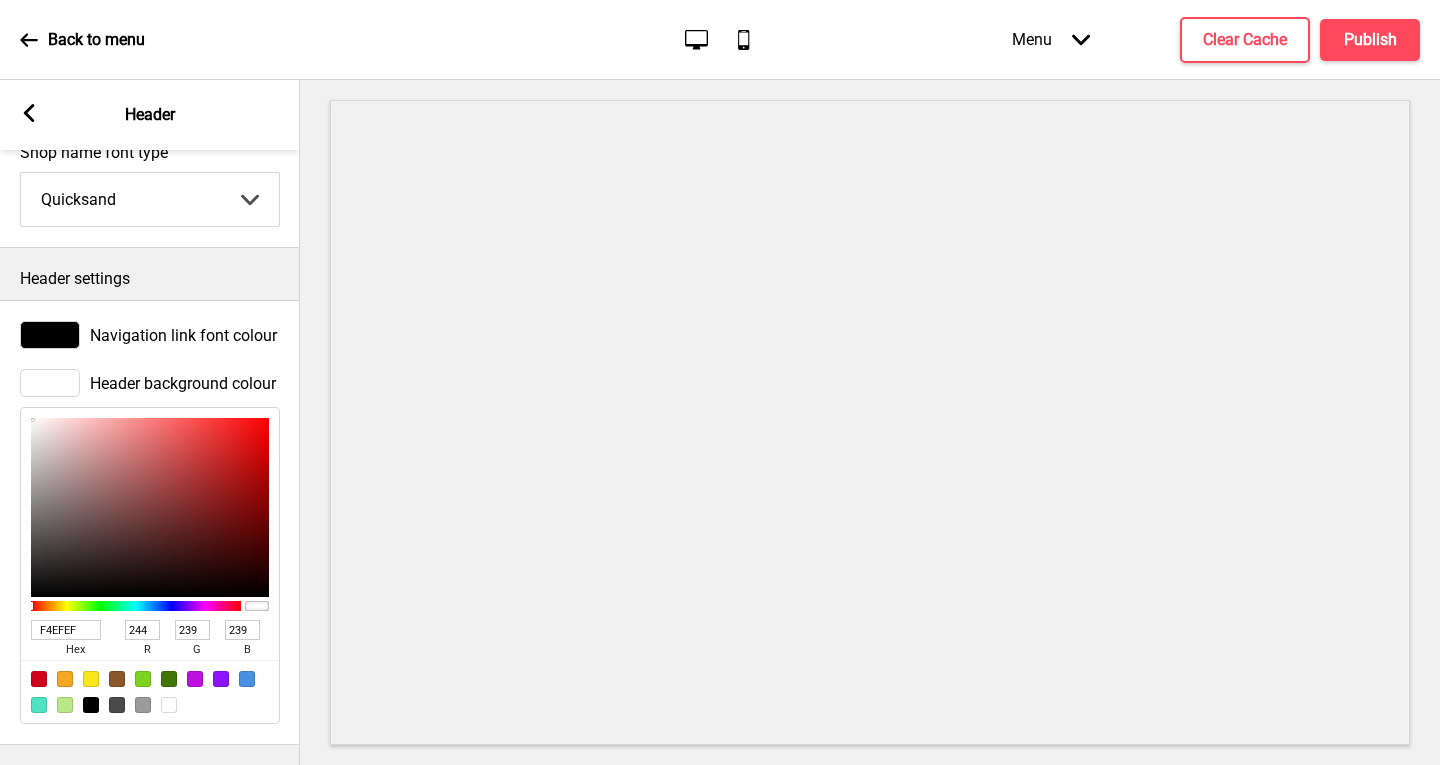 type on "F2E9E9" 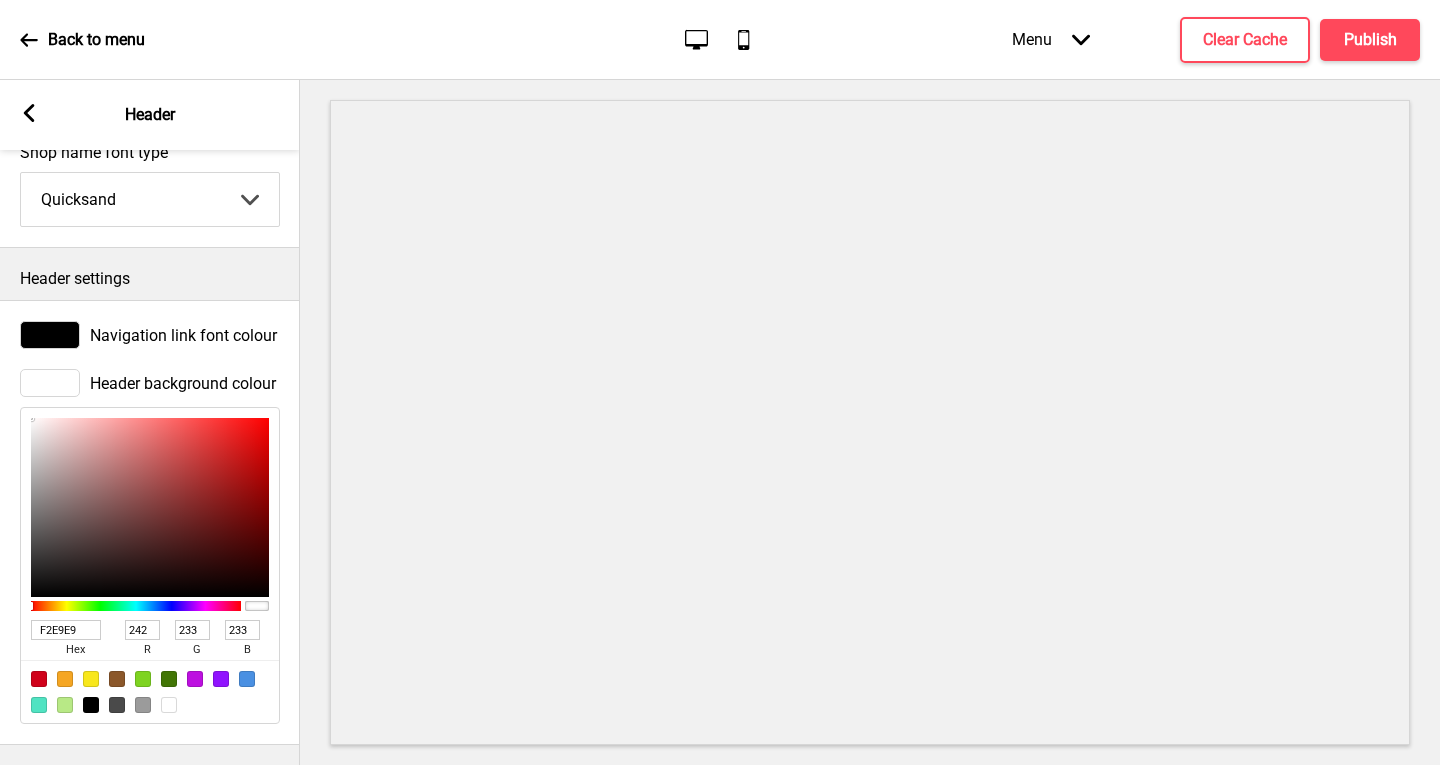 type on "ECD6D6" 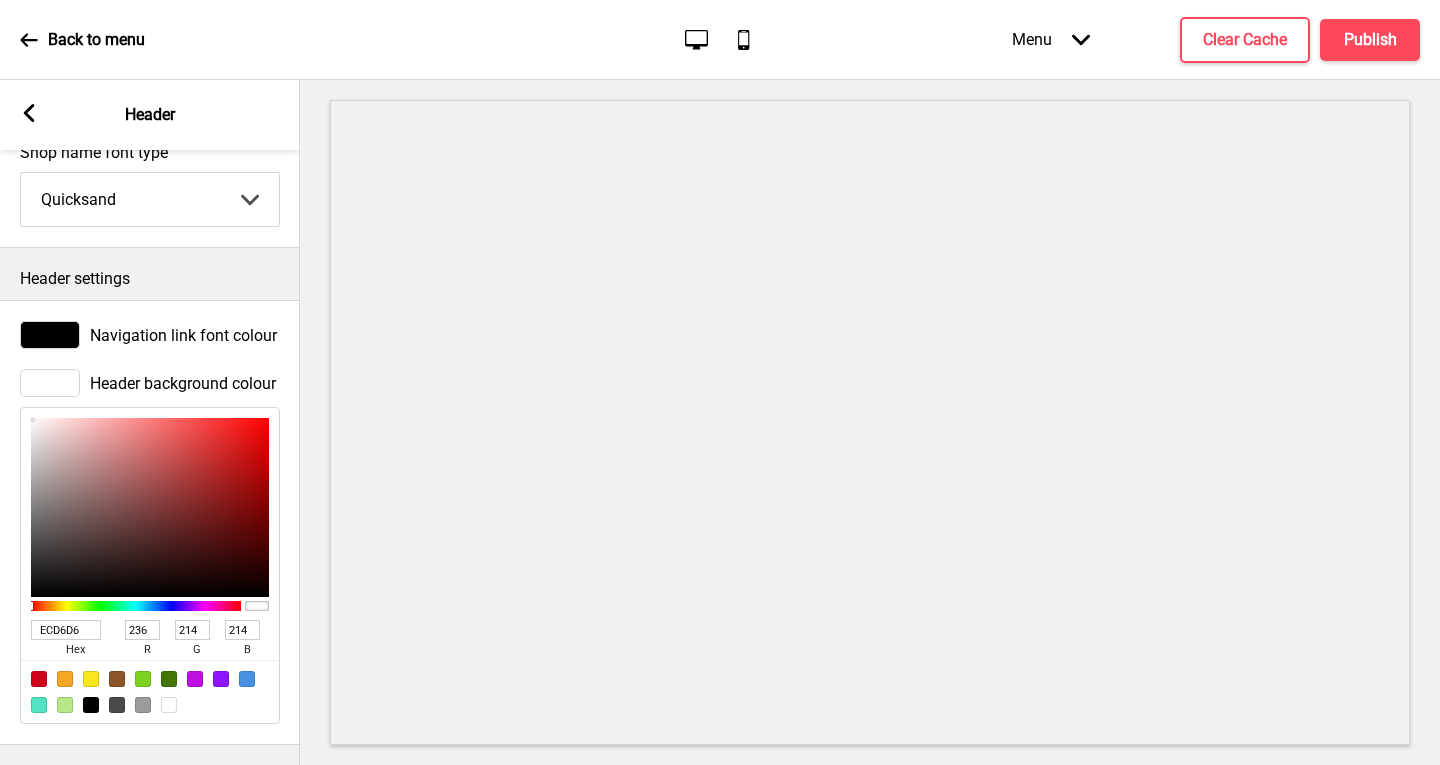 type on "ECBFBF" 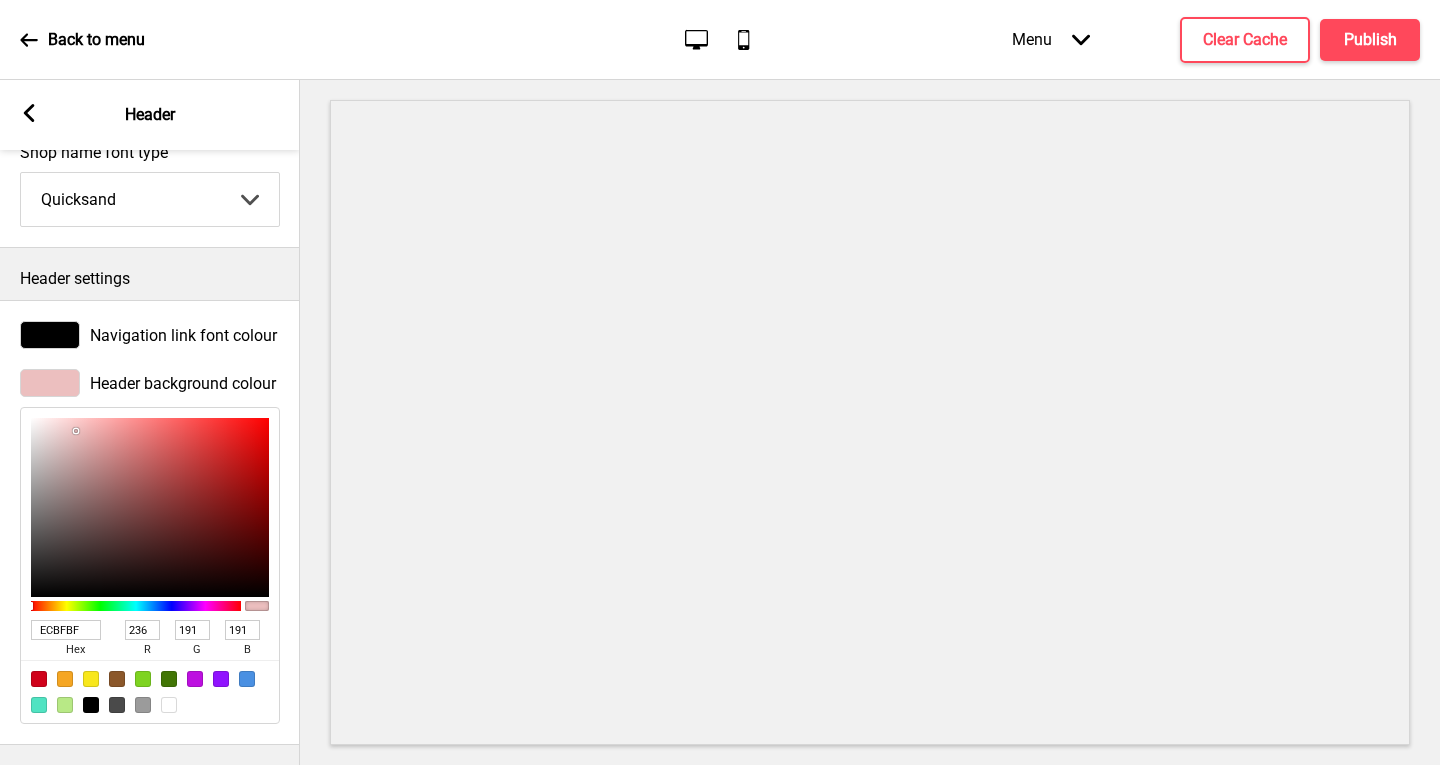 type on "EF9E9E" 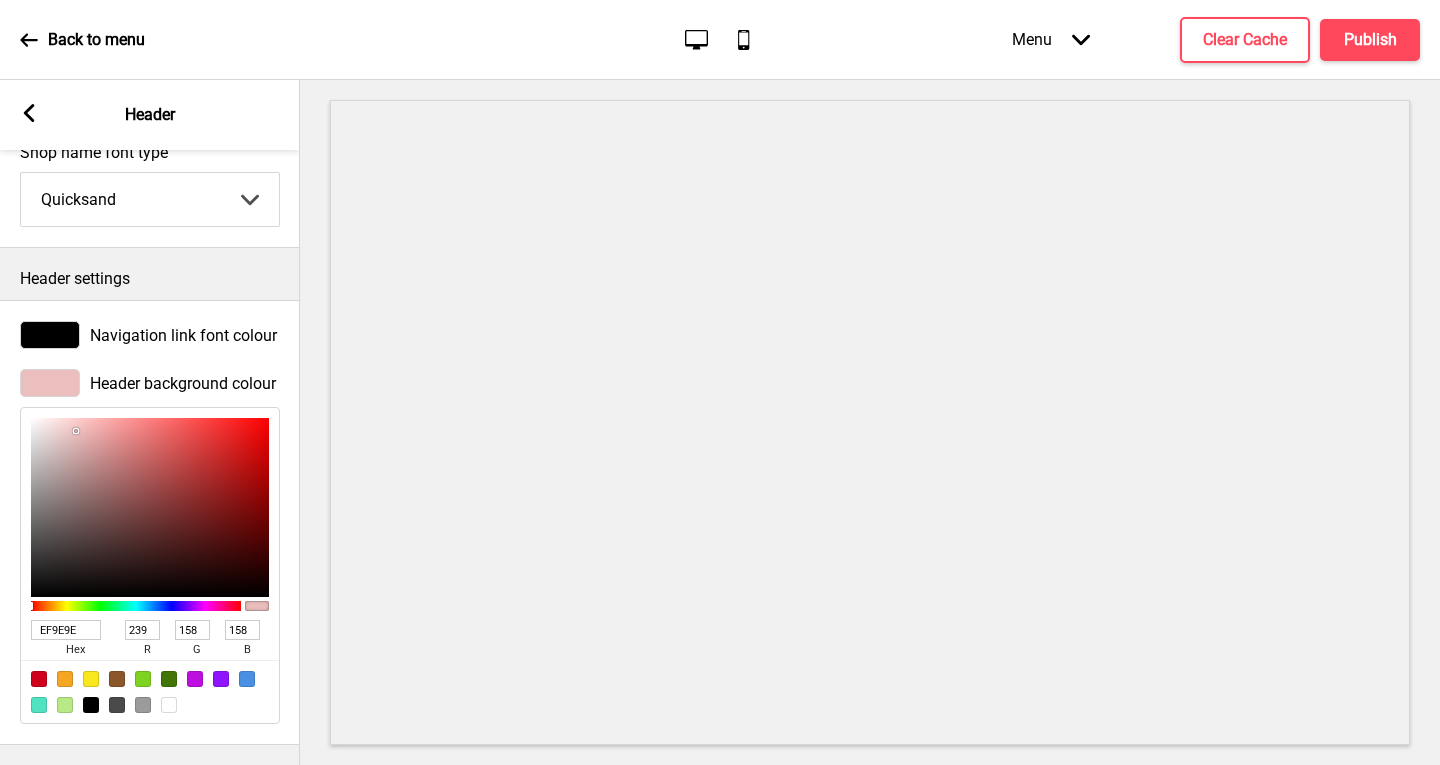 type on "F16C6C" 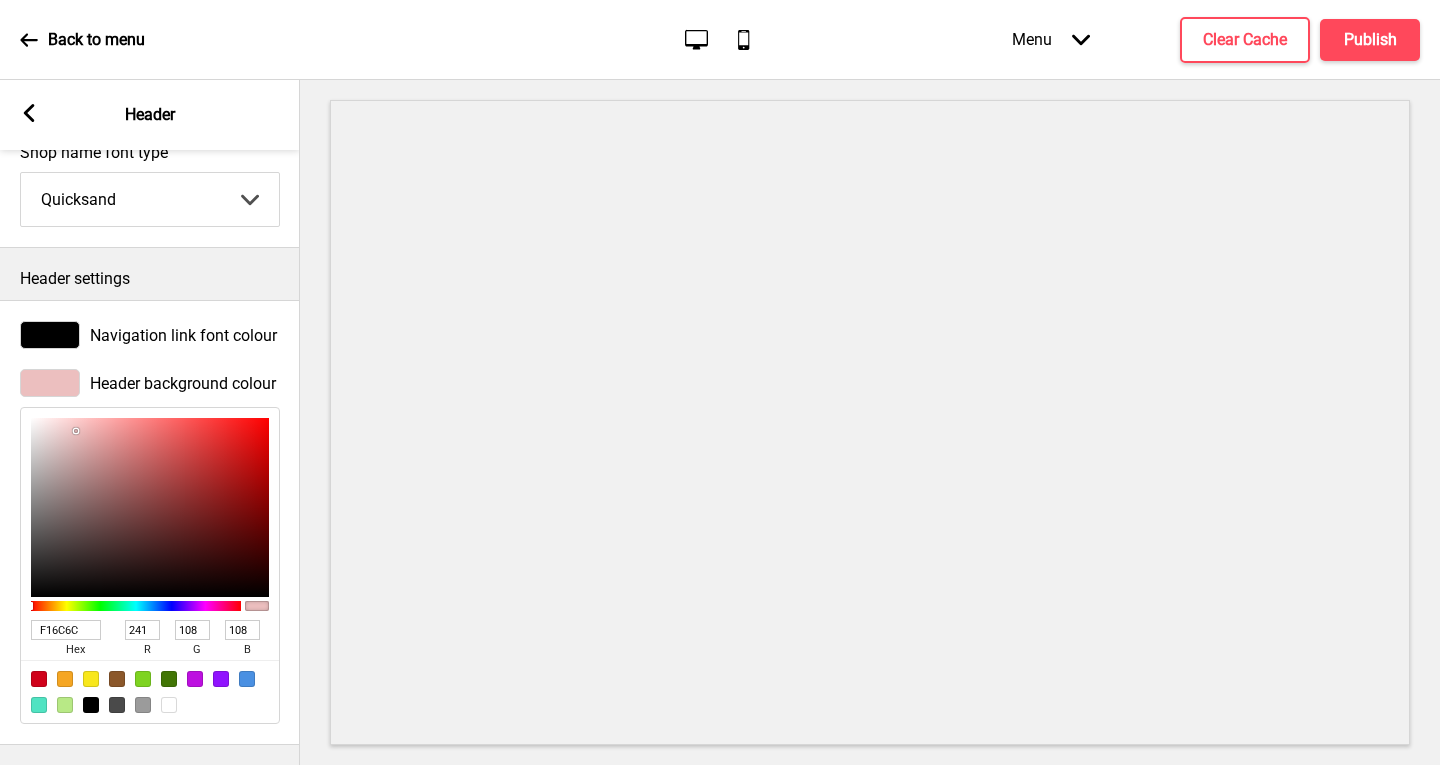 type on "F15252" 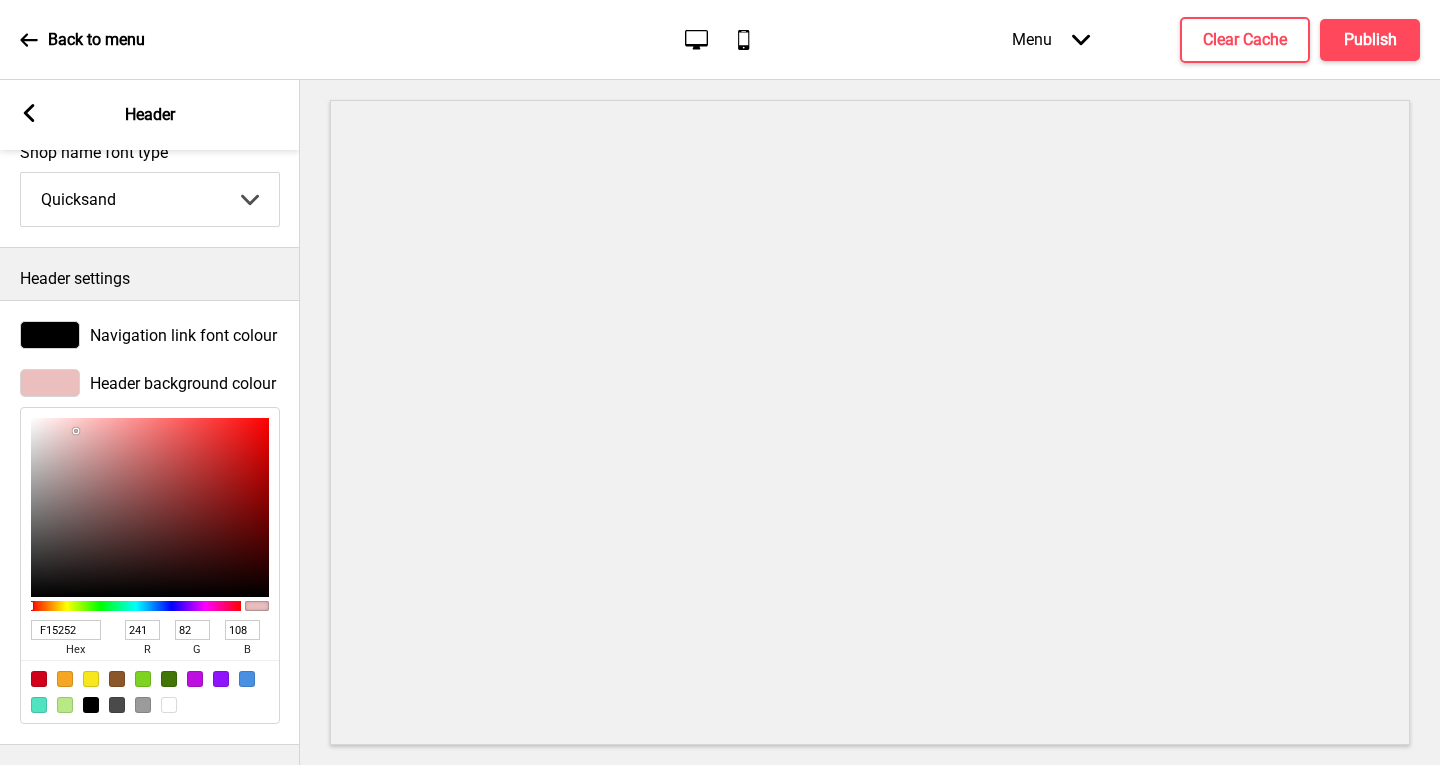 type on "82" 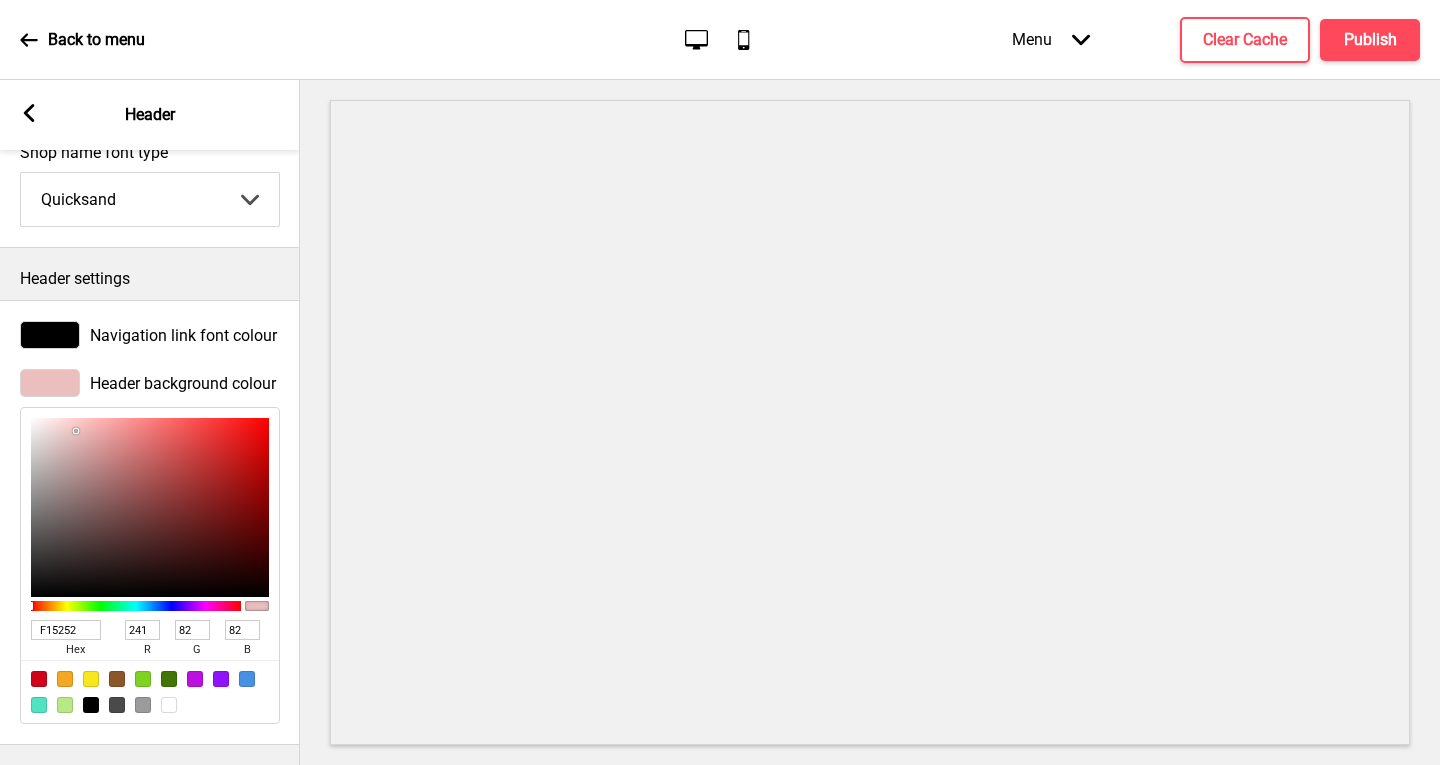 type on "F23F3F" 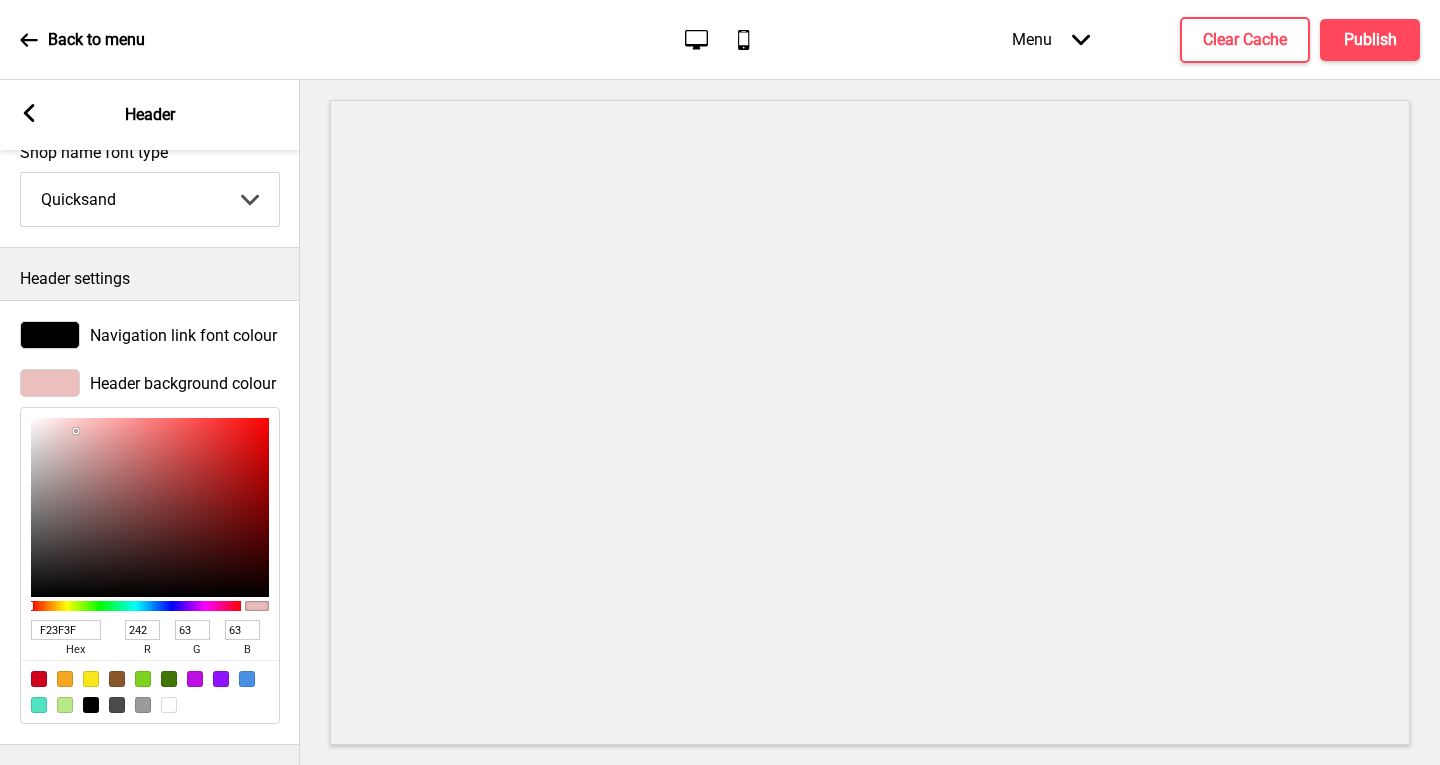 type on "F42D2D" 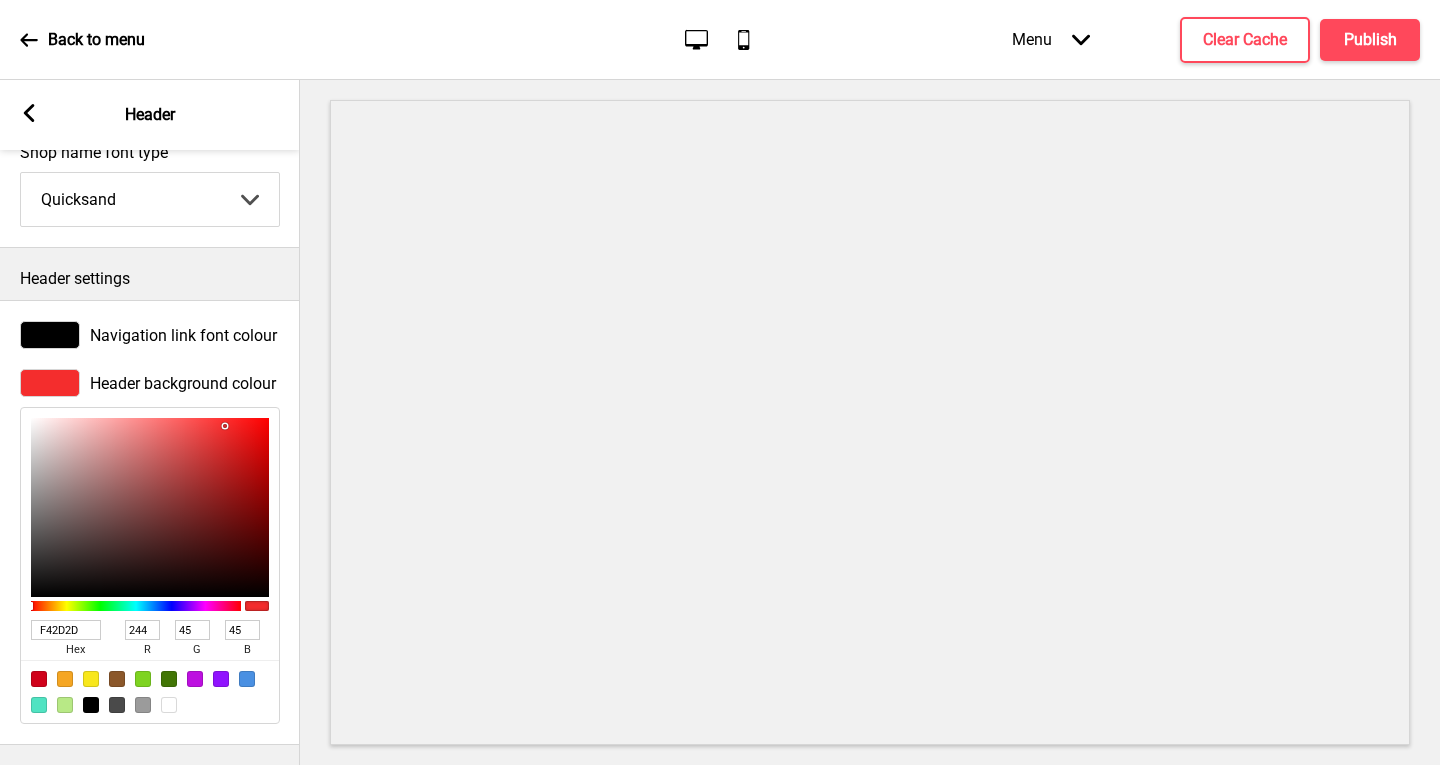 type on "F52020" 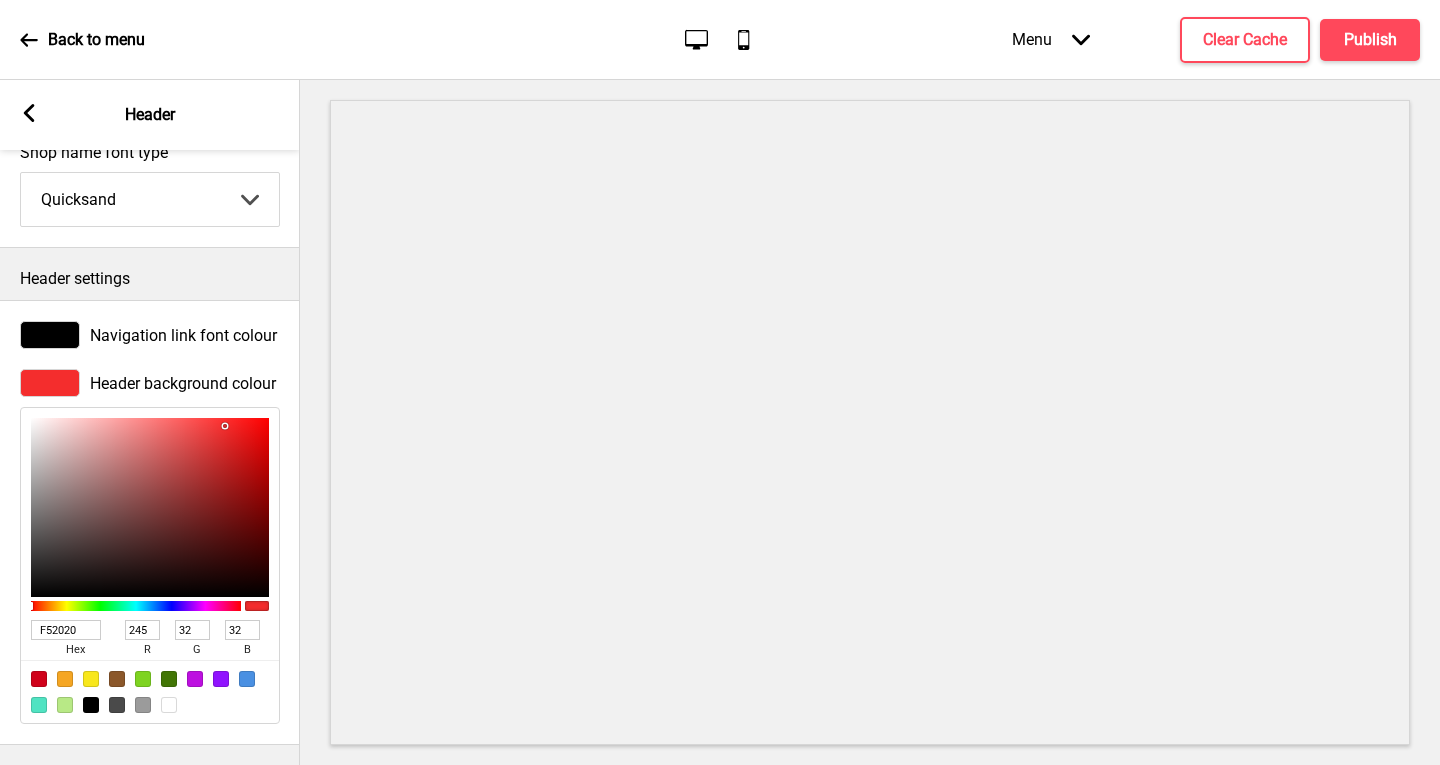 type on "F61616" 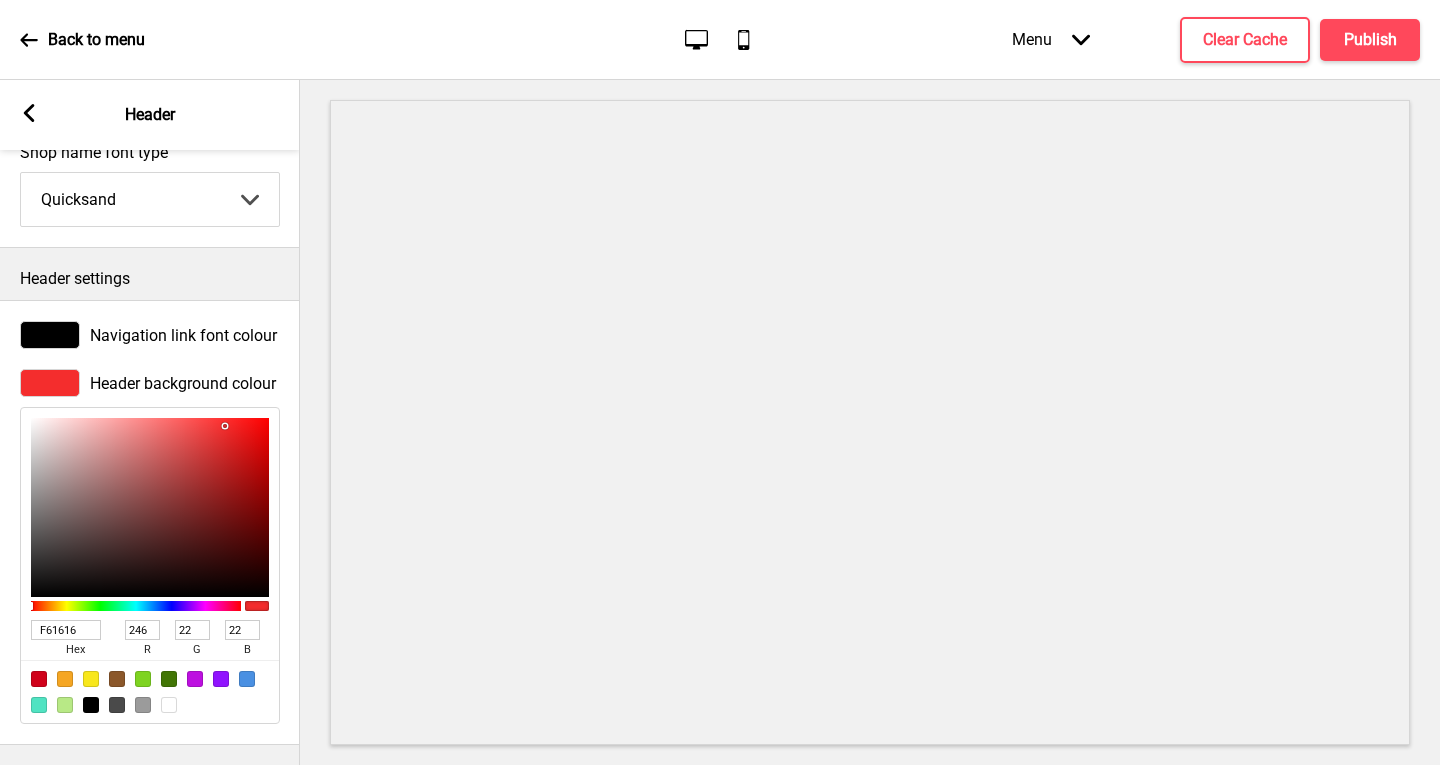 type on "F80B0B" 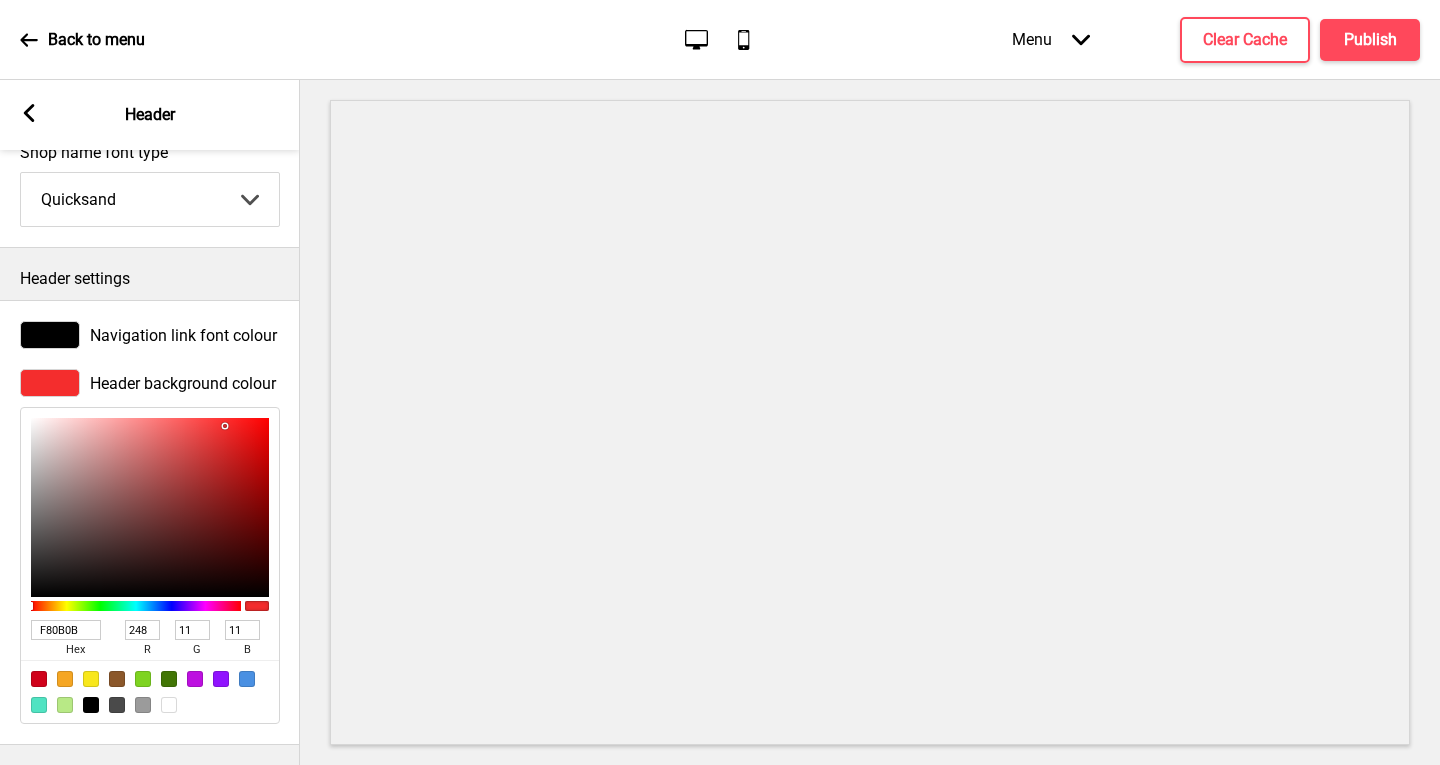type on "F80000" 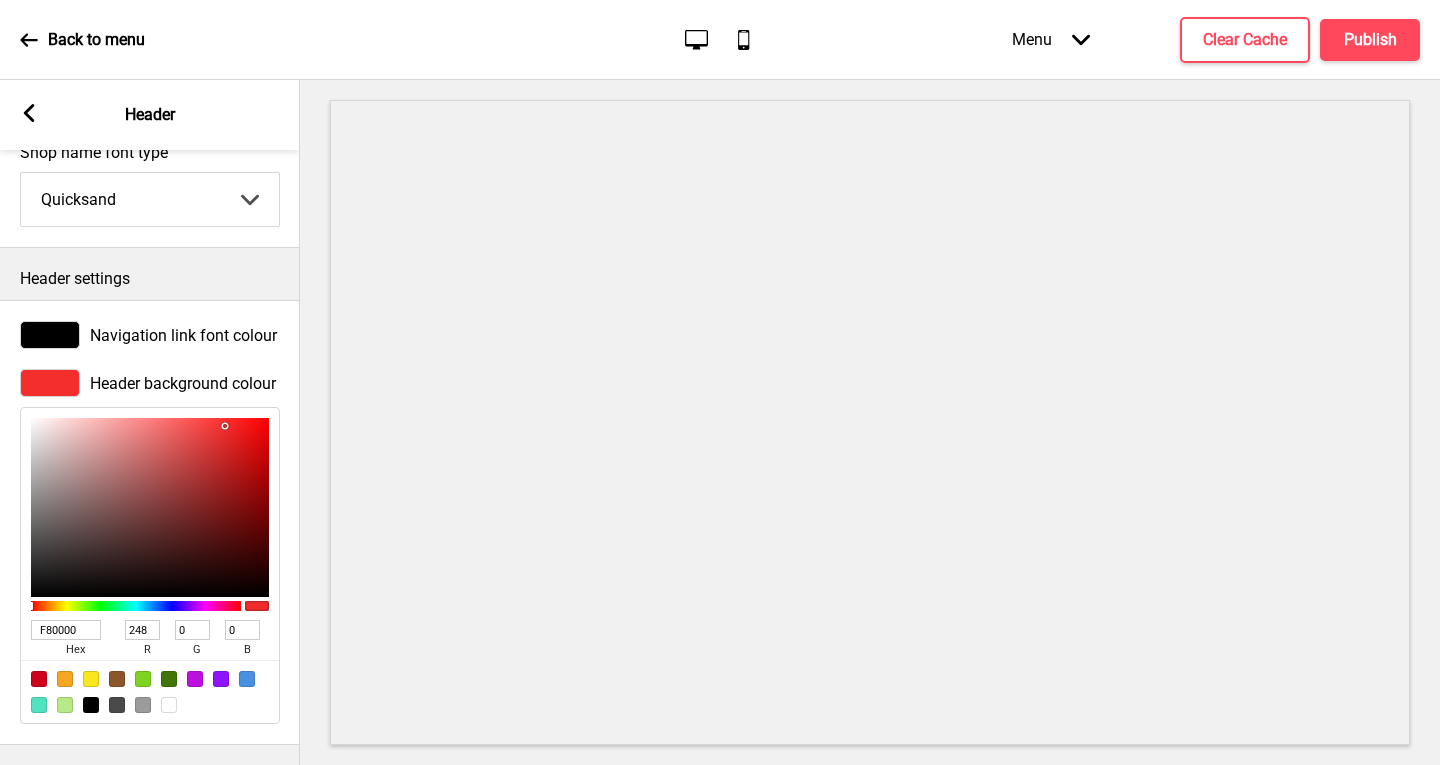 type on "F90000" 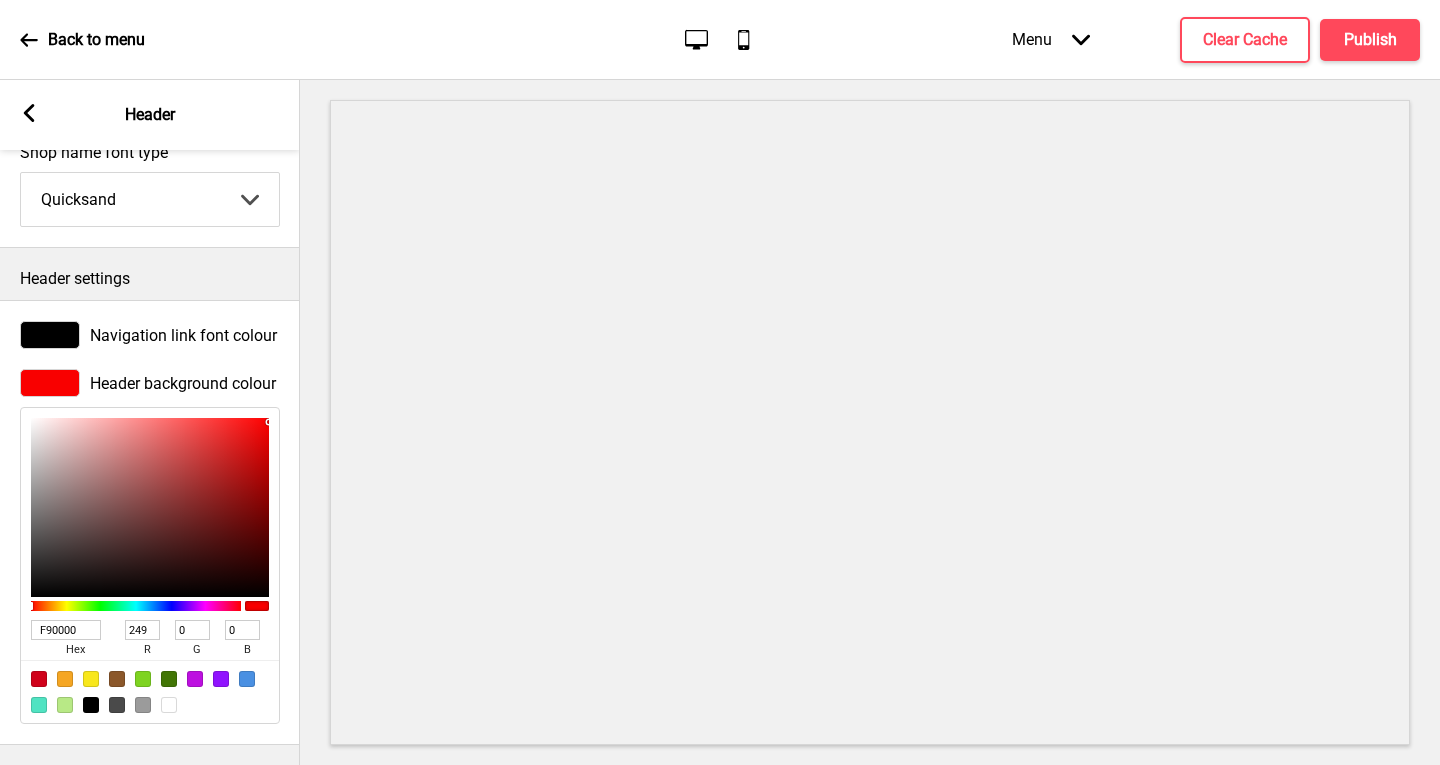 type on "FC0000" 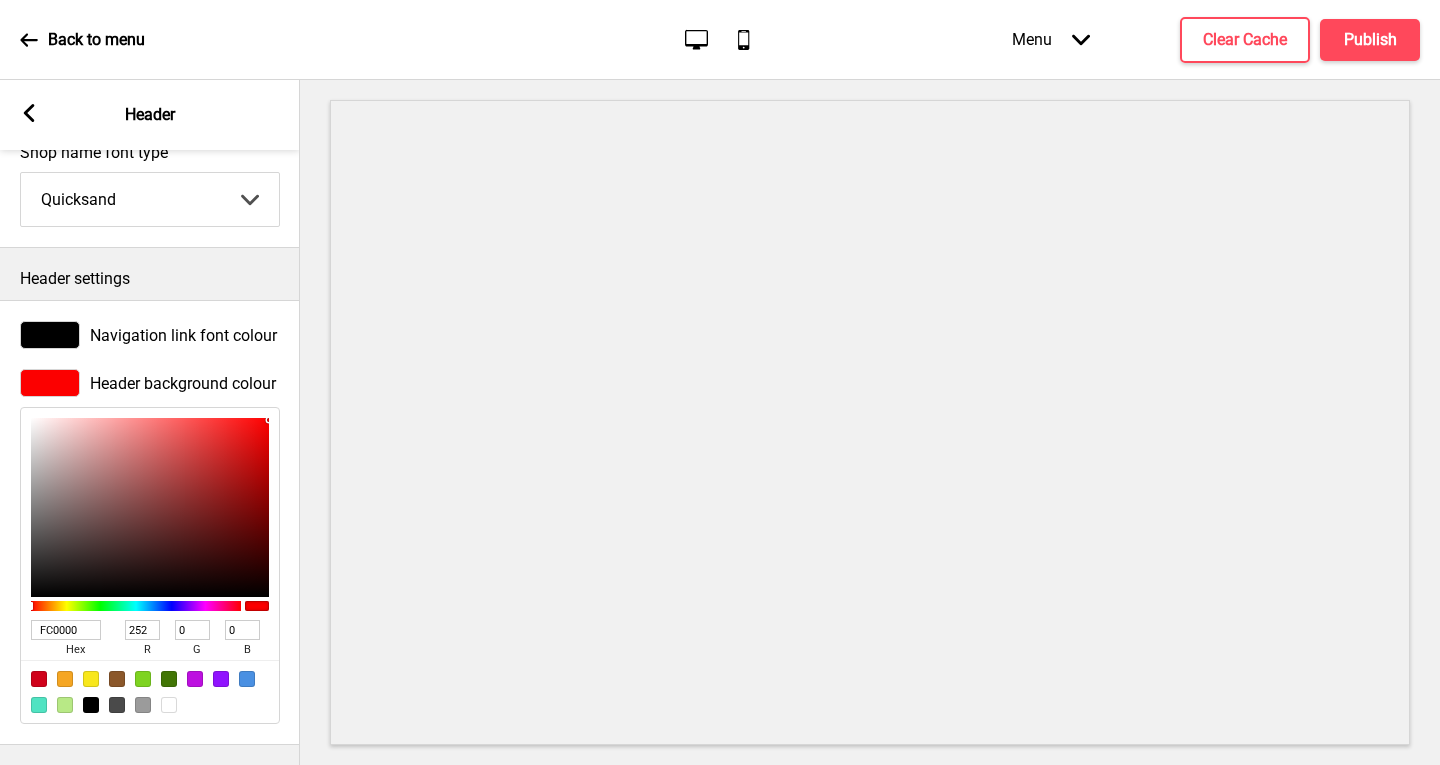 drag, startPoint x: 35, startPoint y: 407, endPoint x: 288, endPoint y: 401, distance: 253.07114 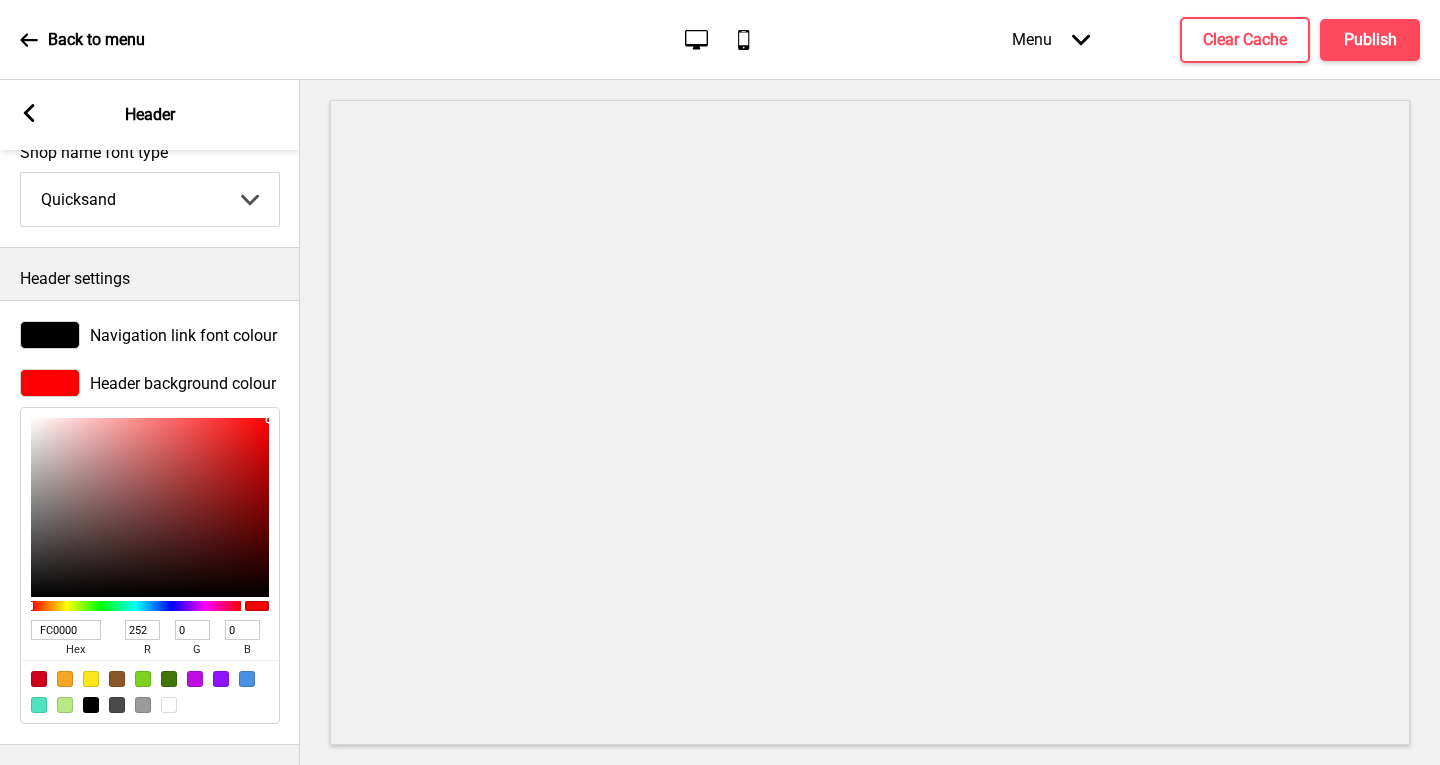 type on "F9F1F1" 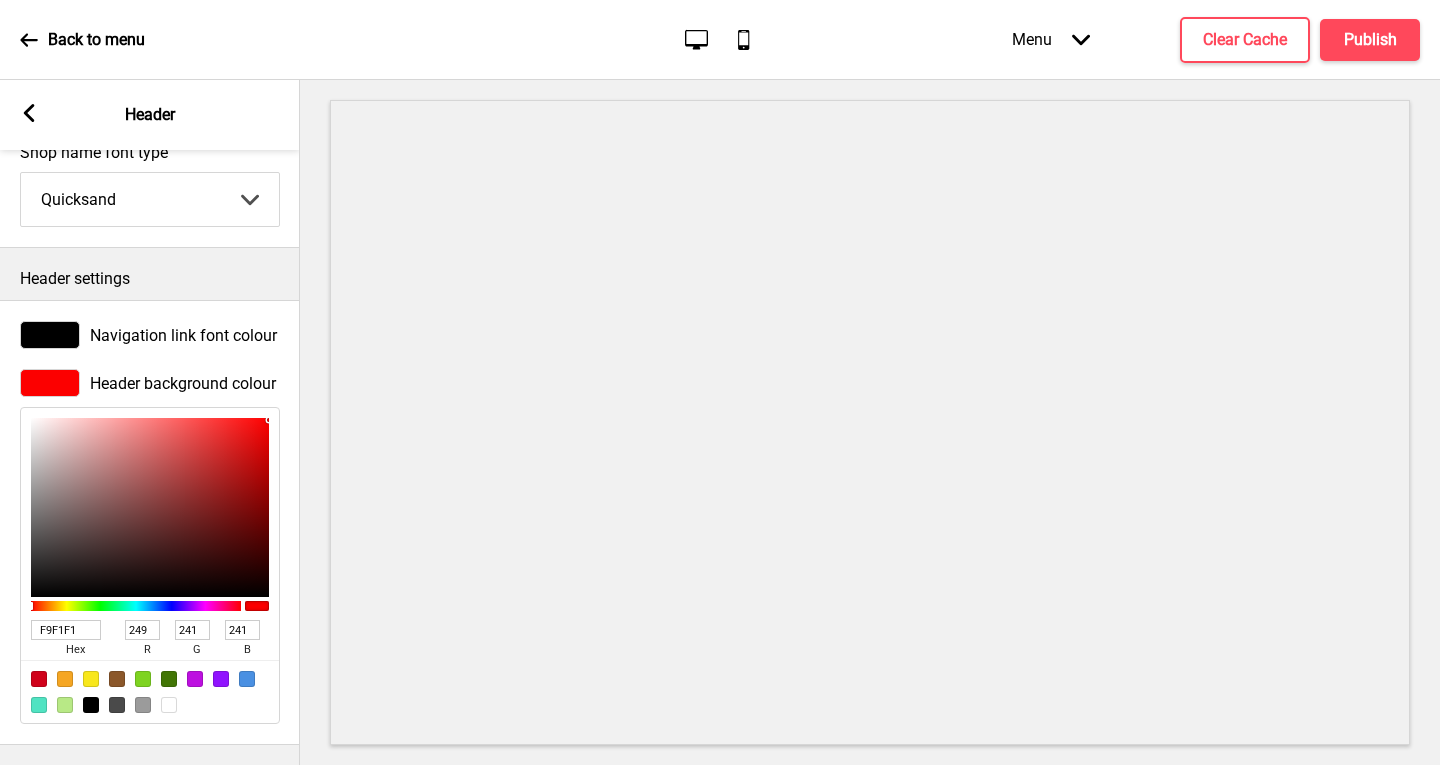 type on "F9F2F2" 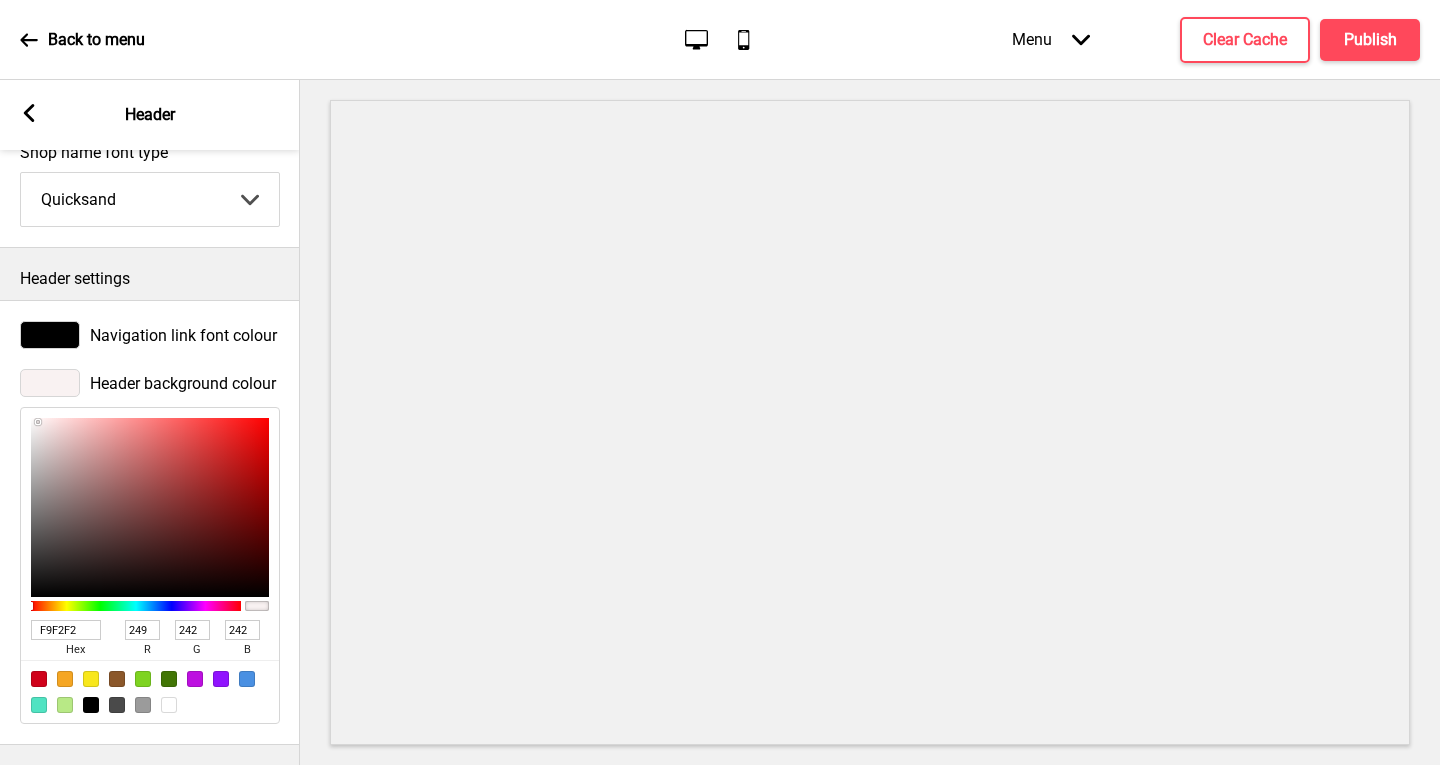 type on "F9F3F3" 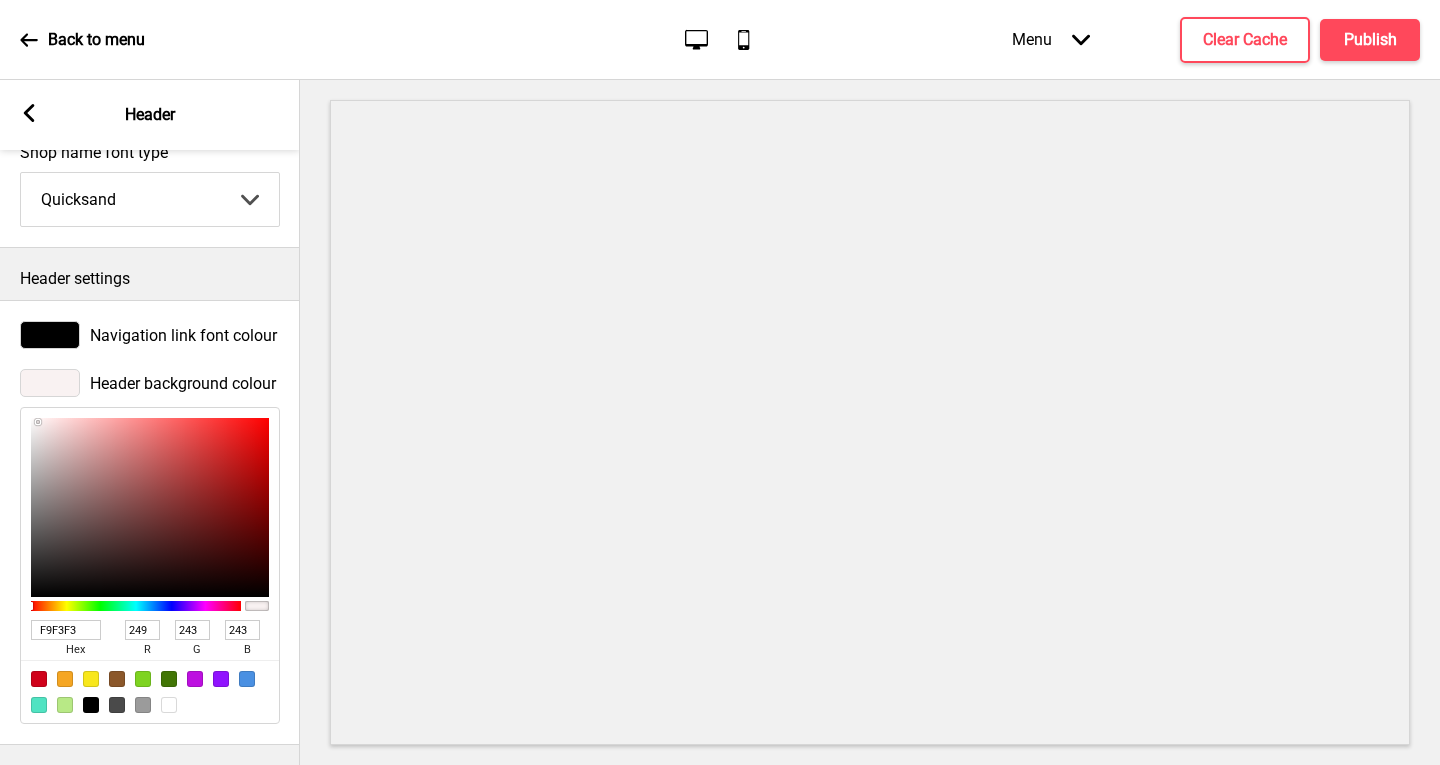 type on "F9F4F4" 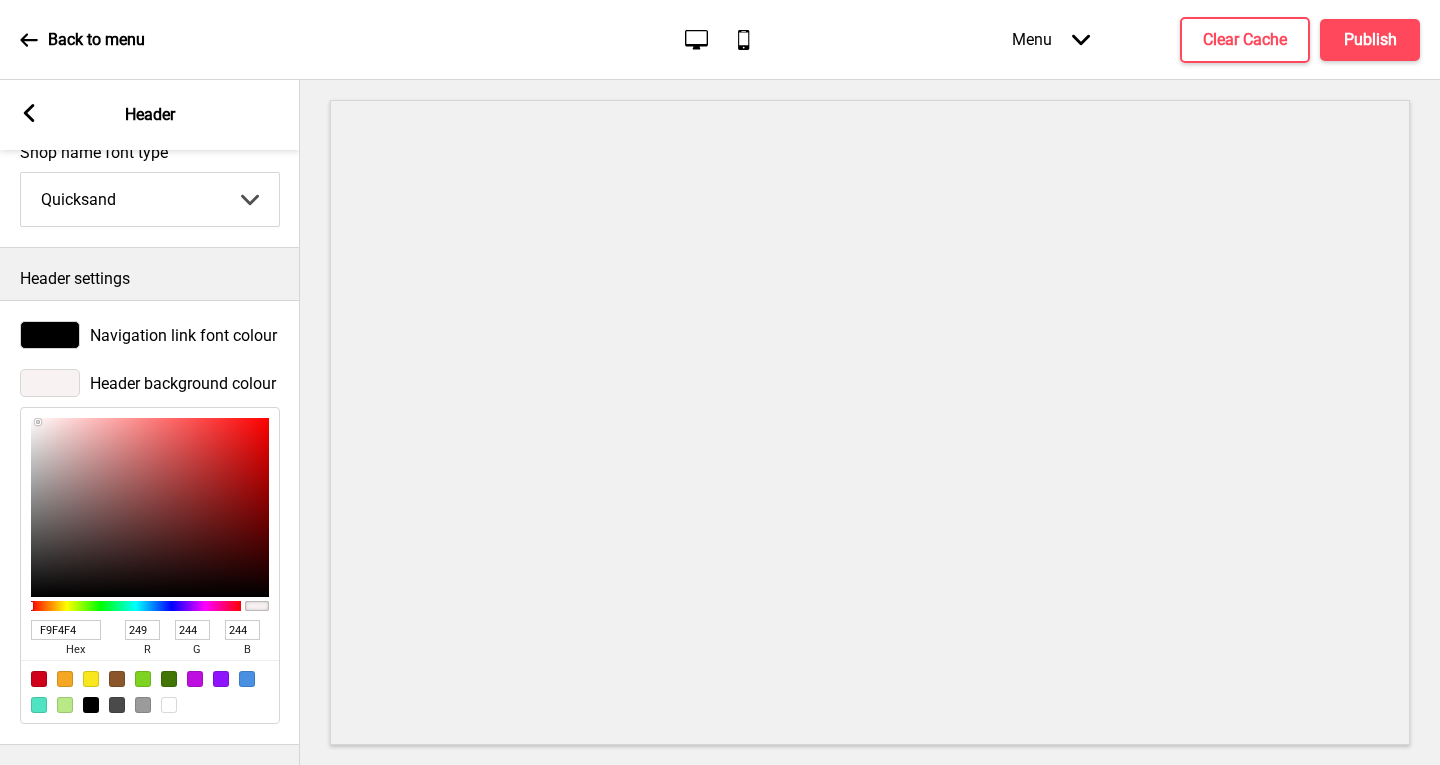 type on "F9F5F5" 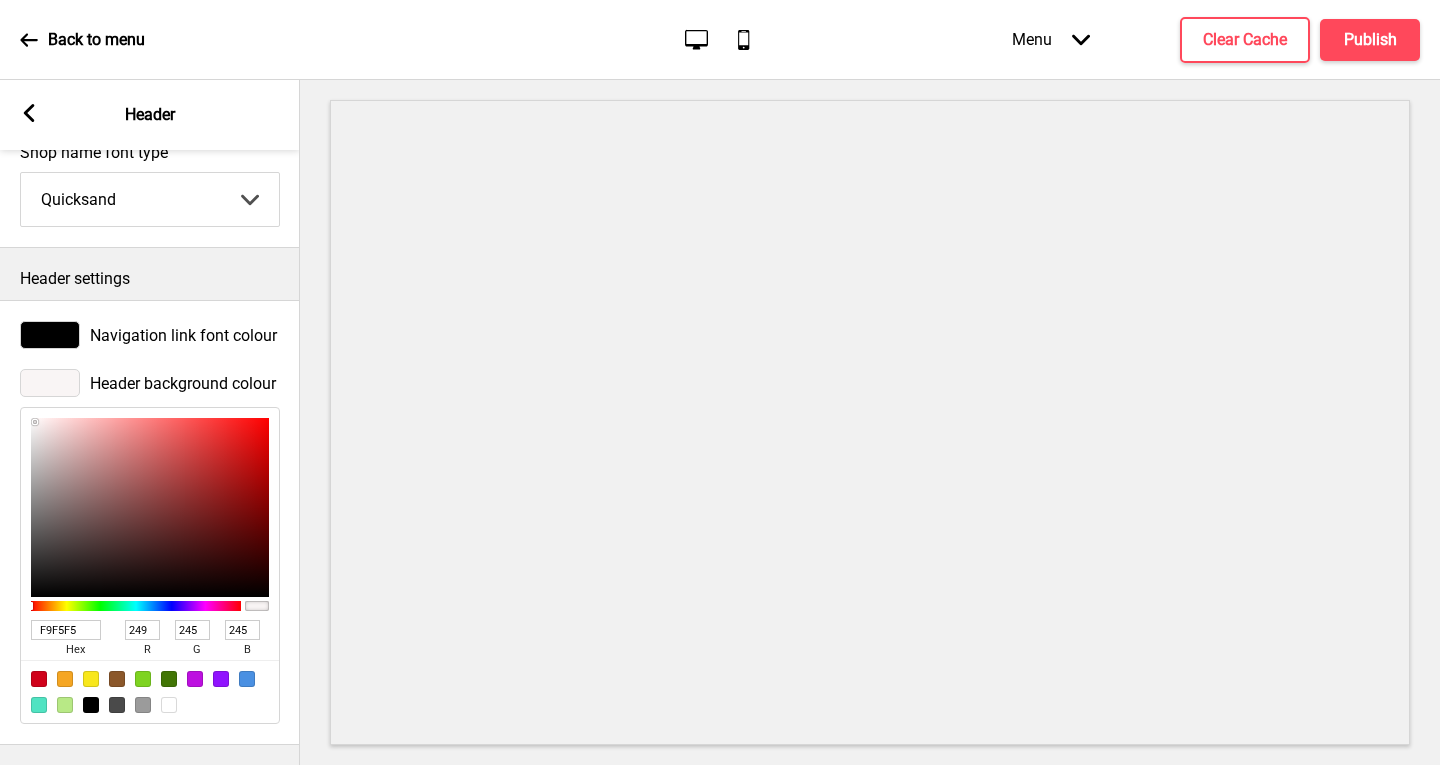 type on "F9F6F6" 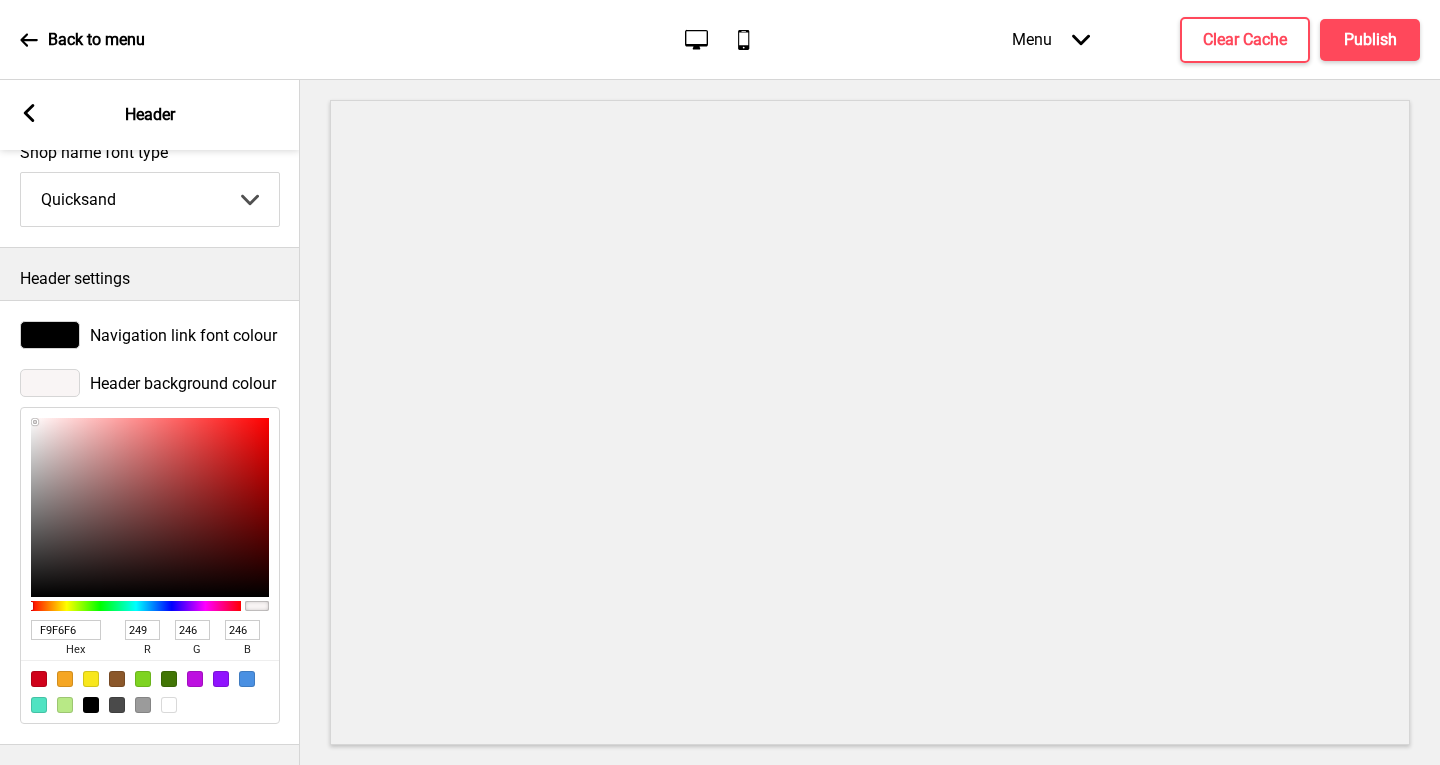 type on "F9F8F8" 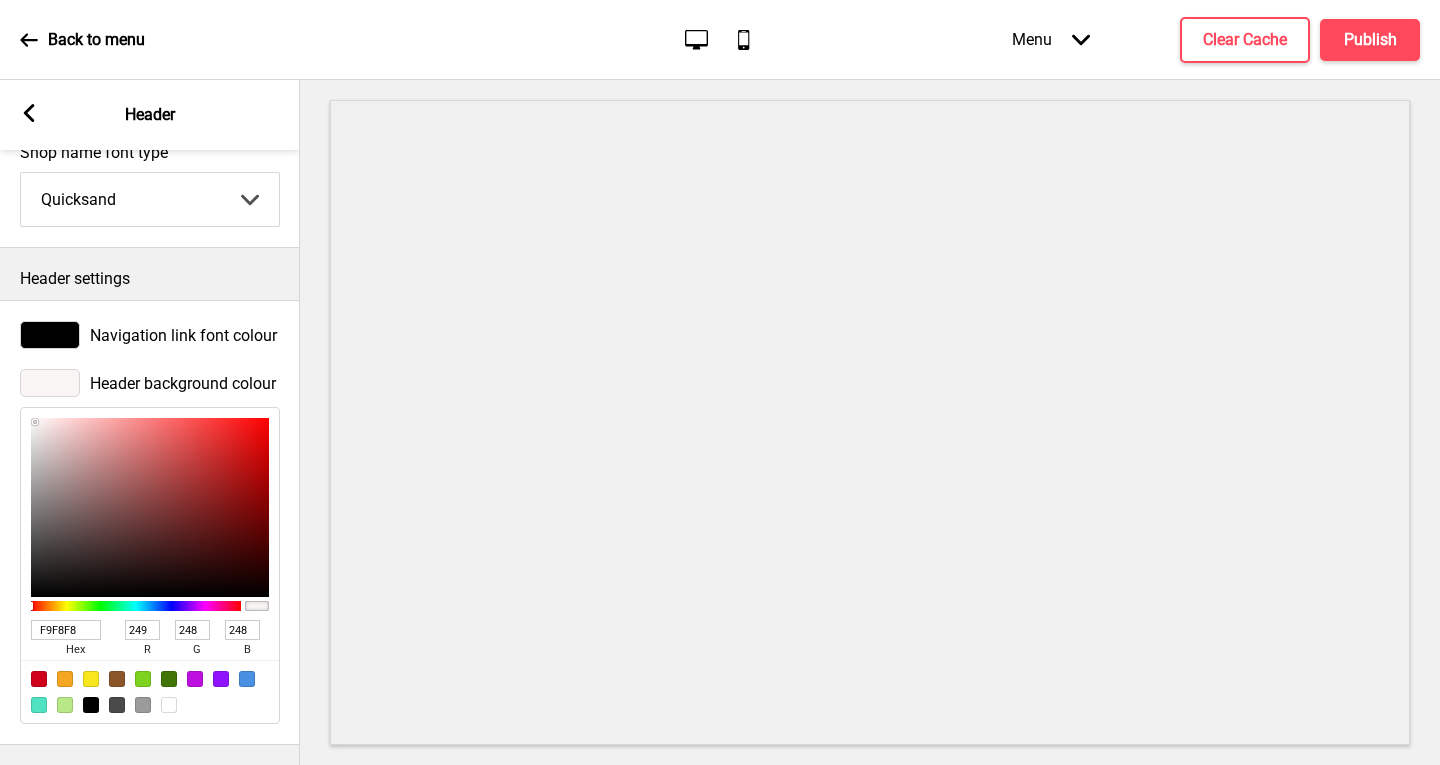 type on "FBFBFB" 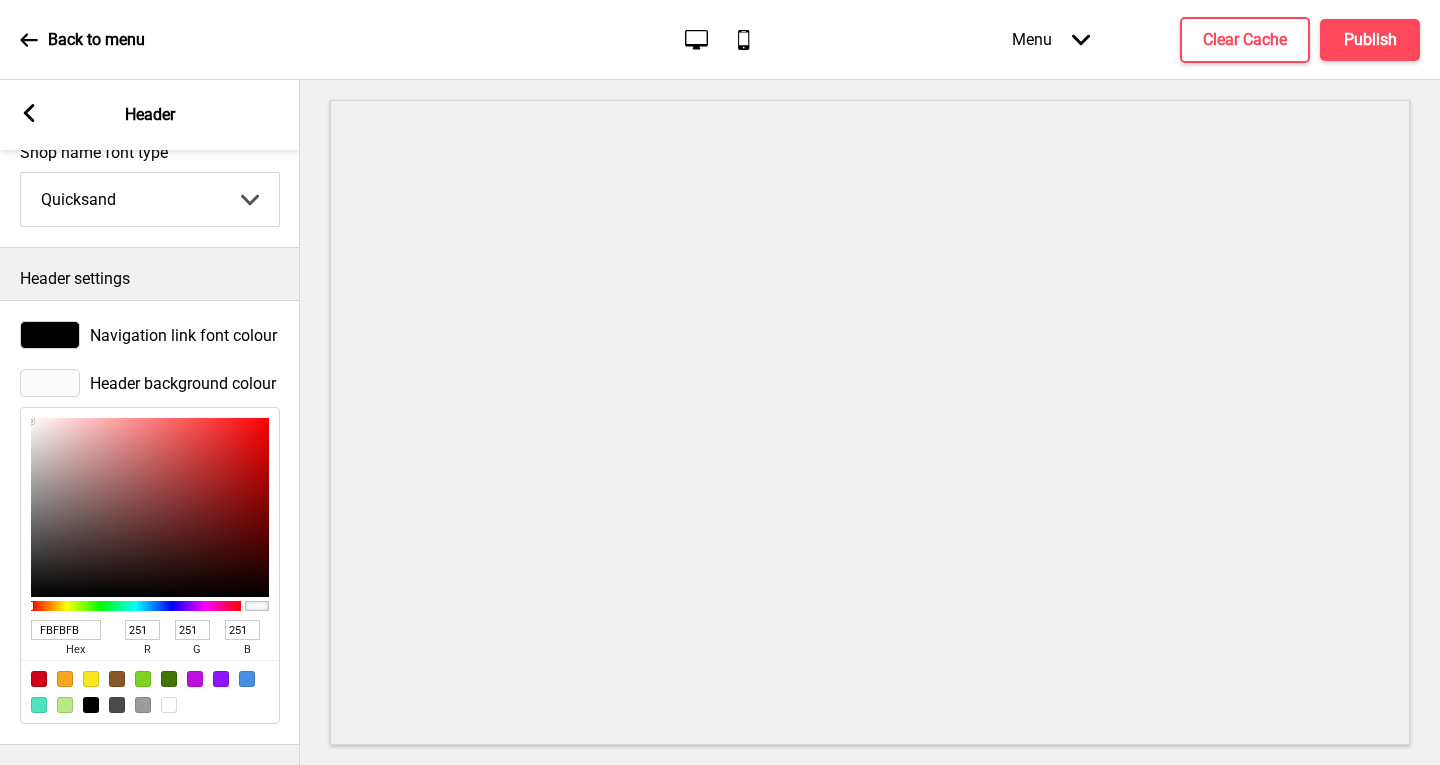type on "FCFCFC" 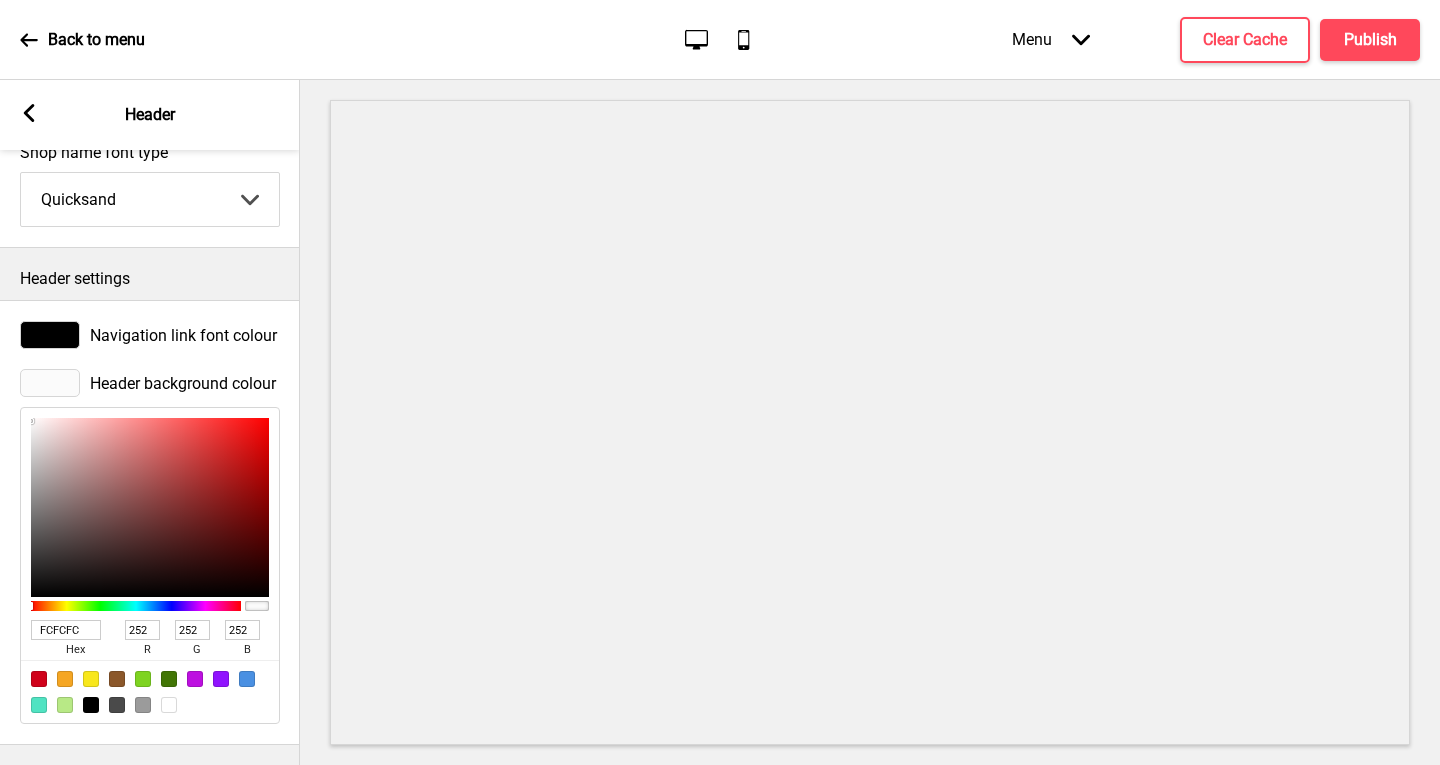 type on "FFFFFF" 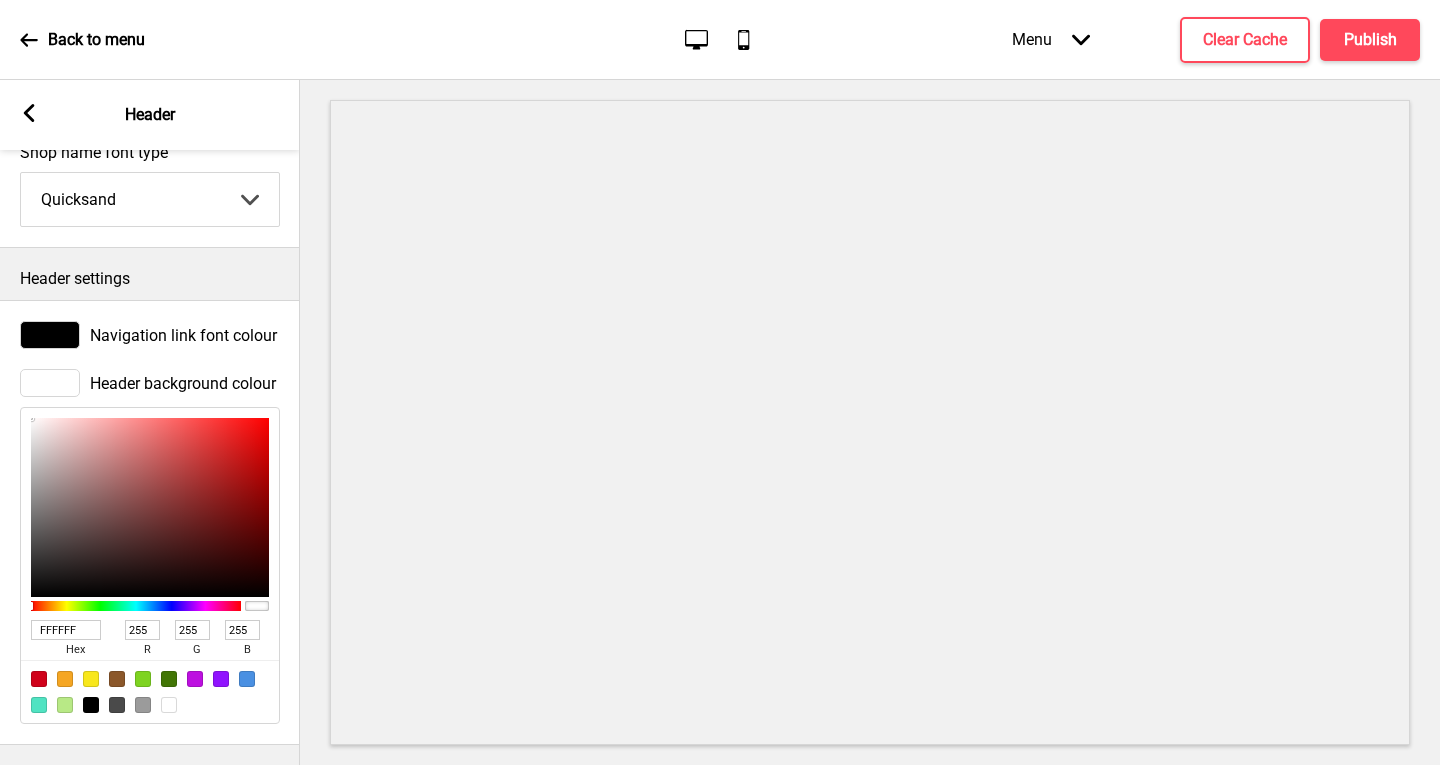 type on "FEFEFE" 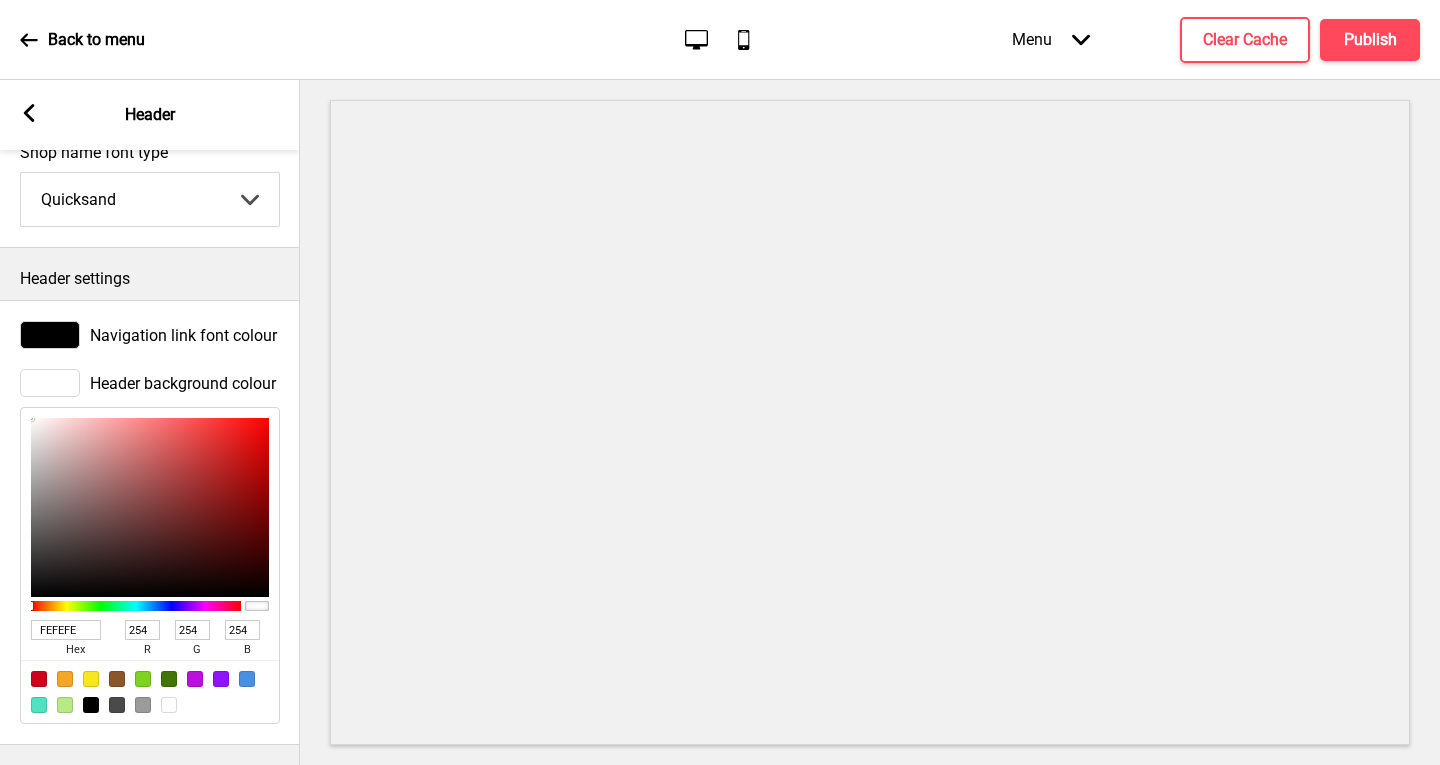 type on "9E8383" 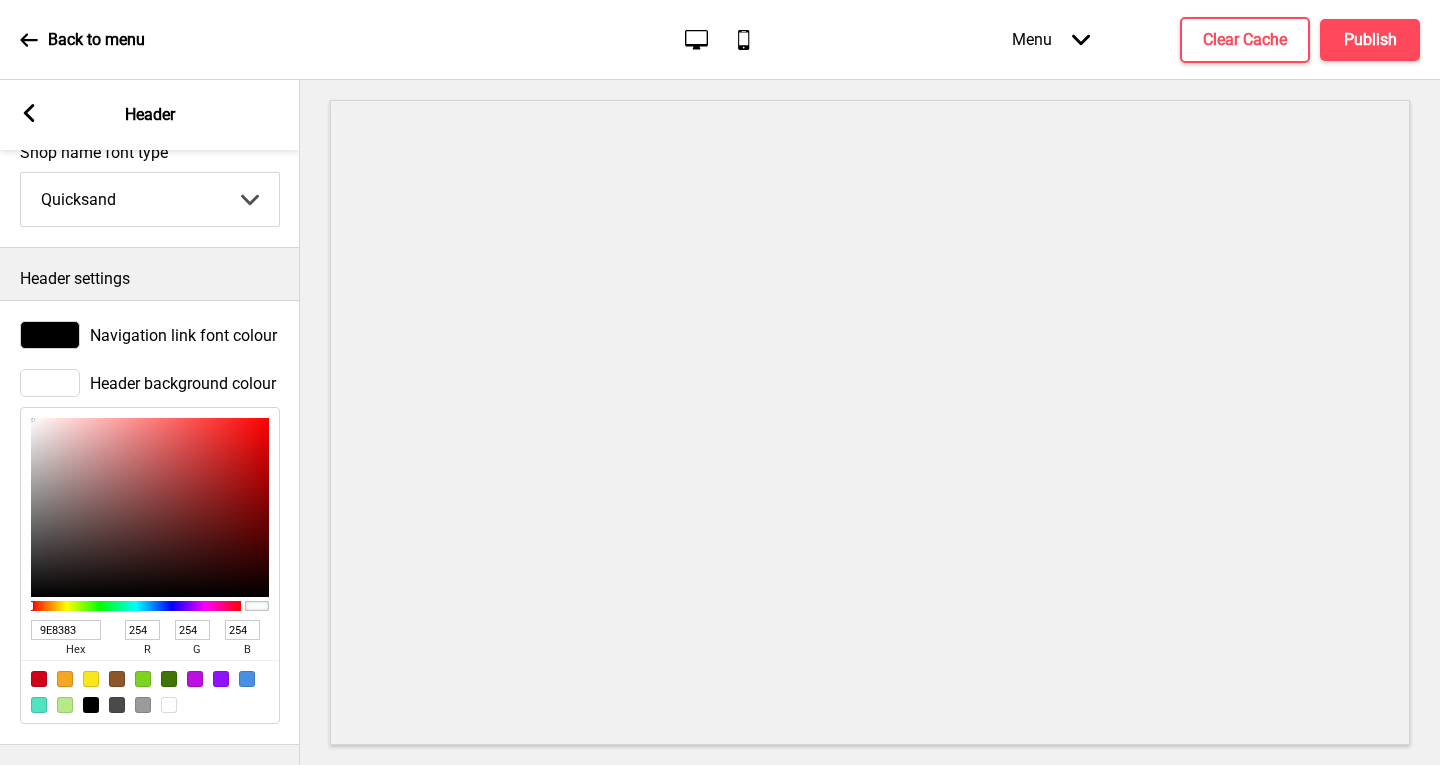 type on "158" 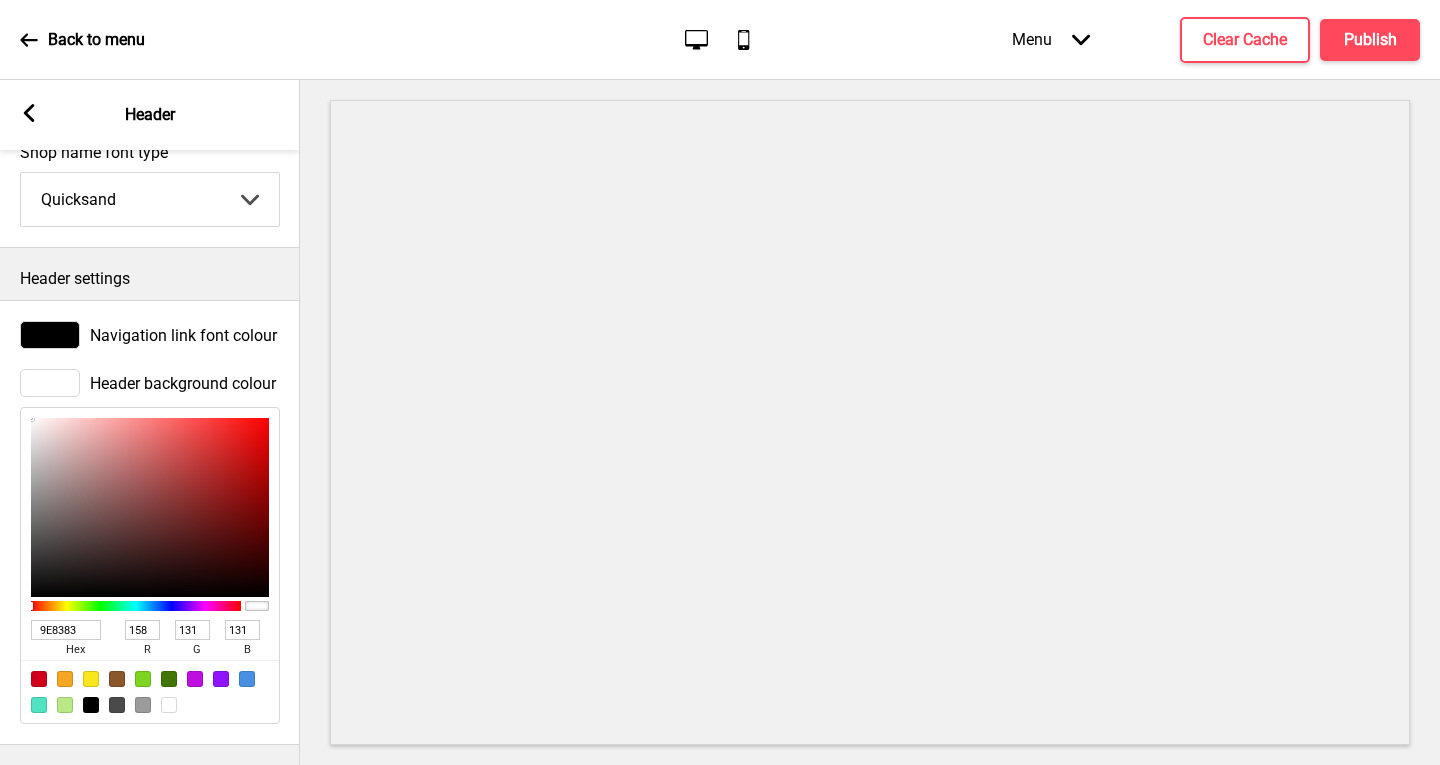 type on "664040" 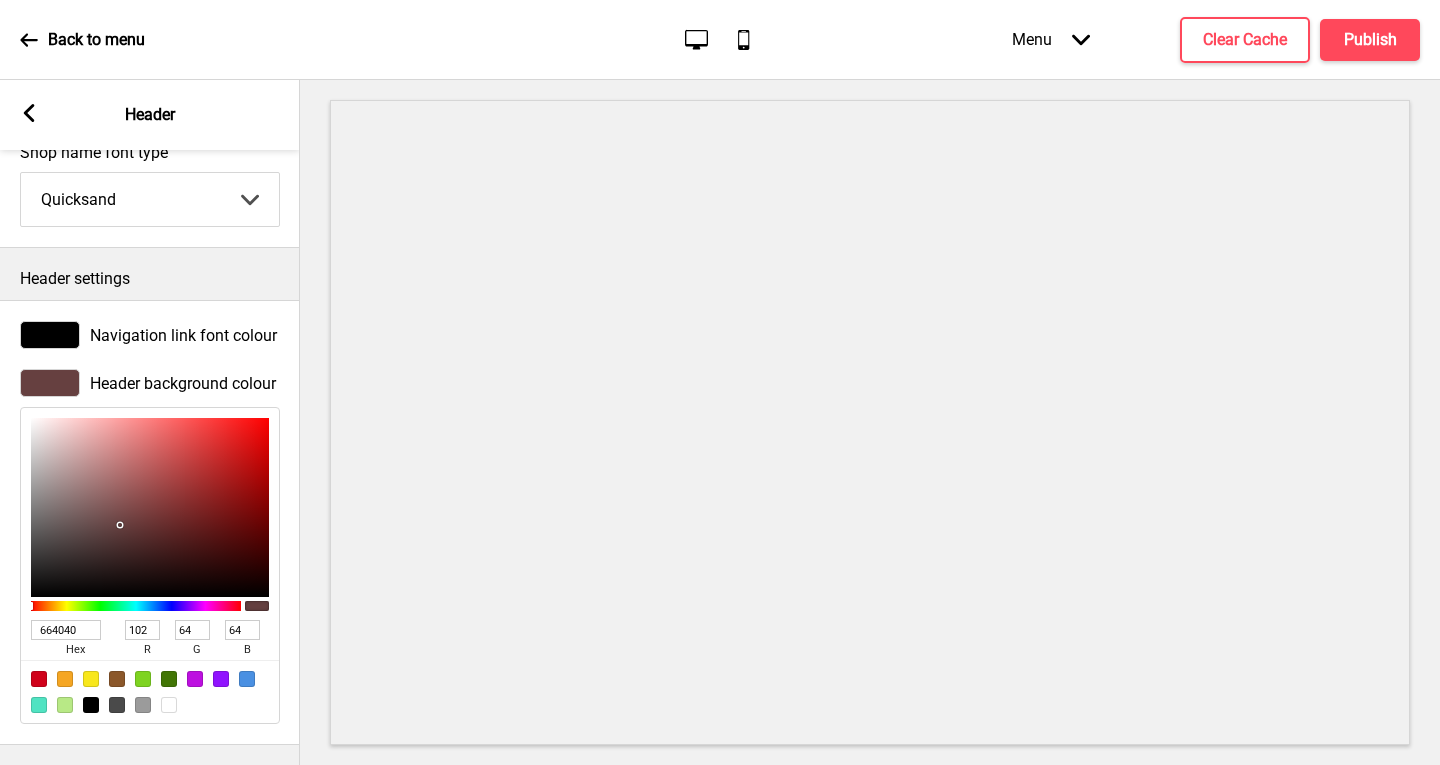 type on "653F3F" 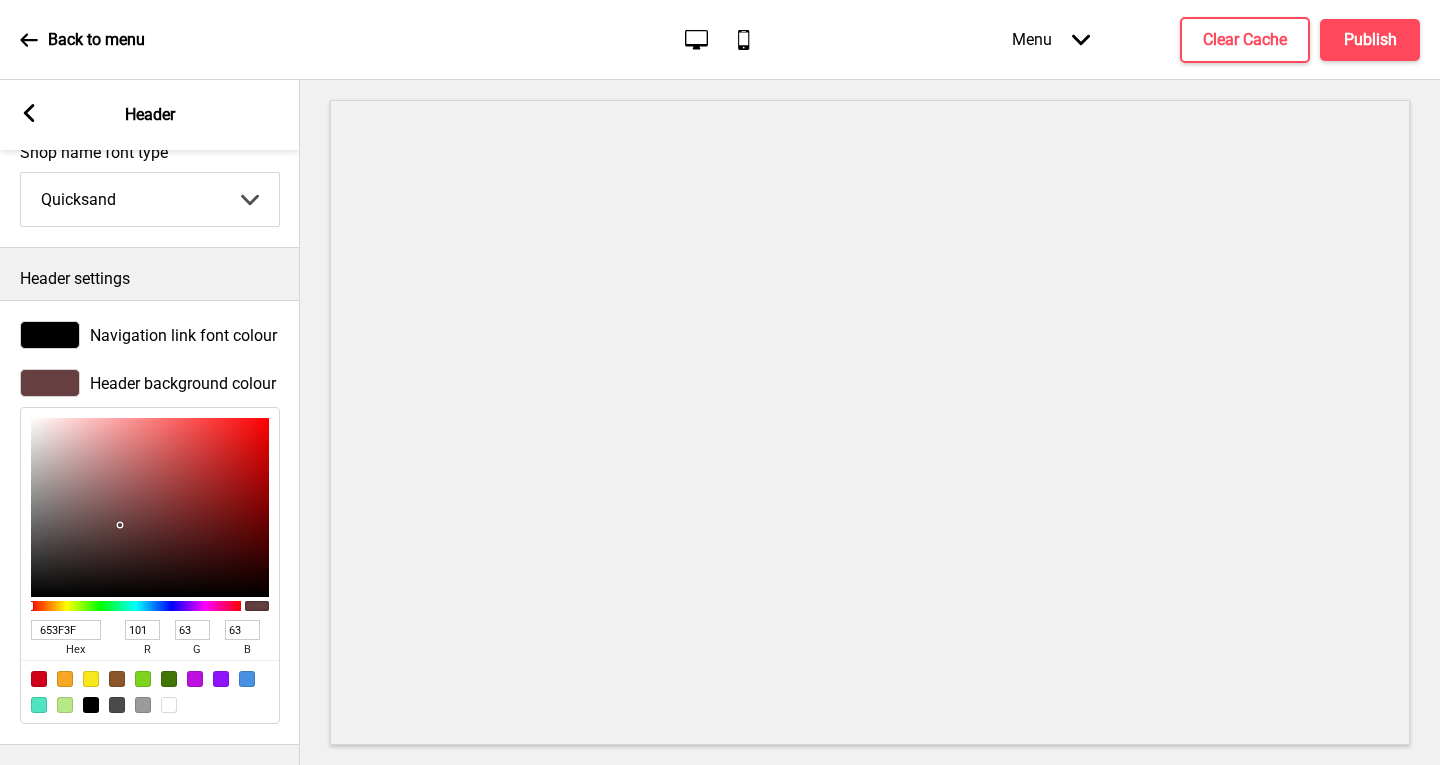 type on "664040" 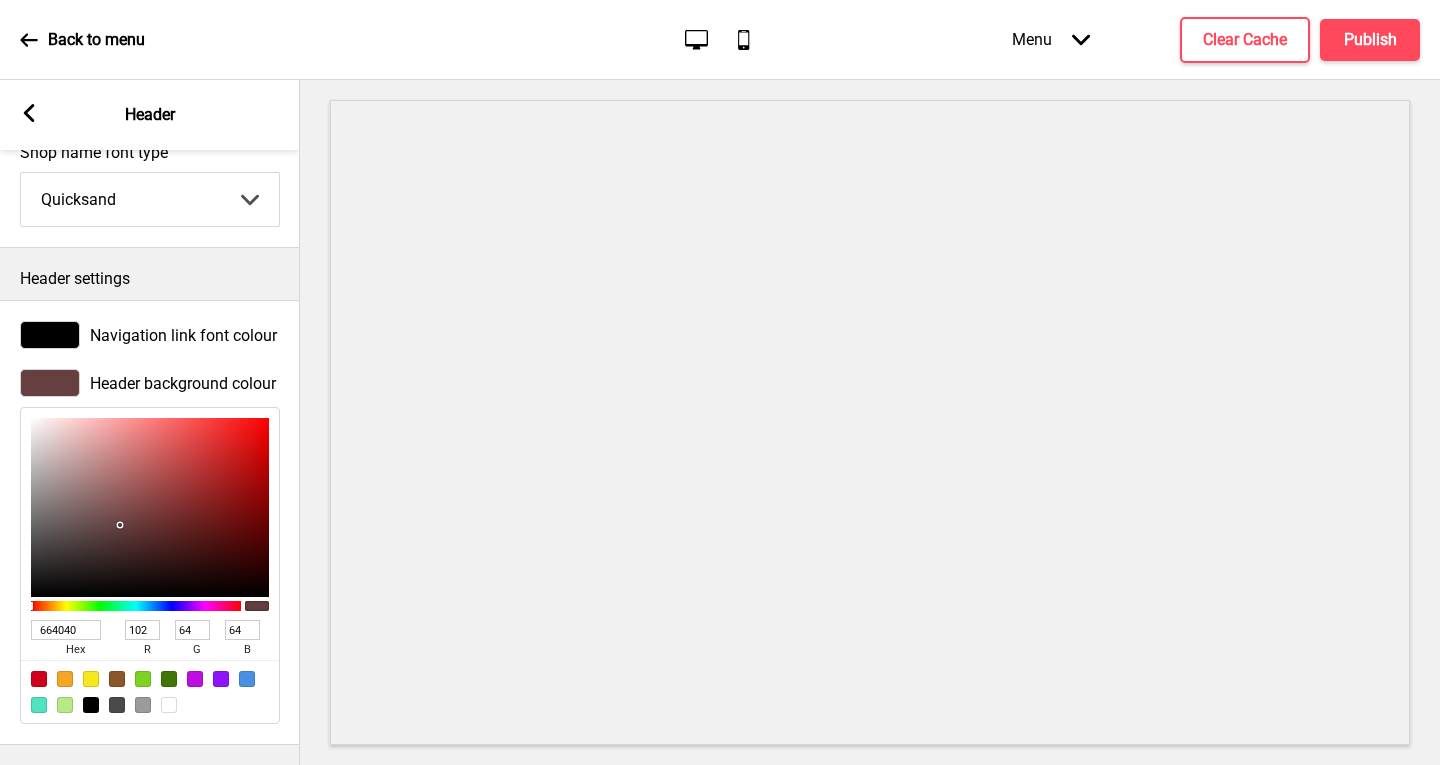 type on "684040" 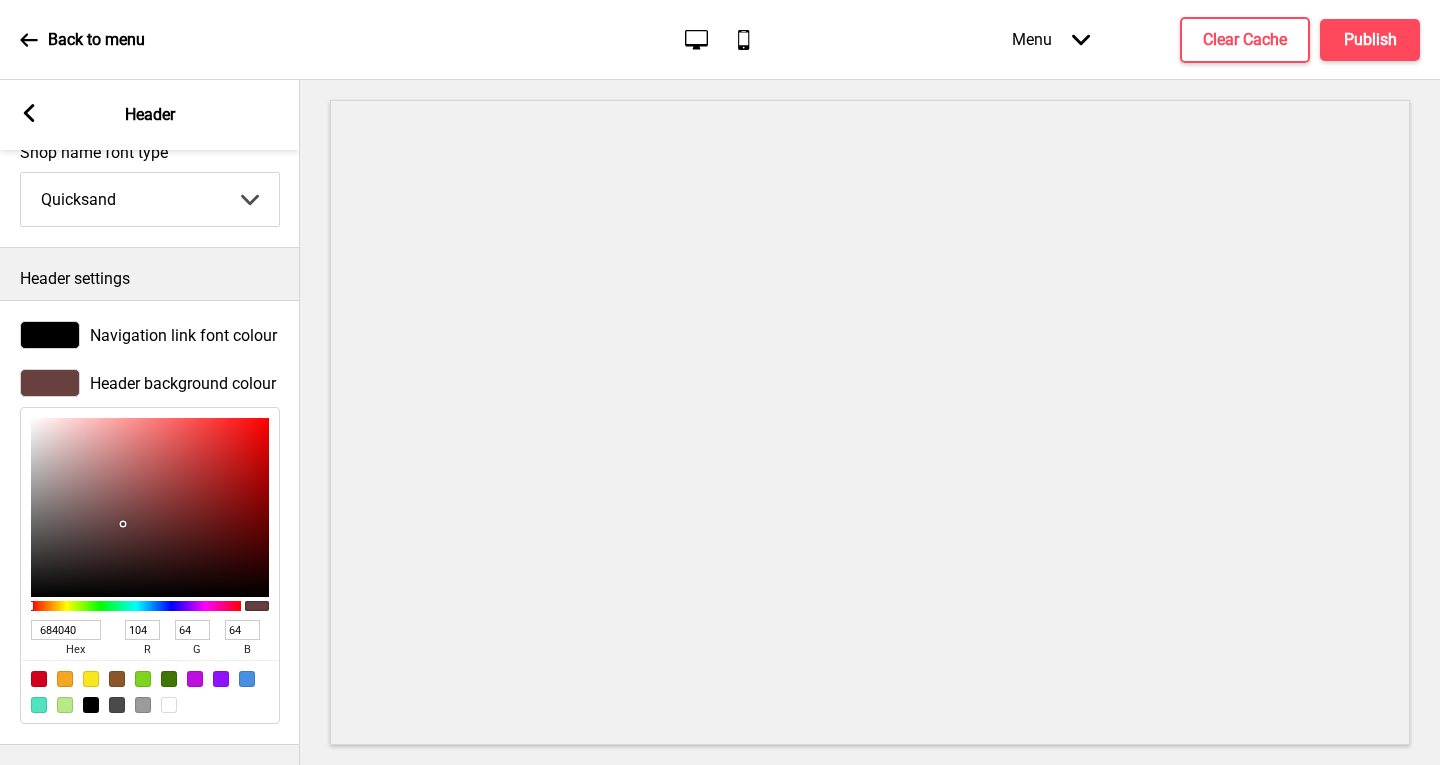 type on "694141" 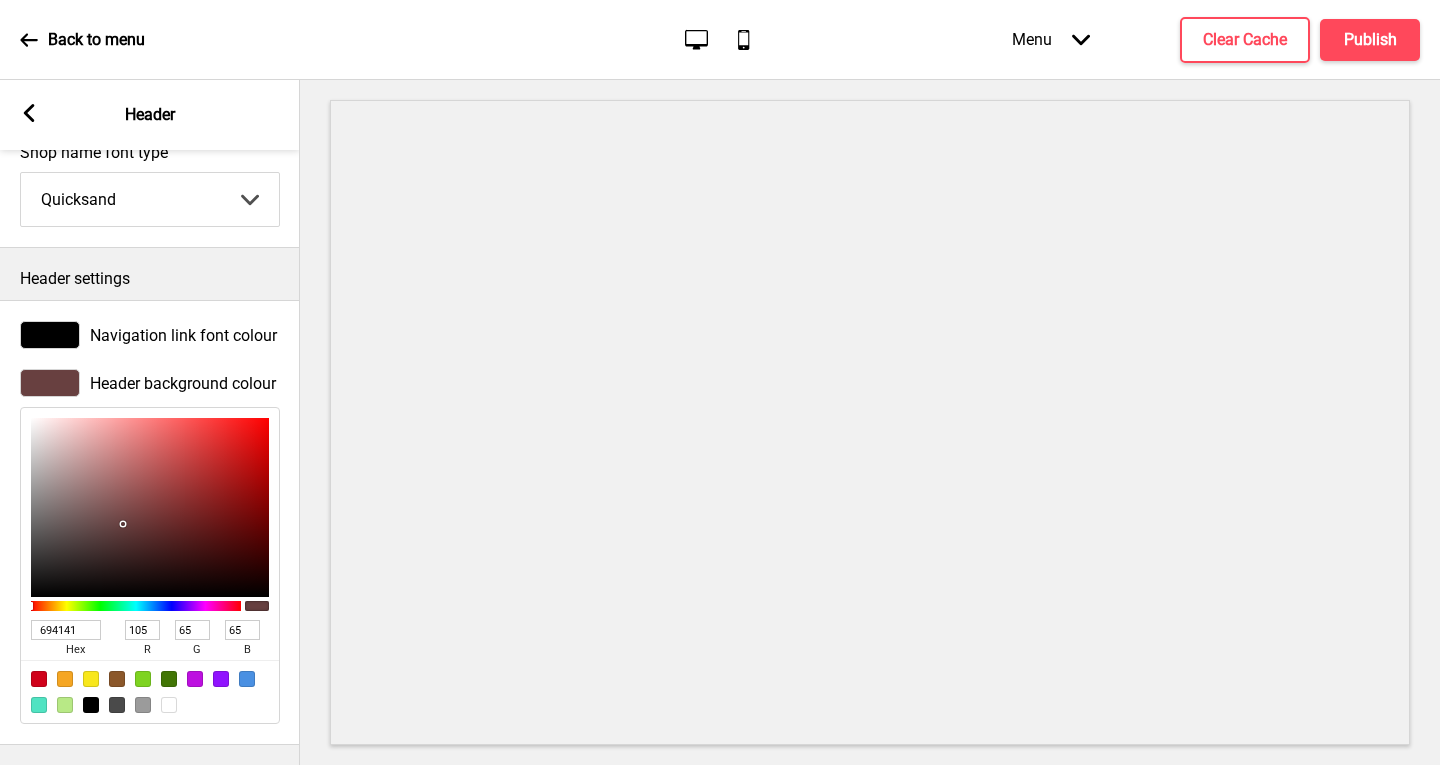 type on "122" 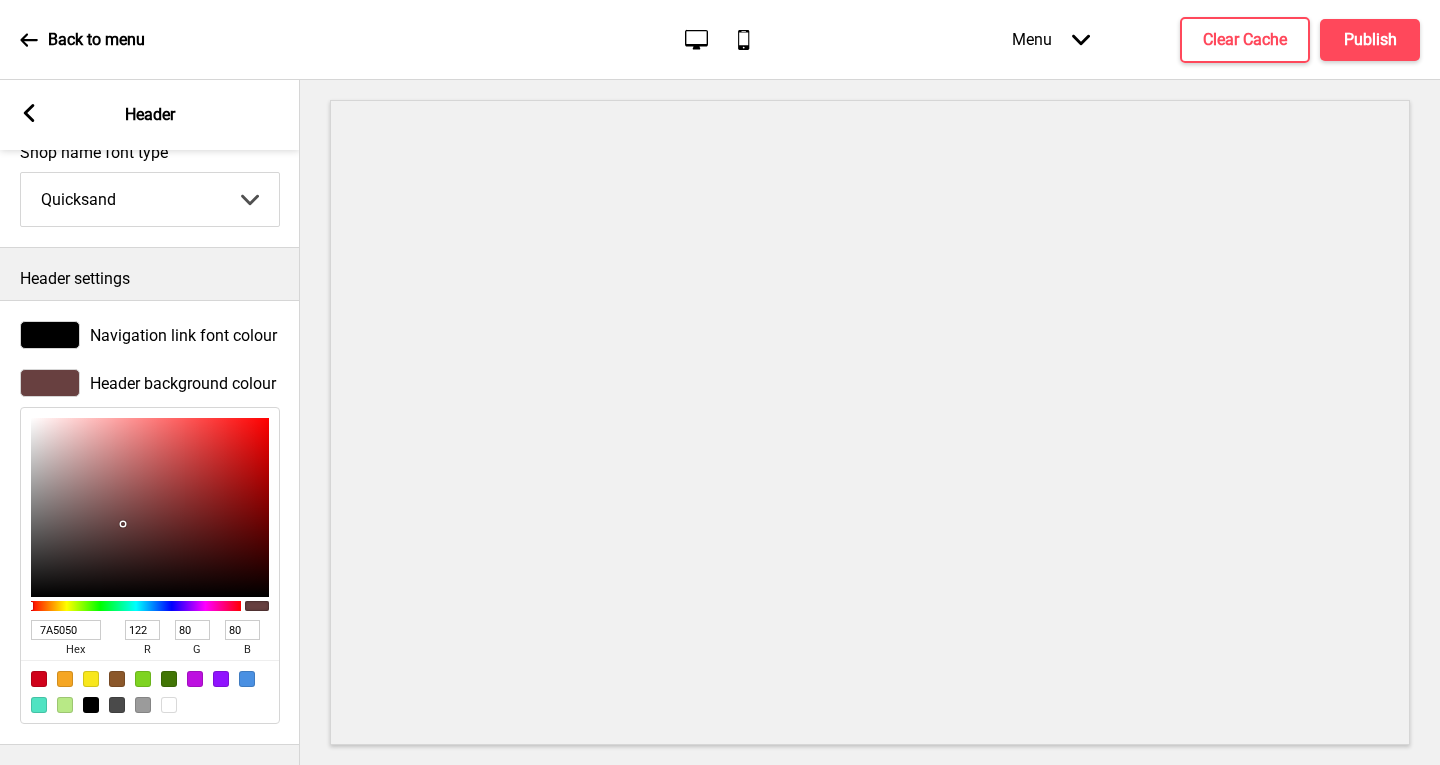 type on "BAA4A4" 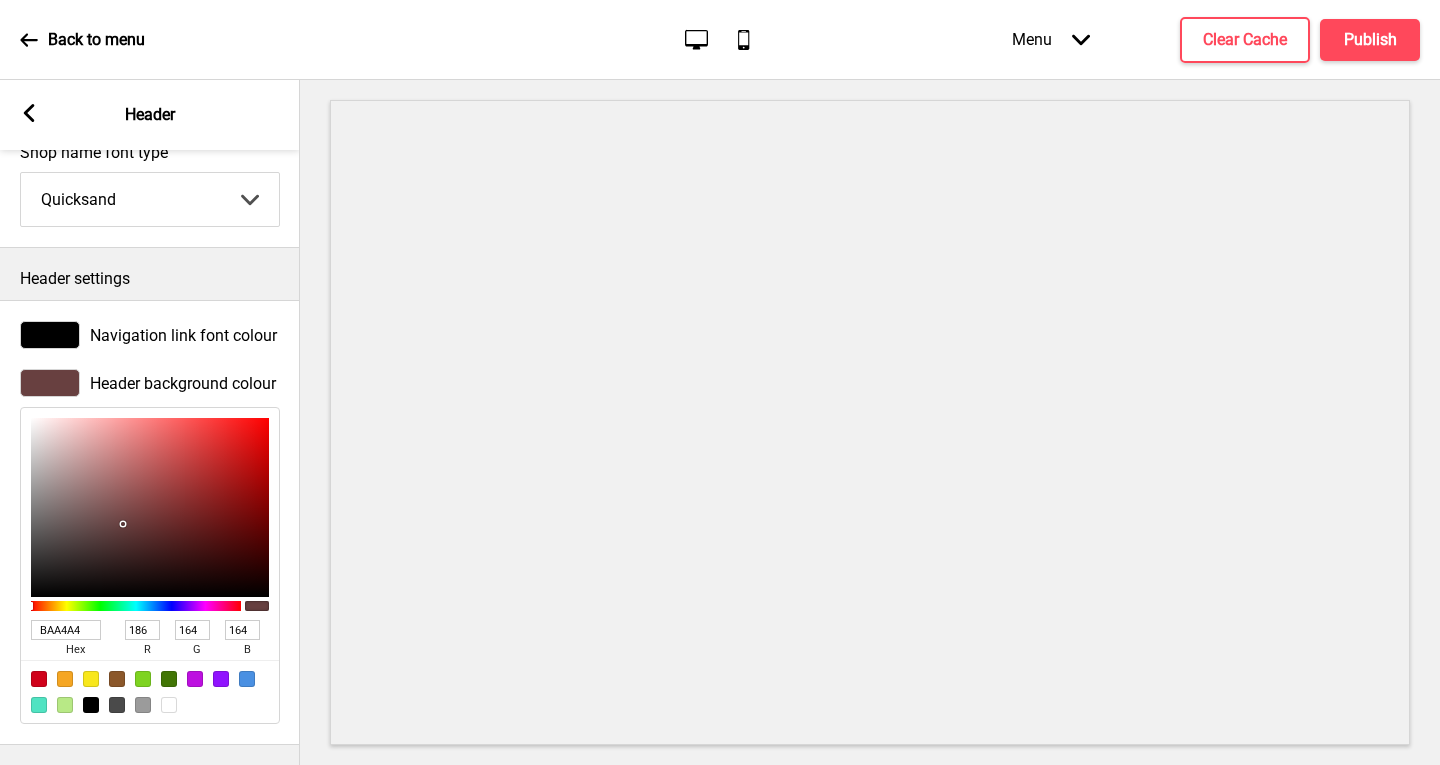 type on "DADADA" 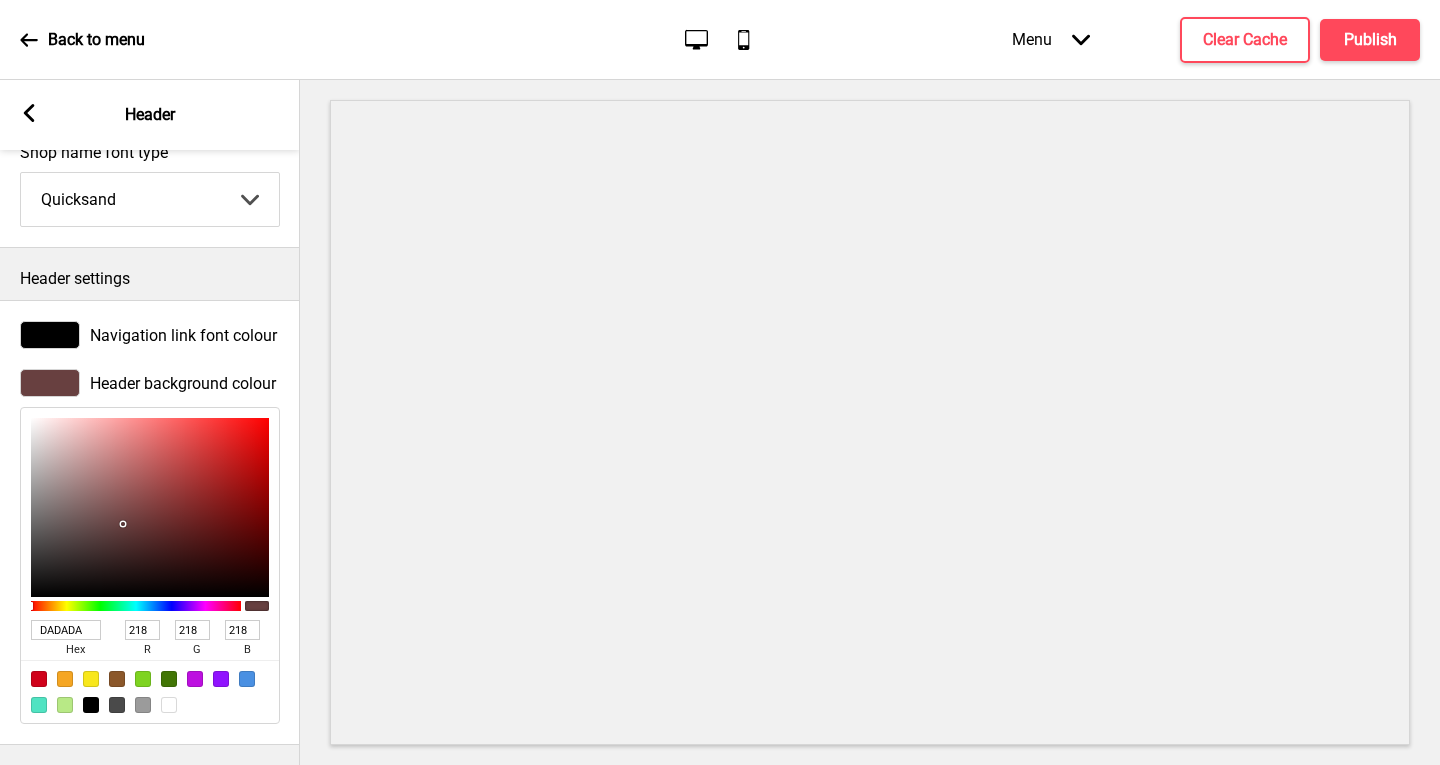 type on "DBDBDB" 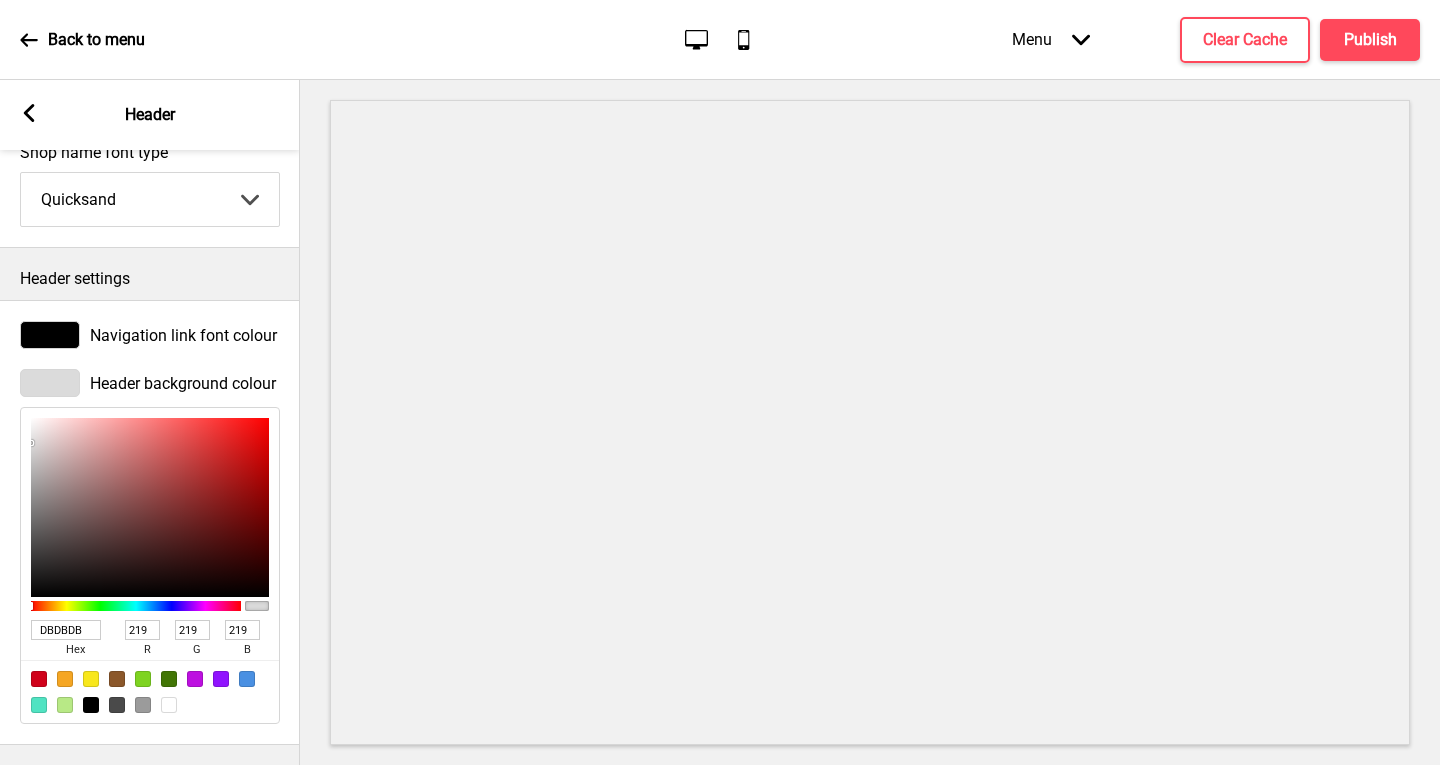 type on "DDDDDD" 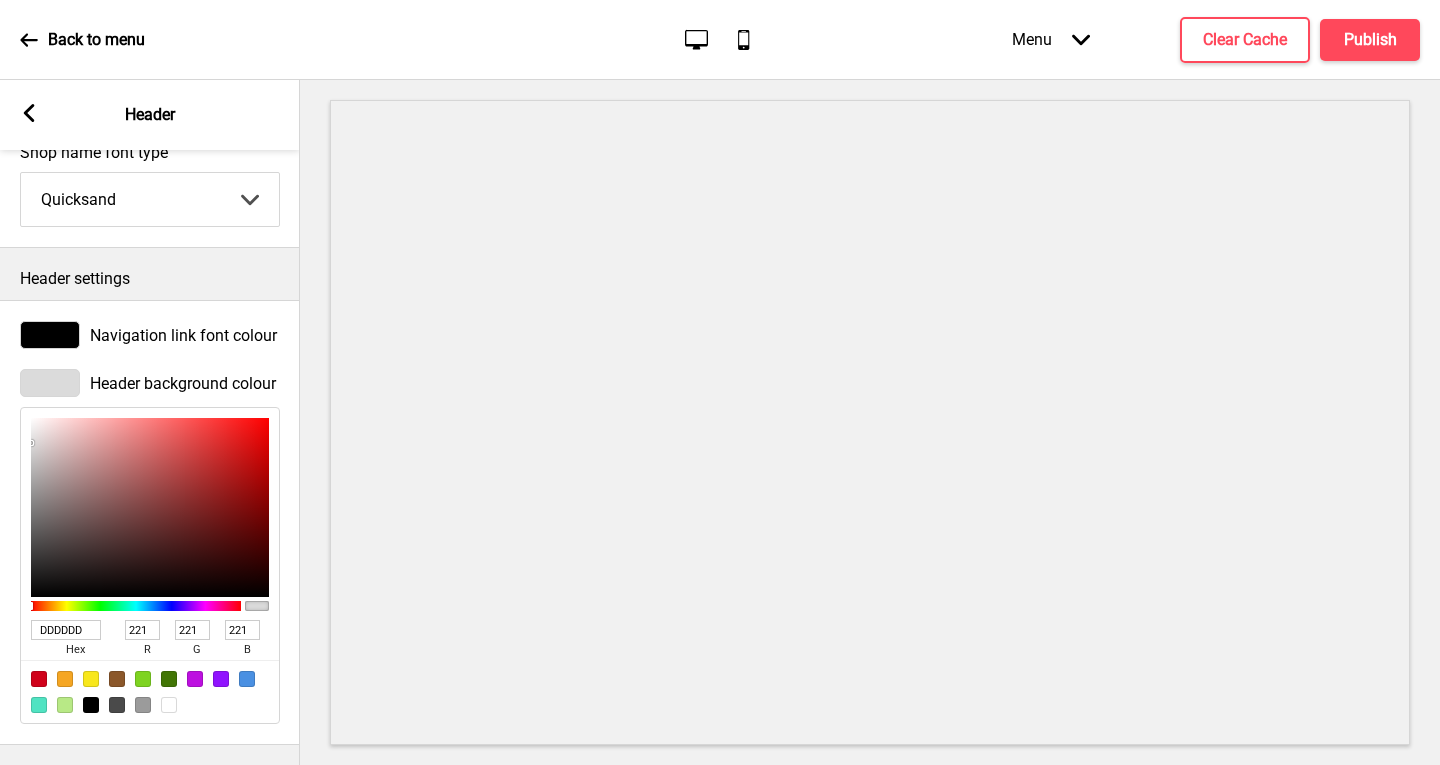 type on "E0E0E0" 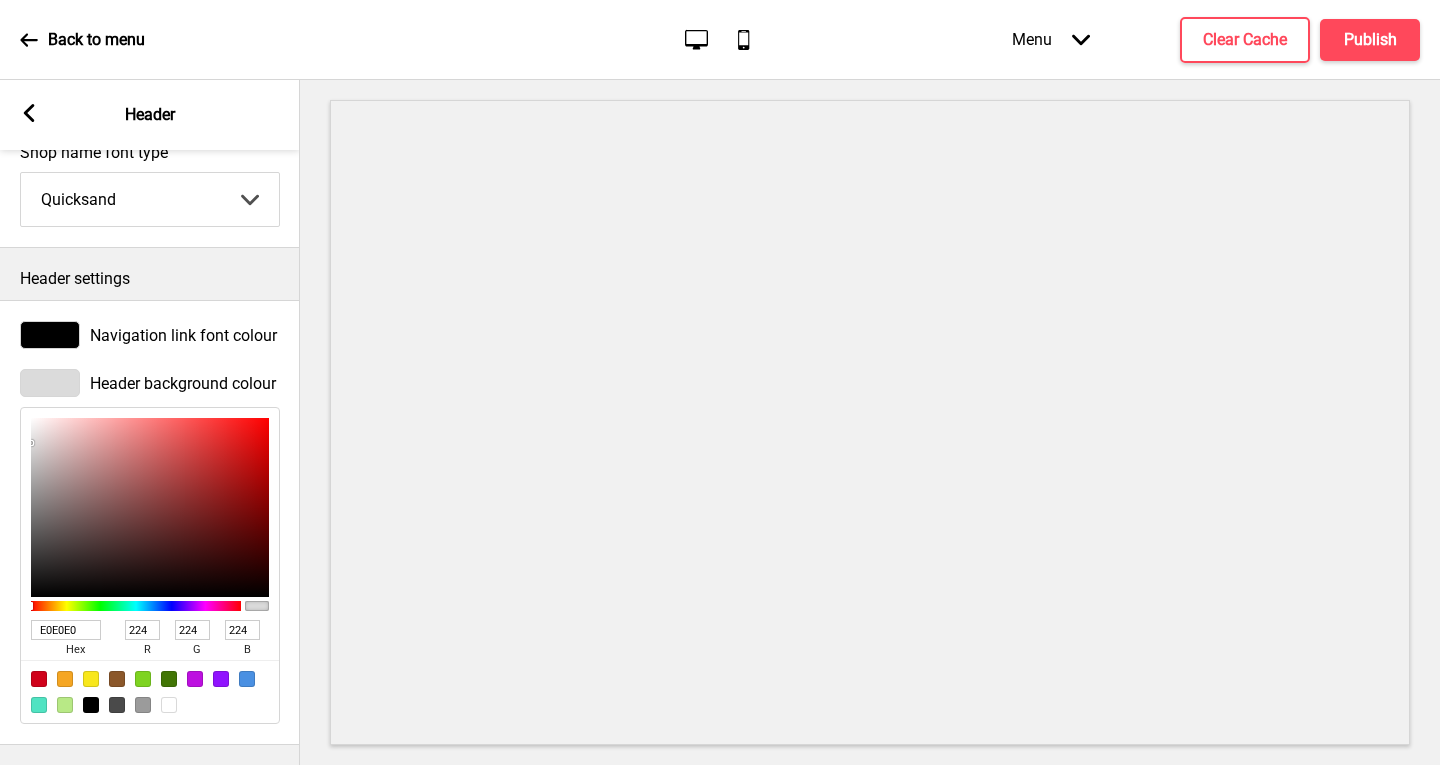 type on "E7E7E7" 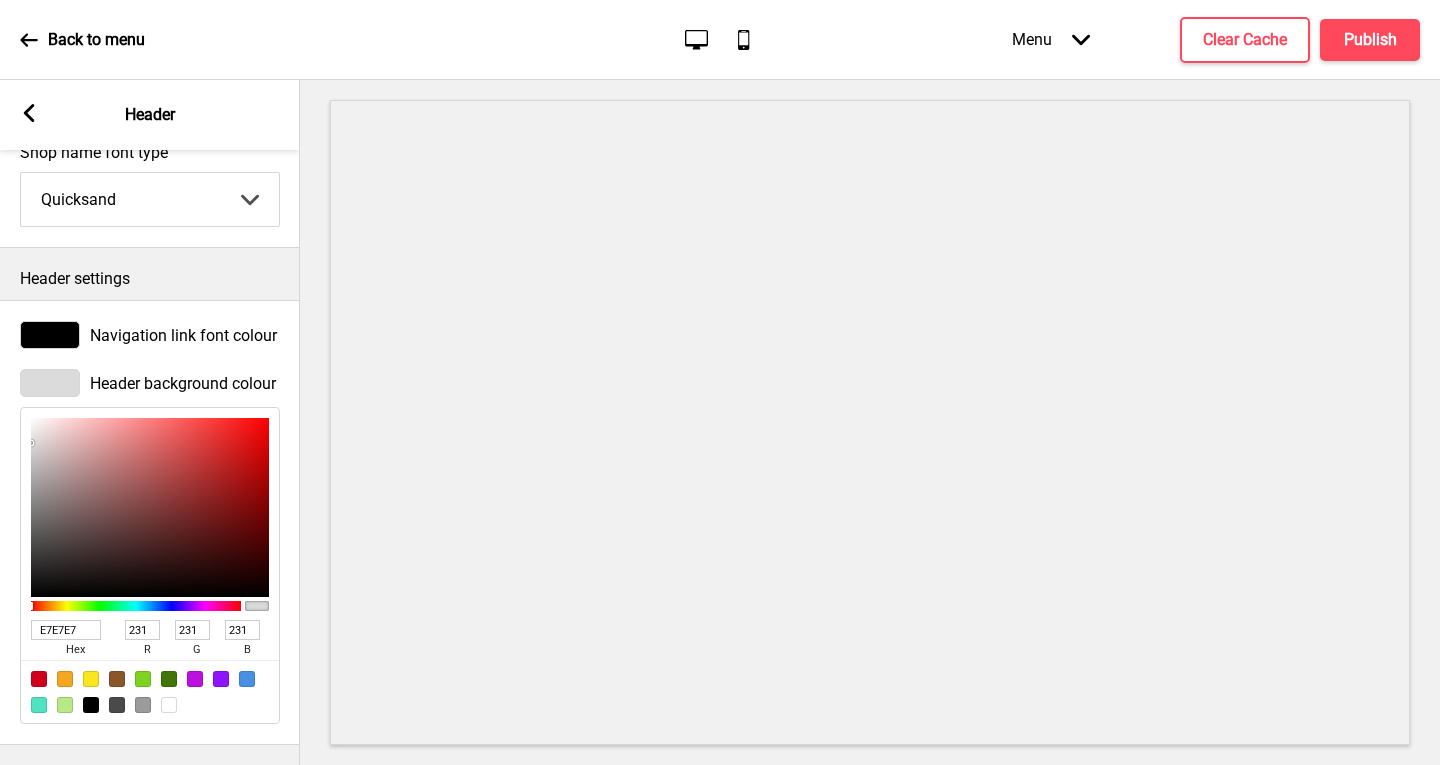 type on "E8E8E8" 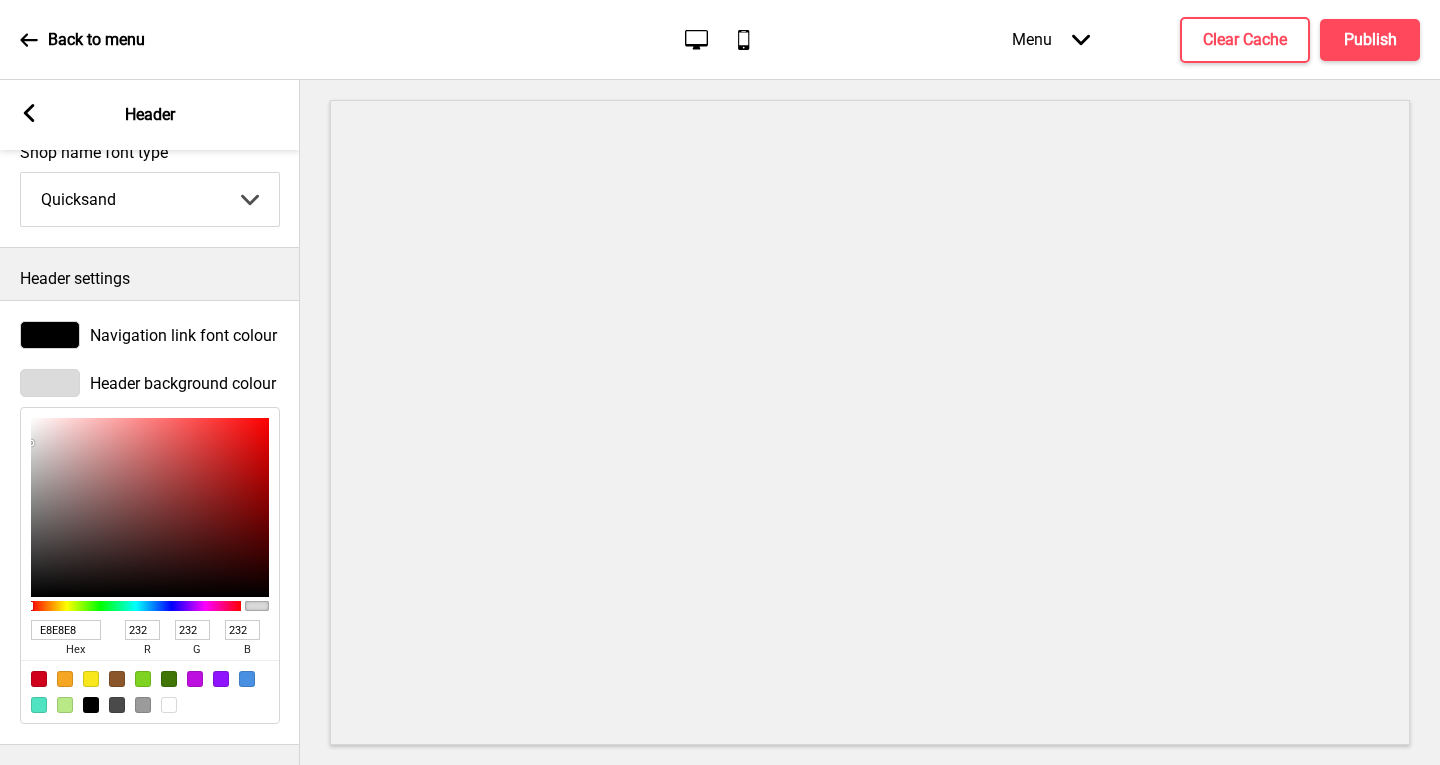 type on "EAEAEA" 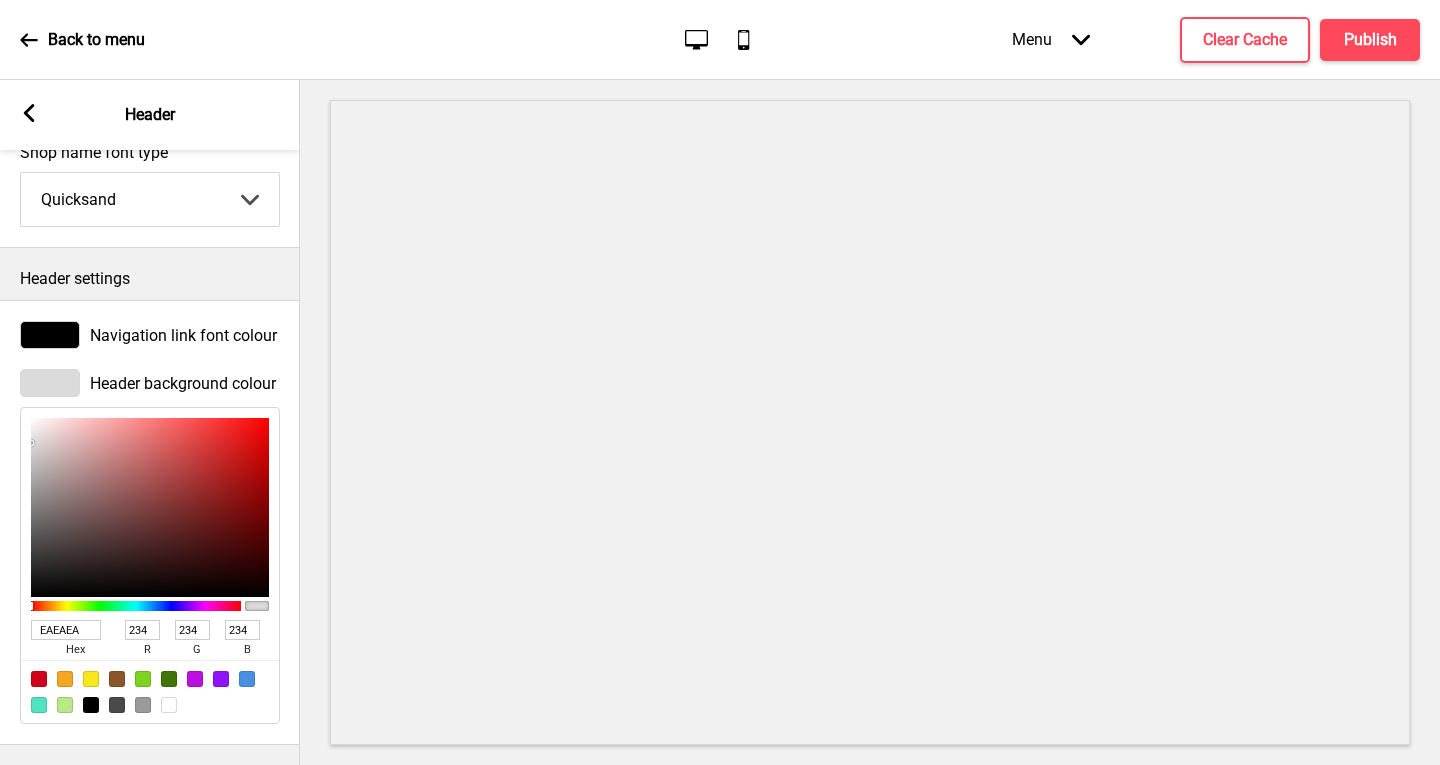 type on "F1F1F1" 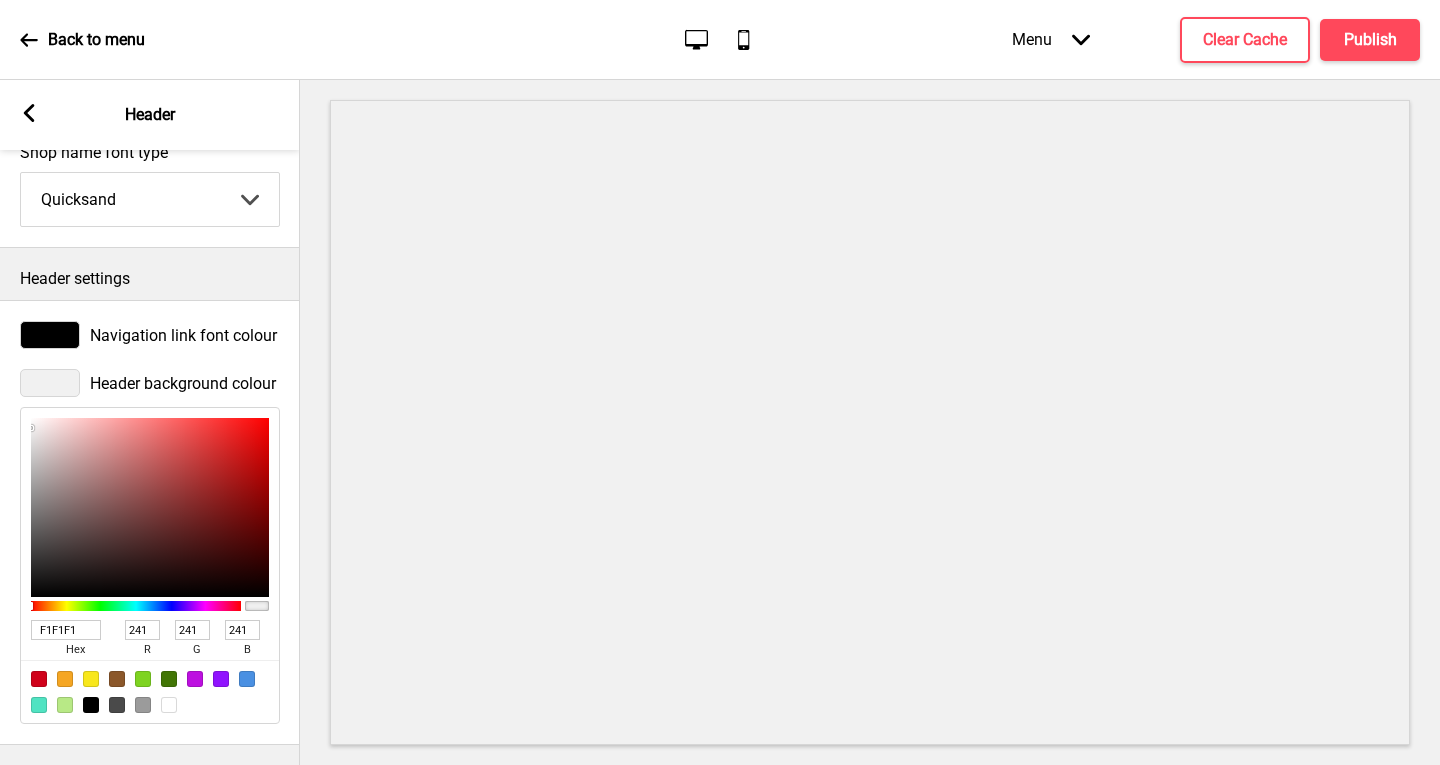 type on "FBFBFB" 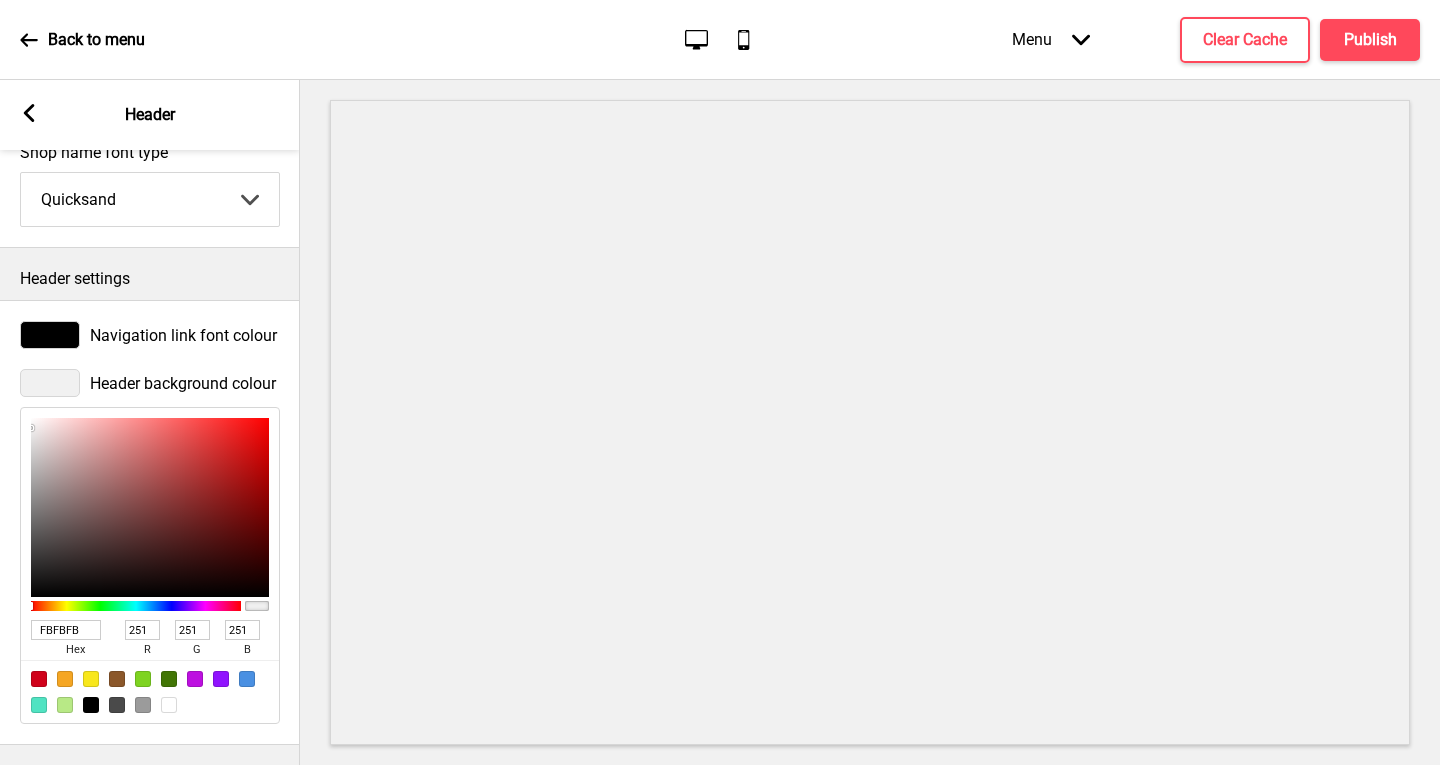 type on "FCFCFC" 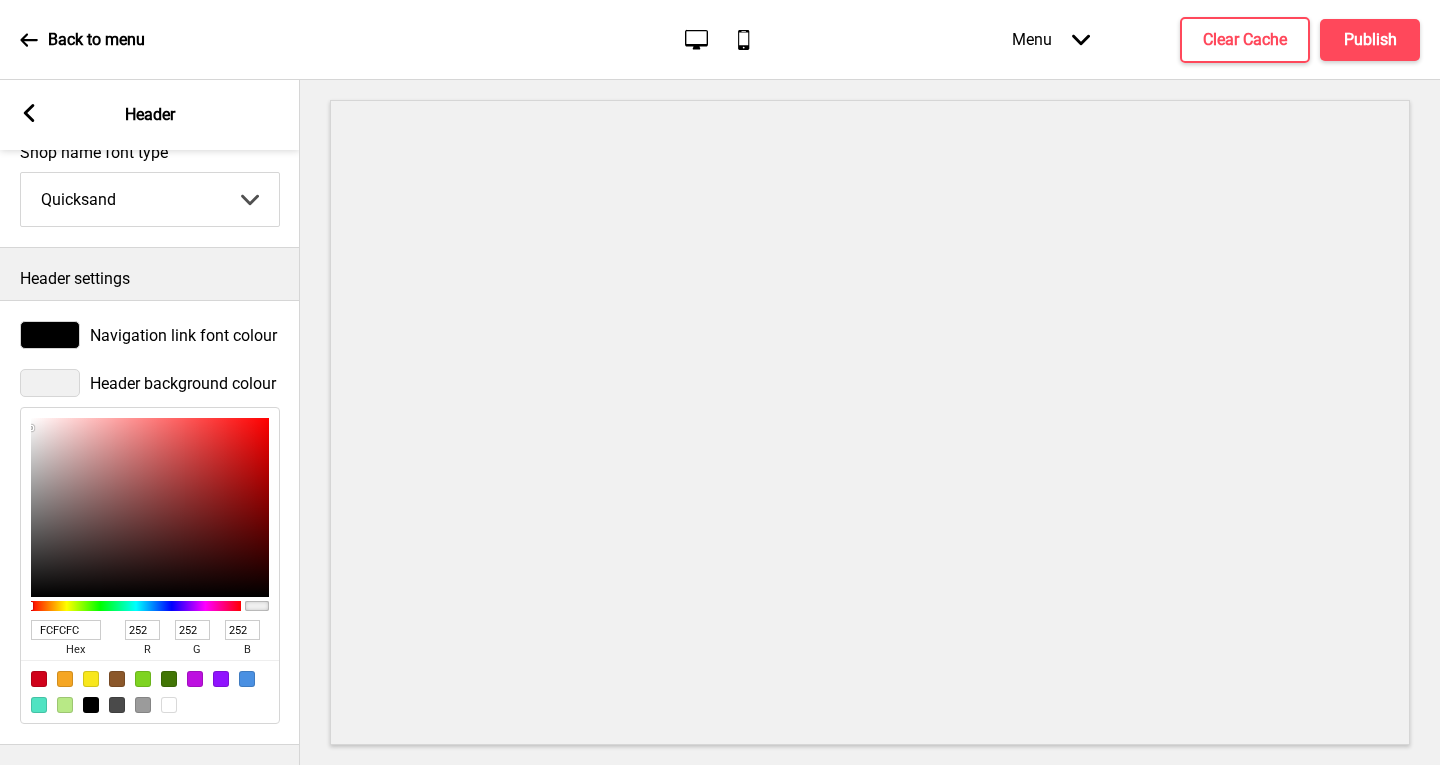 type on "FFFFFF" 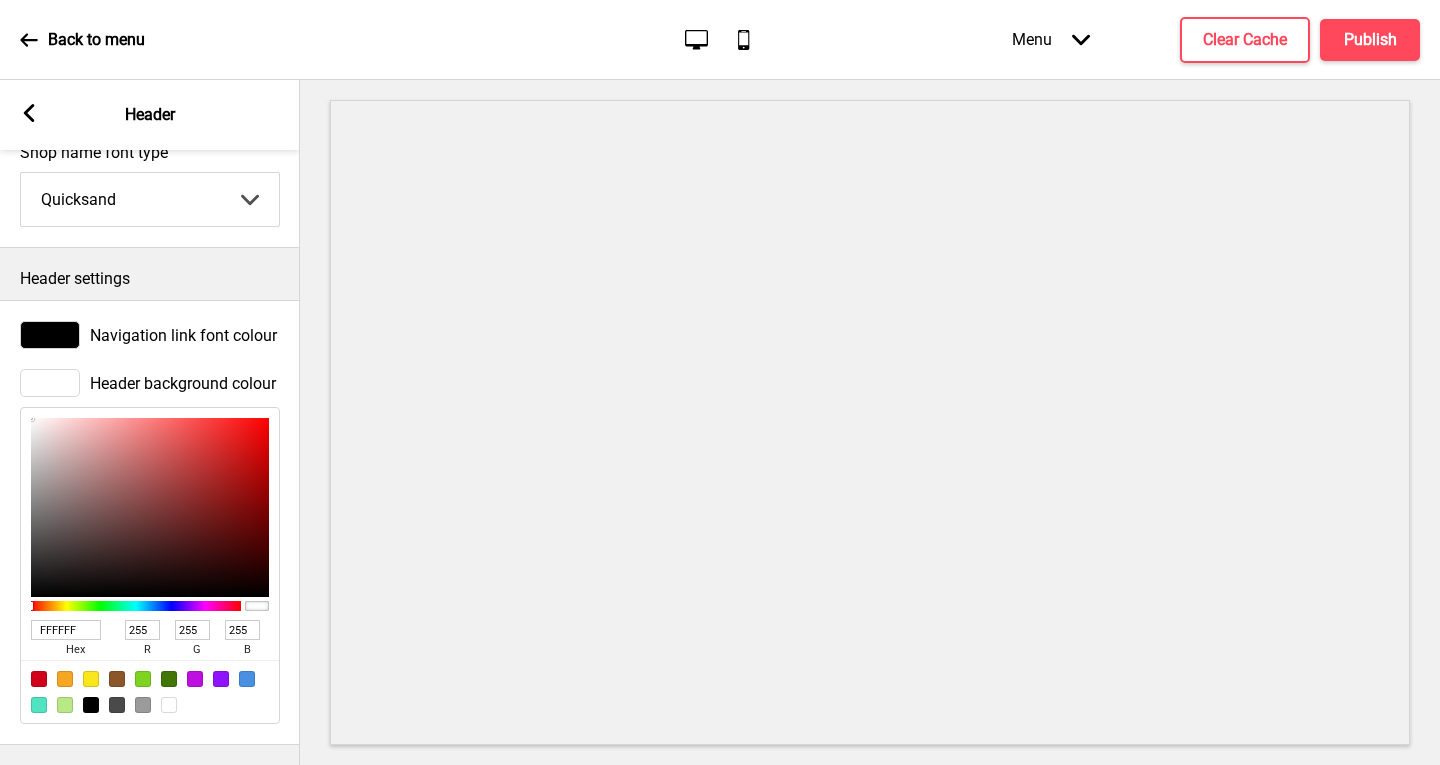 drag, startPoint x: 38, startPoint y: 403, endPoint x: 10, endPoint y: 398, distance: 28.442924 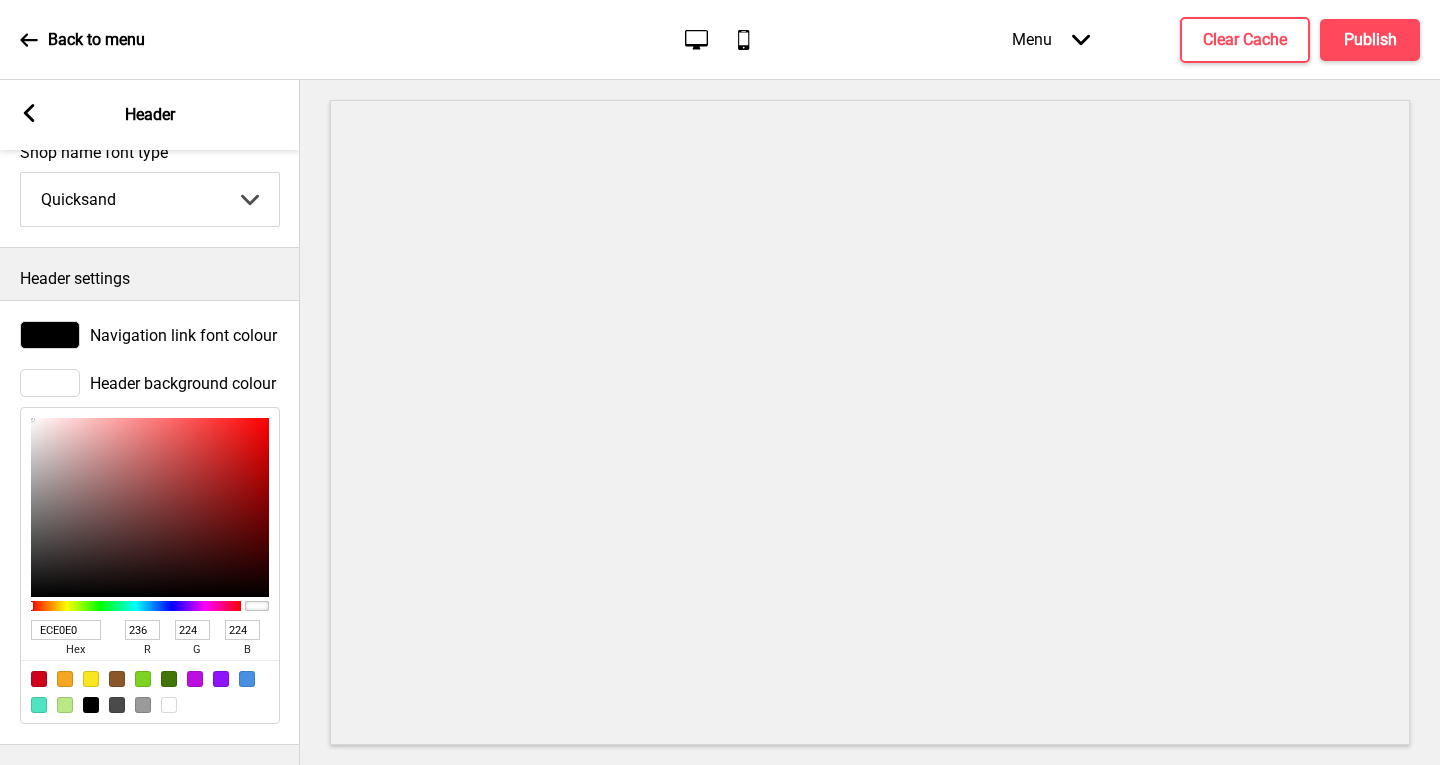 click at bounding box center [150, 507] 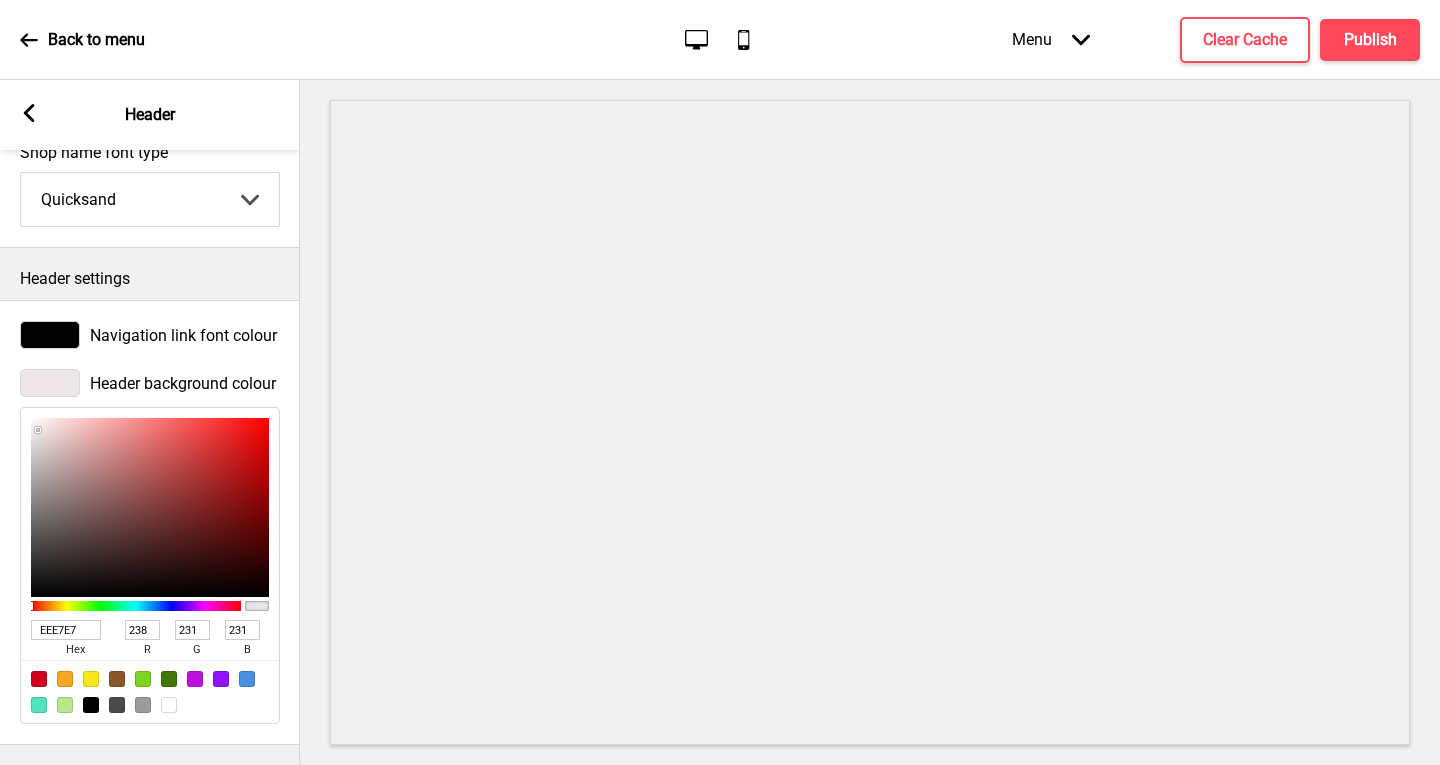 click at bounding box center (150, 507) 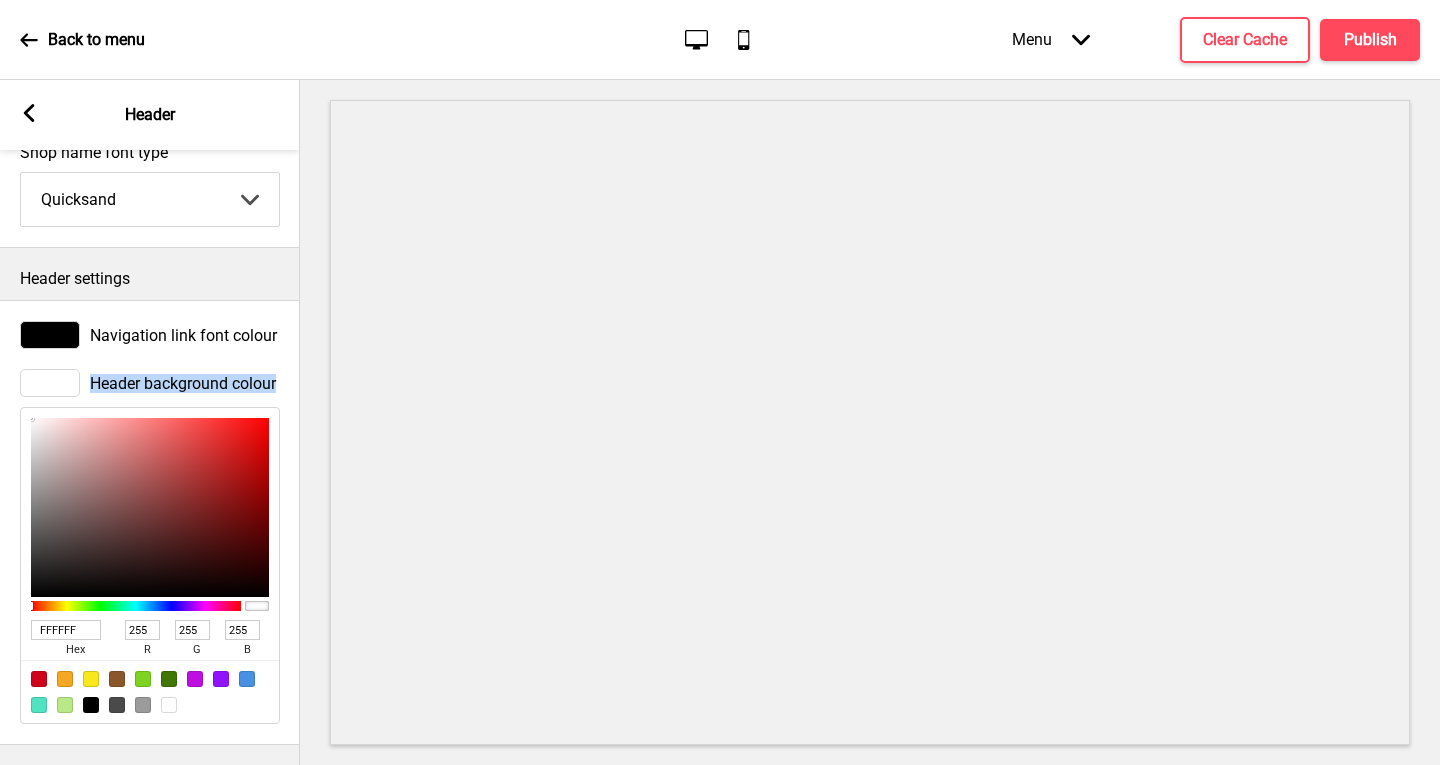 drag, startPoint x: 32, startPoint y: 410, endPoint x: 0, endPoint y: 346, distance: 71.55418 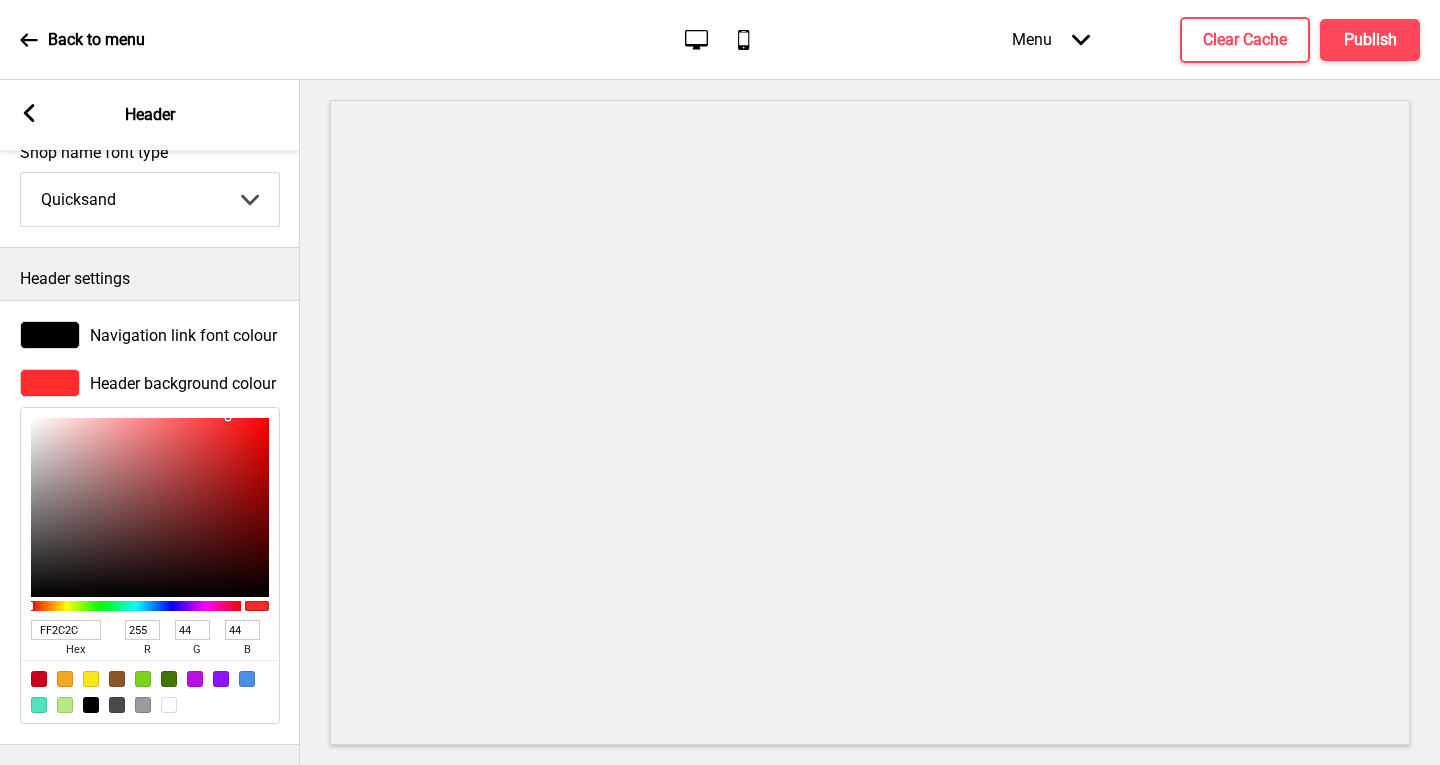 click on "Header settings" at bounding box center (150, 279) 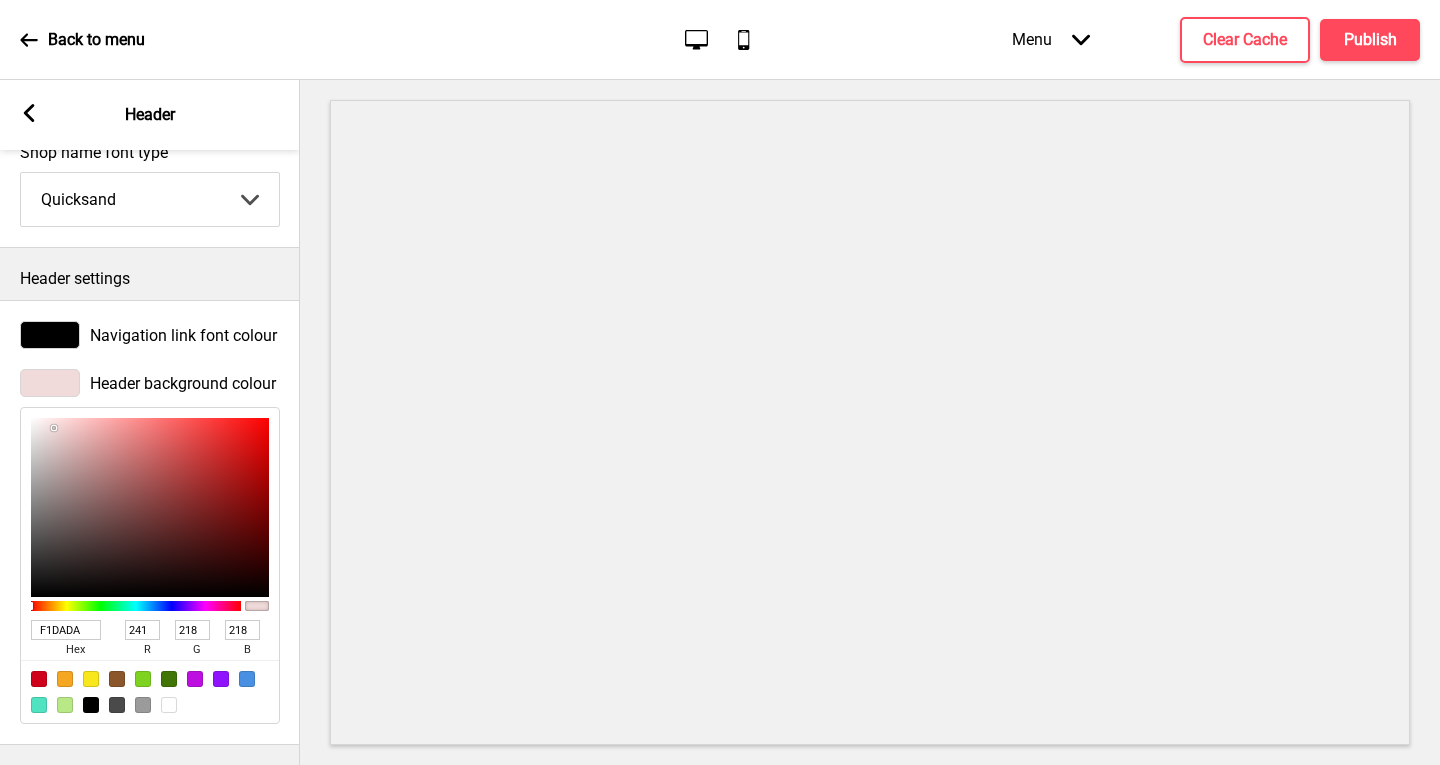 click at bounding box center [150, 507] 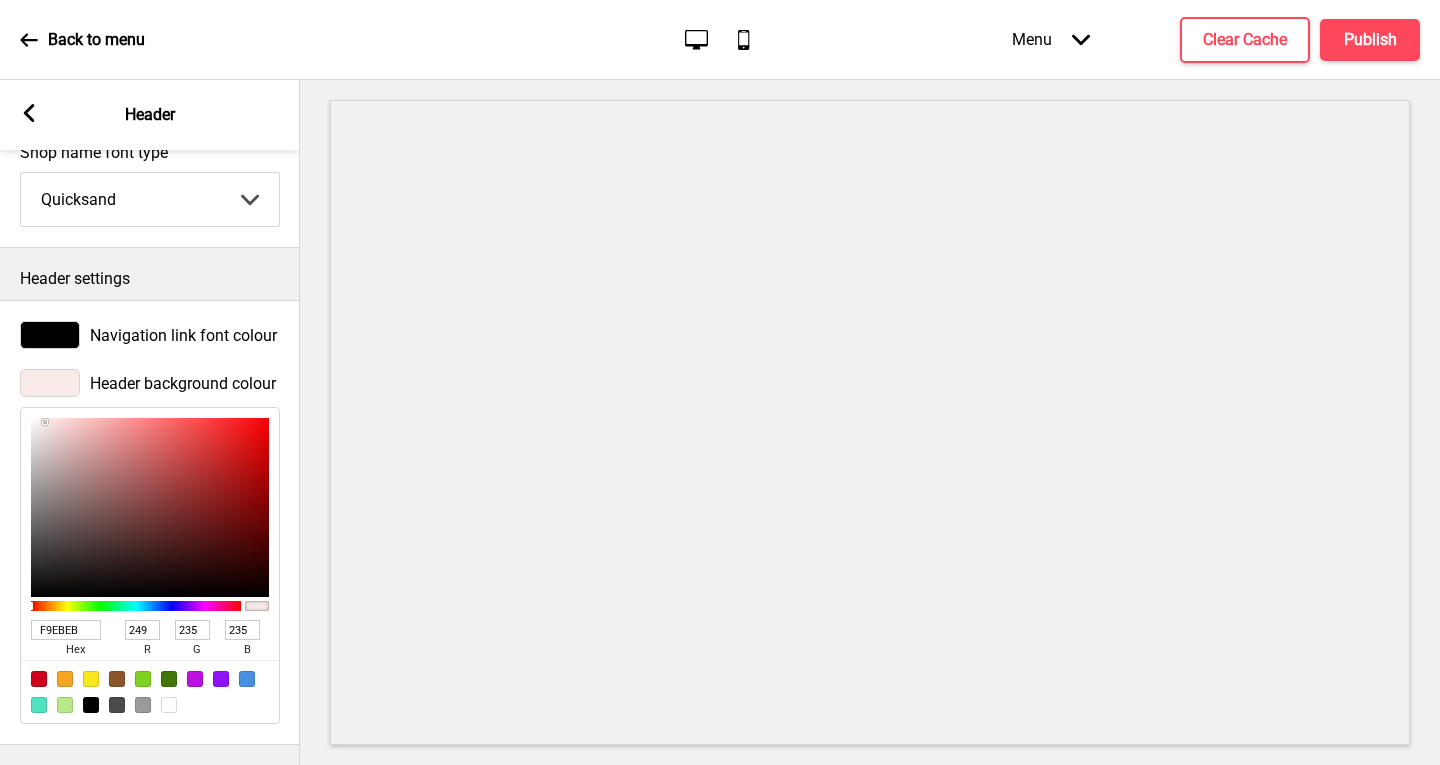 click at bounding box center [150, 507] 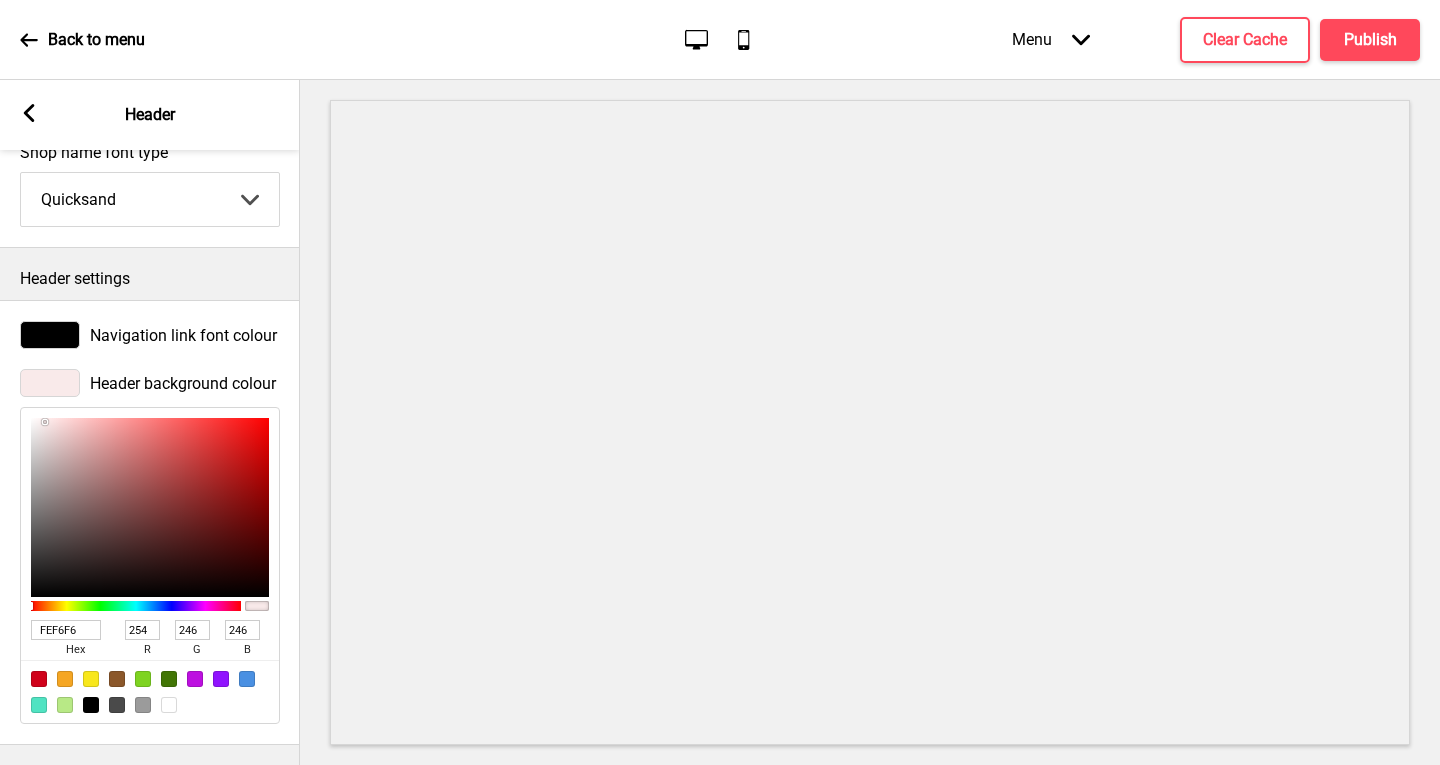 click at bounding box center [150, 507] 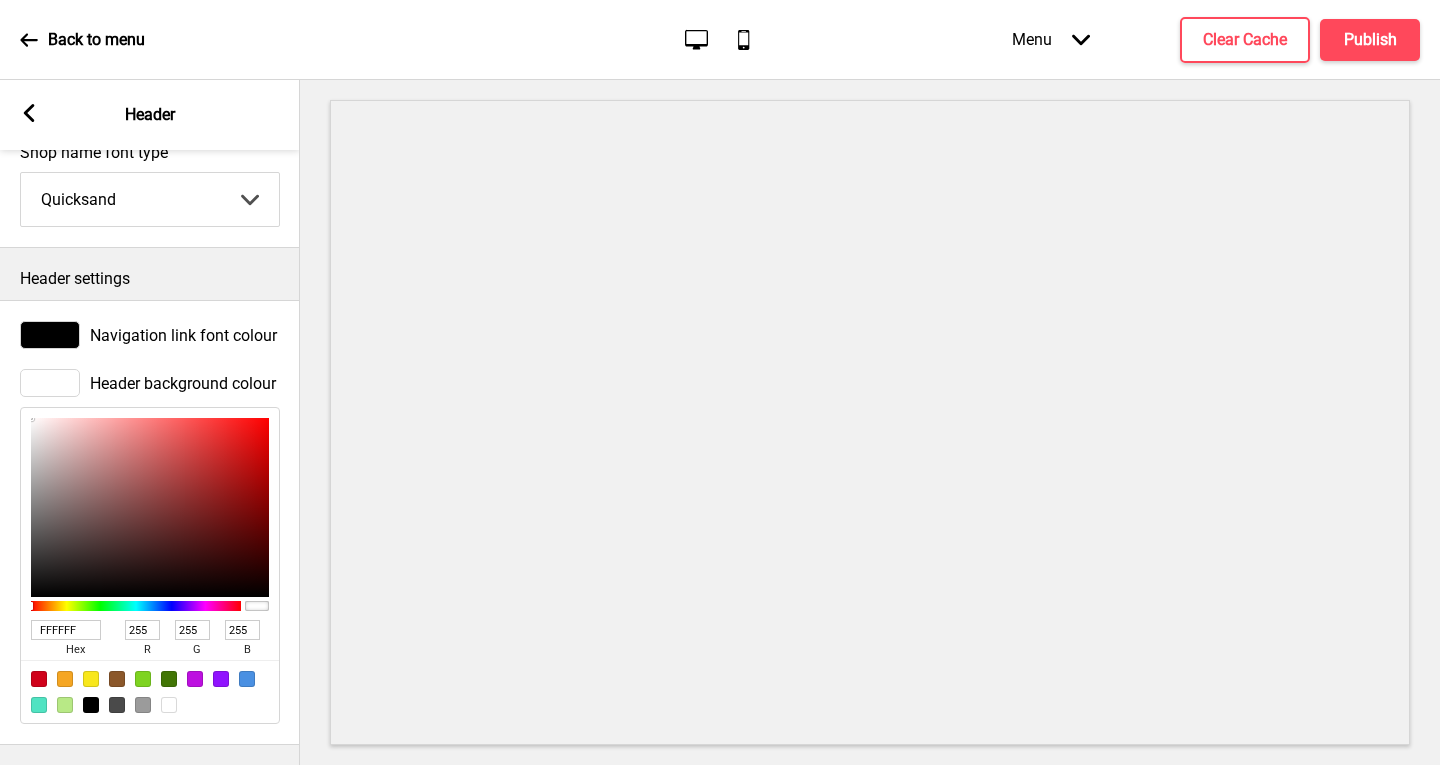 click on "FFFFFF hex 255 r 255 g 255 b 100 a" at bounding box center (150, 565) 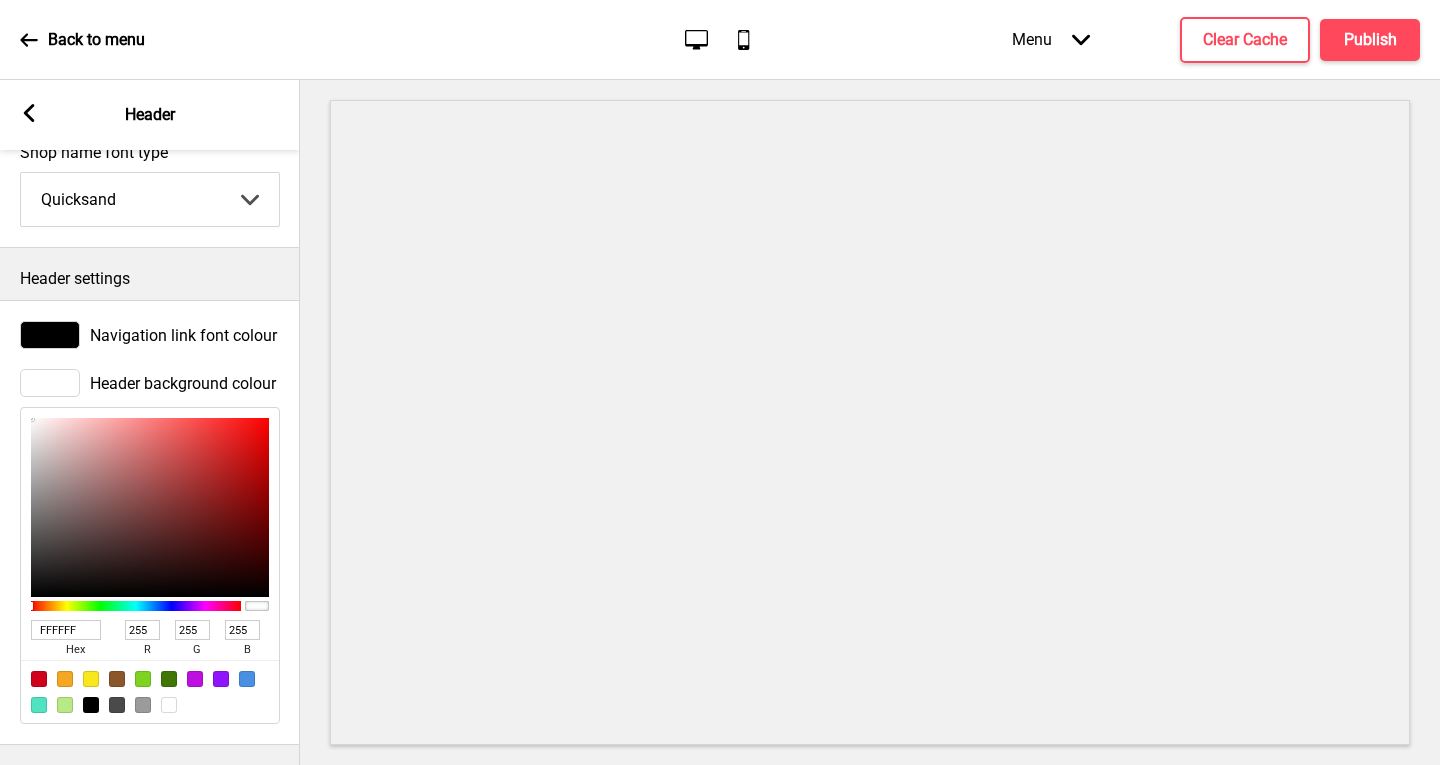 click on "Header settings" at bounding box center [150, 274] 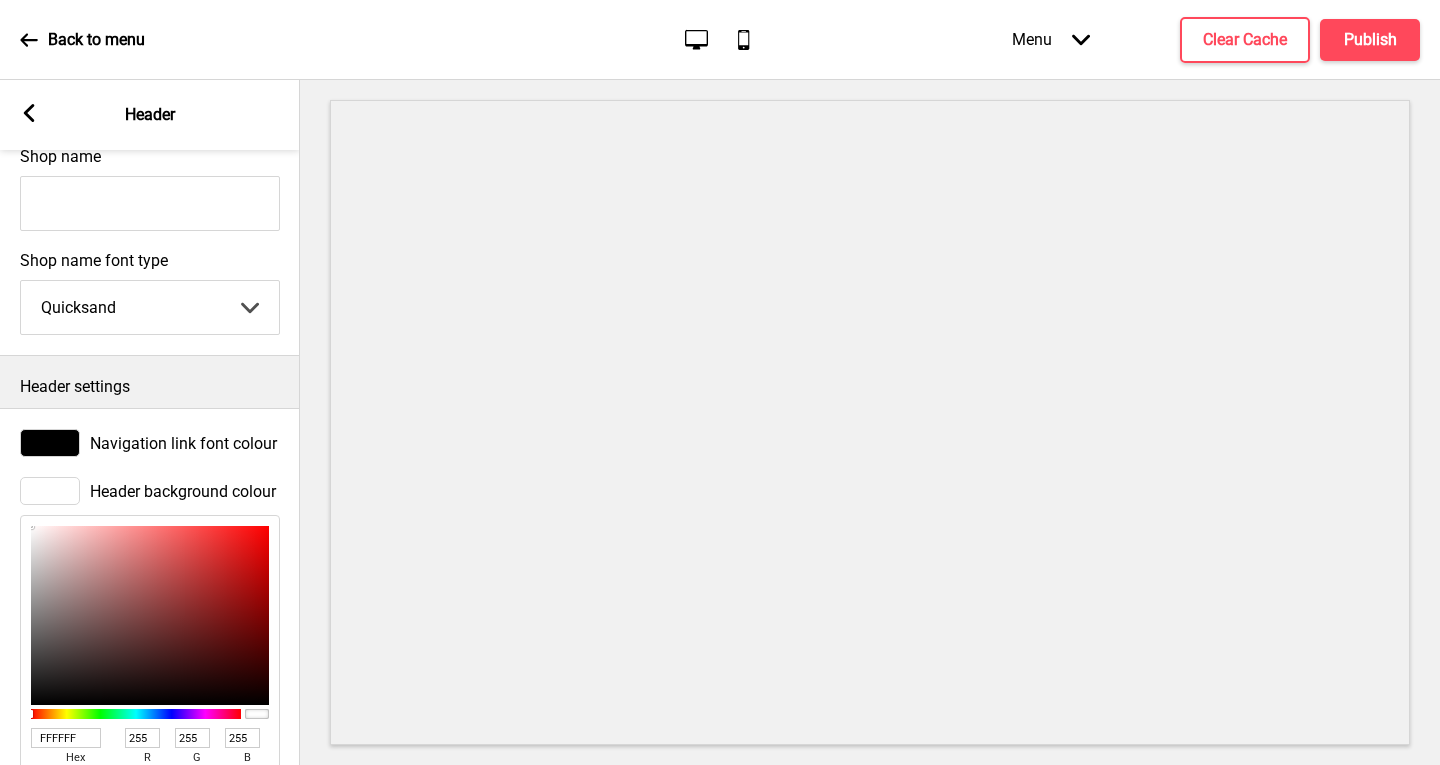 scroll, scrollTop: 524, scrollLeft: 0, axis: vertical 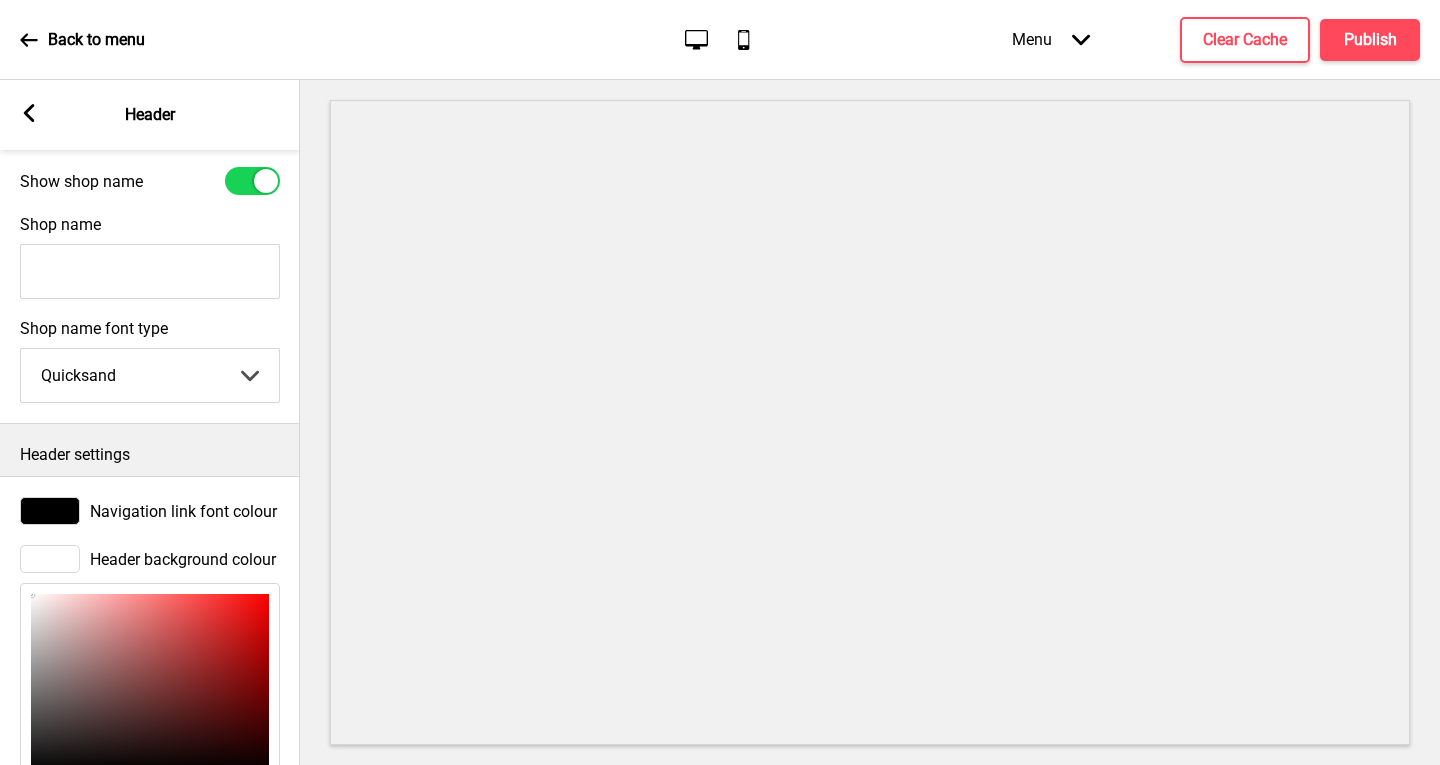 click at bounding box center [50, 511] 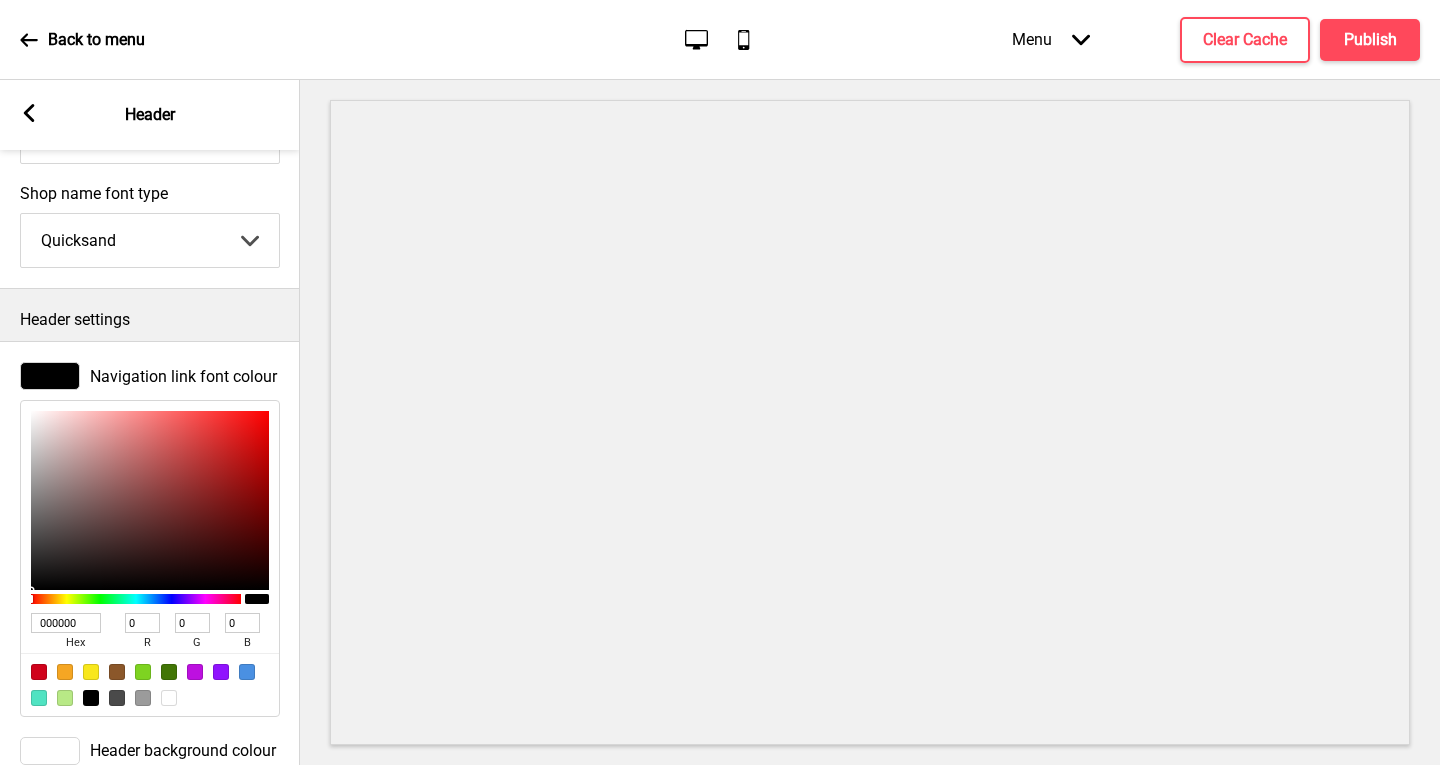 scroll, scrollTop: 724, scrollLeft: 0, axis: vertical 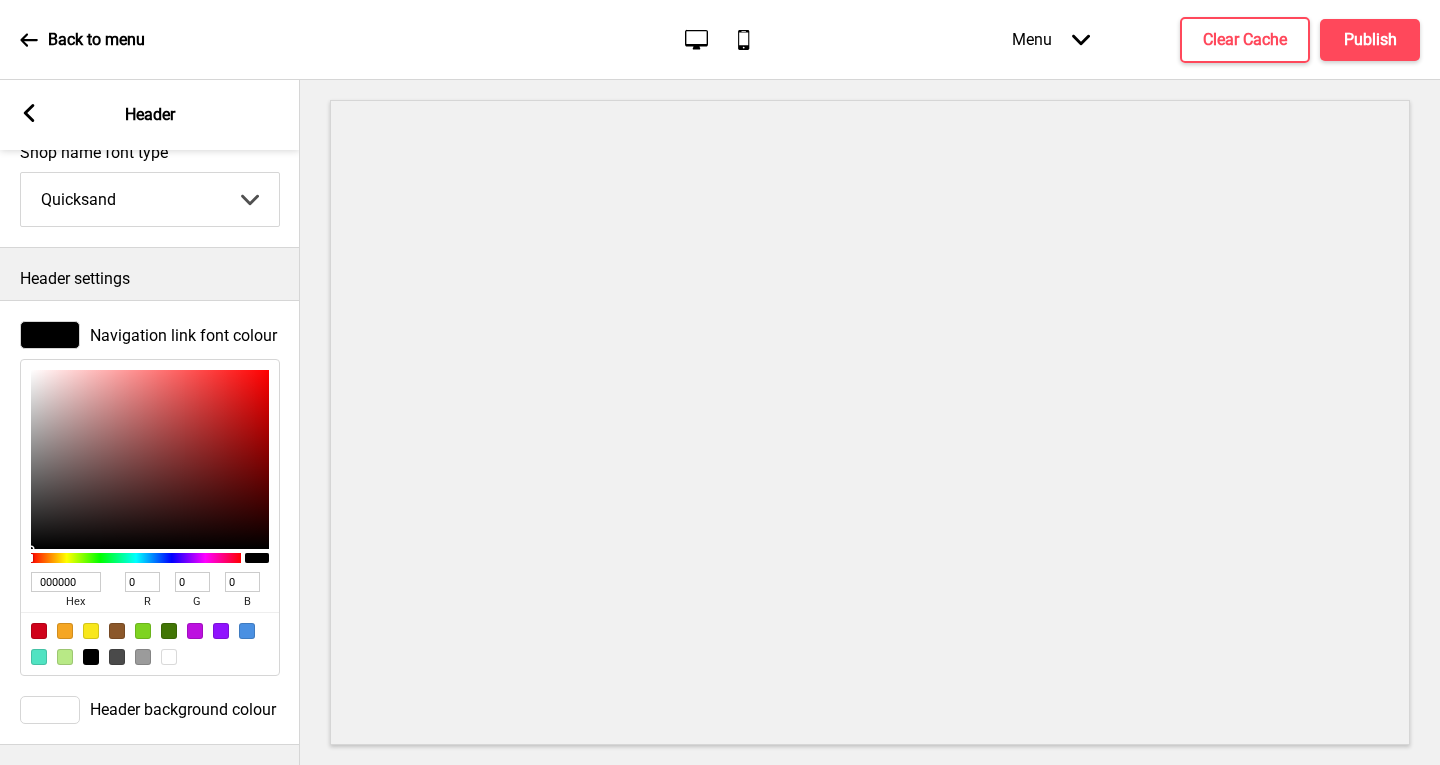 click at bounding box center (50, 335) 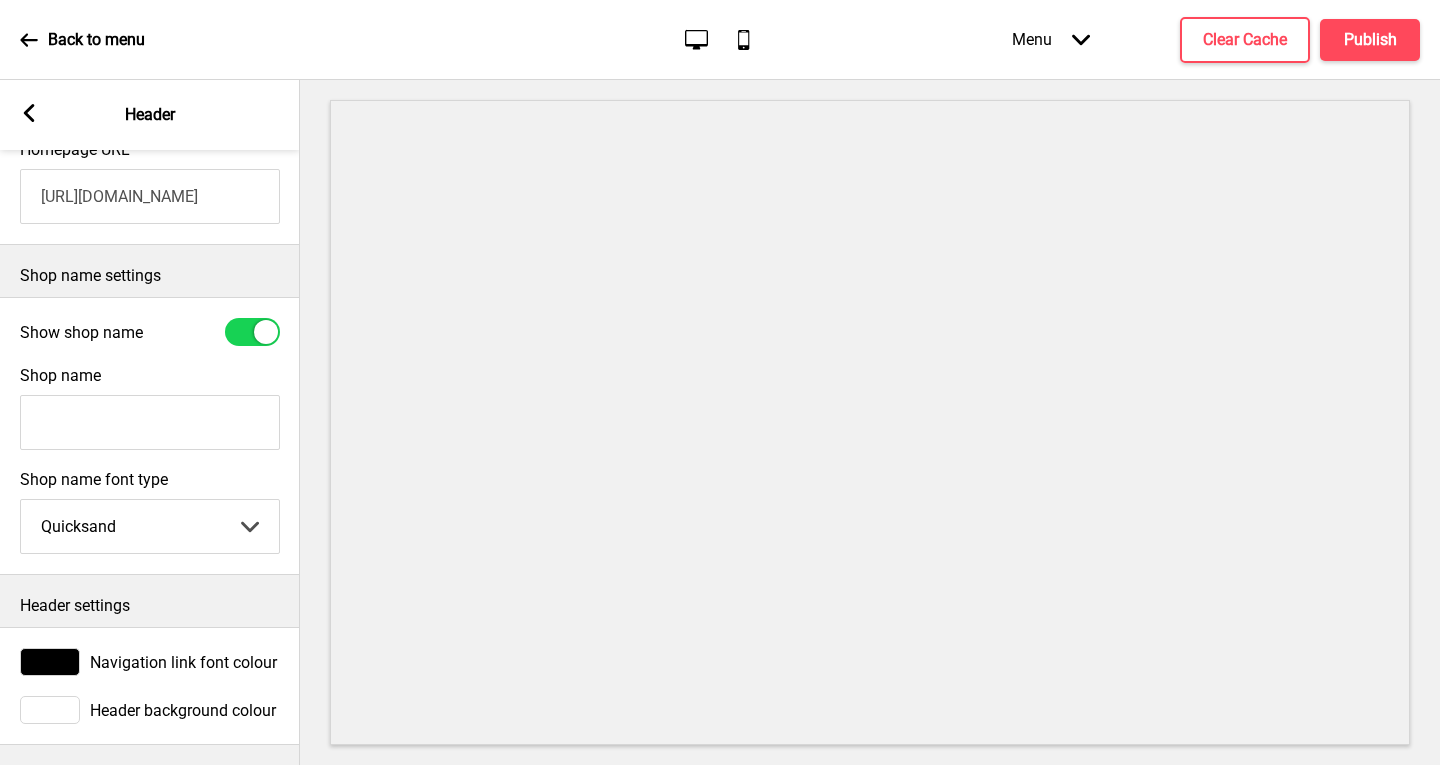 scroll, scrollTop: 393, scrollLeft: 0, axis: vertical 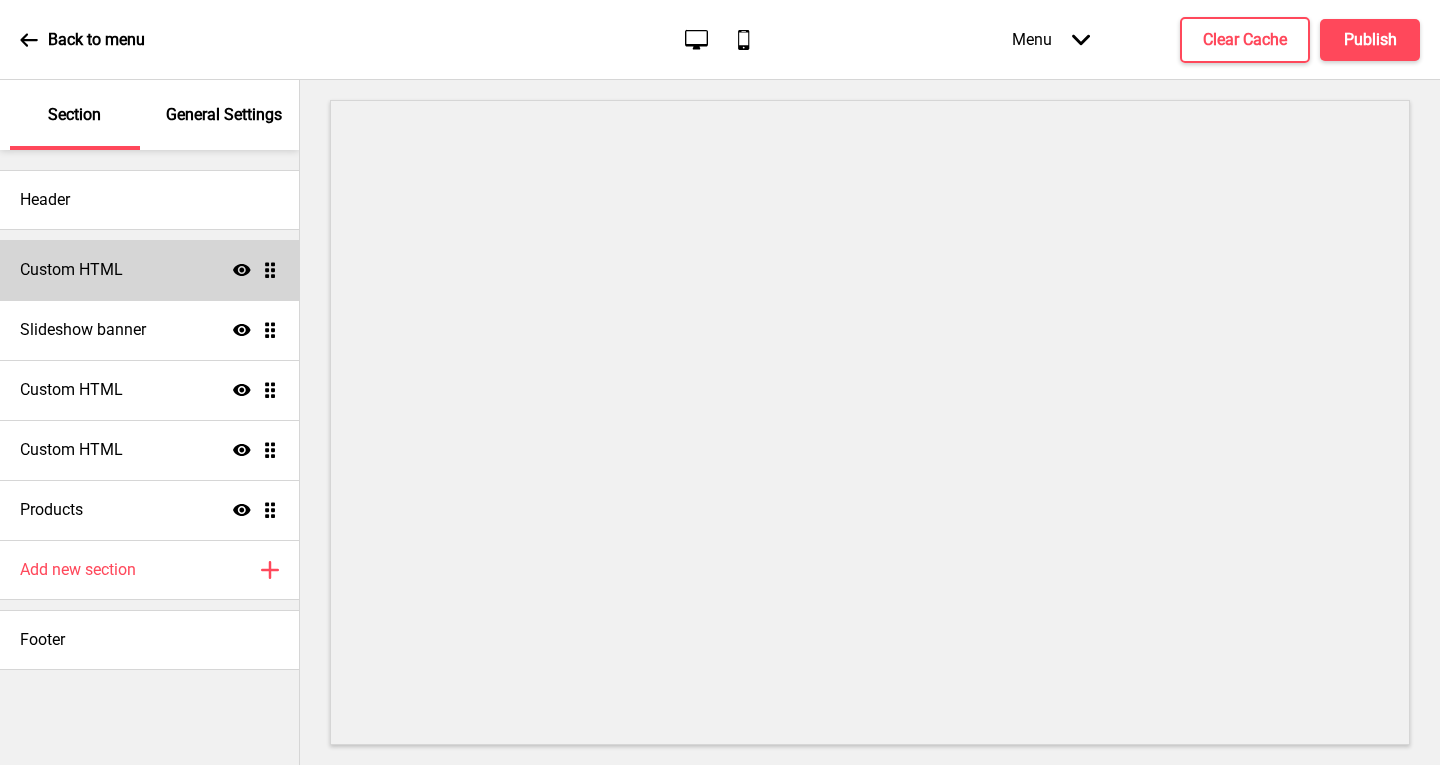 click on "Custom HTML Show Drag" at bounding box center (149, 270) 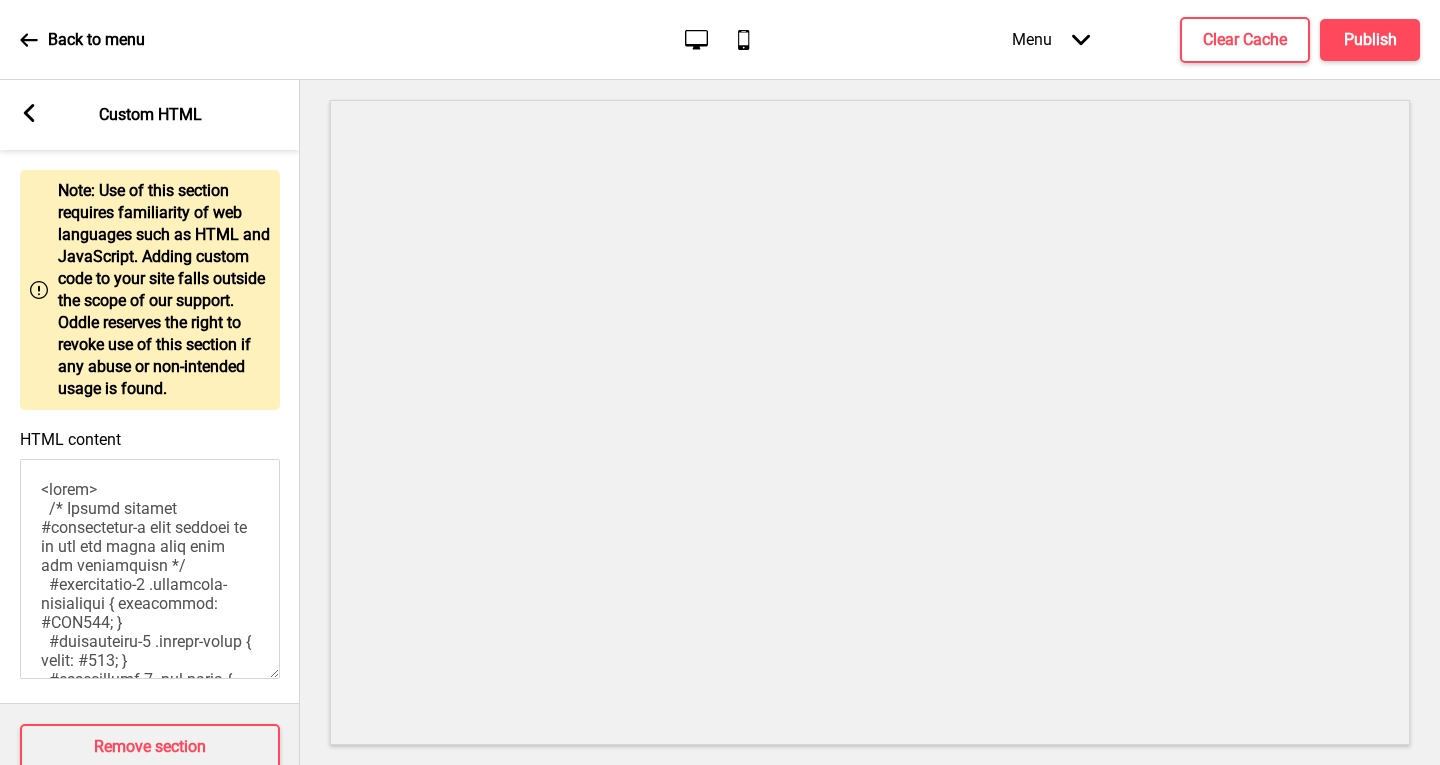 scroll, scrollTop: 0, scrollLeft: 0, axis: both 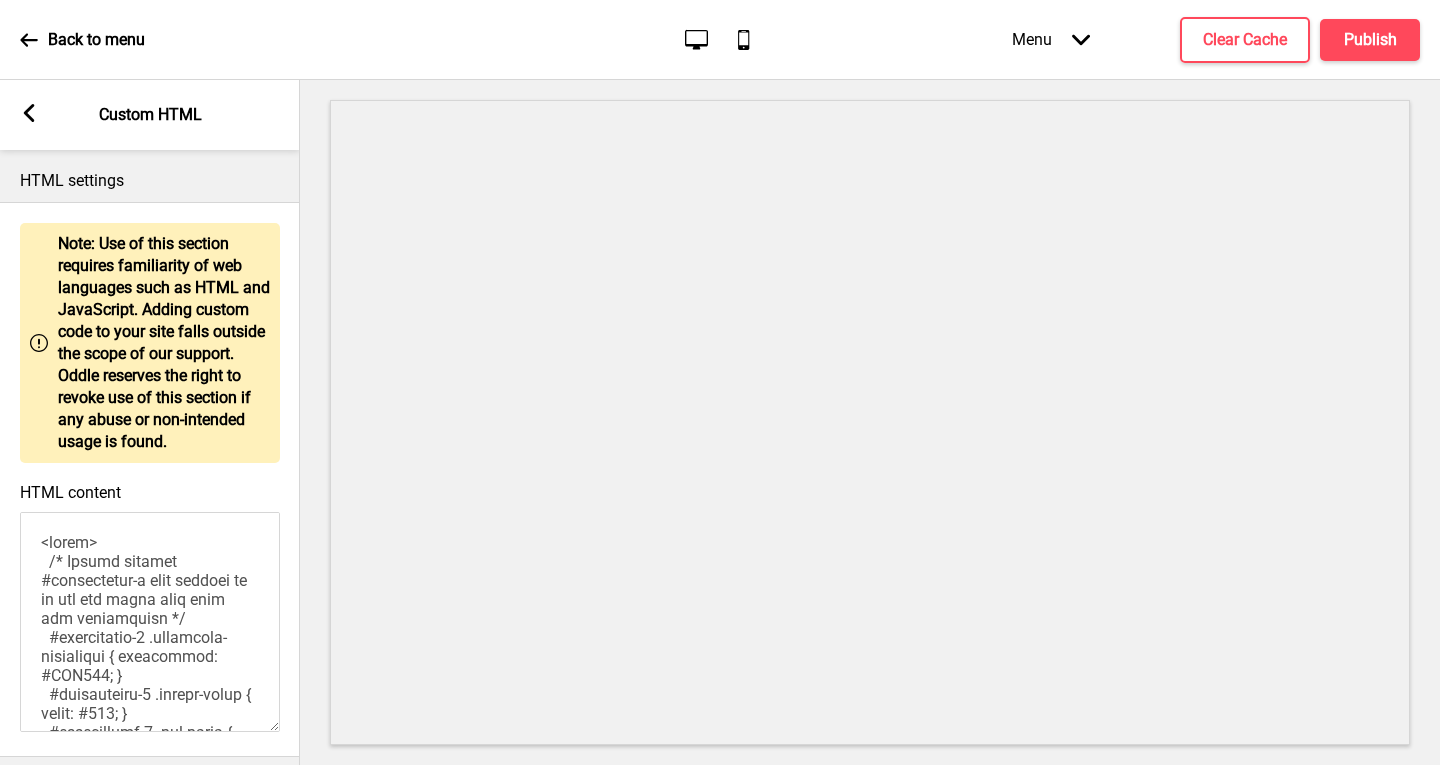 click on "Arrow left Custom HTML" at bounding box center [150, 115] 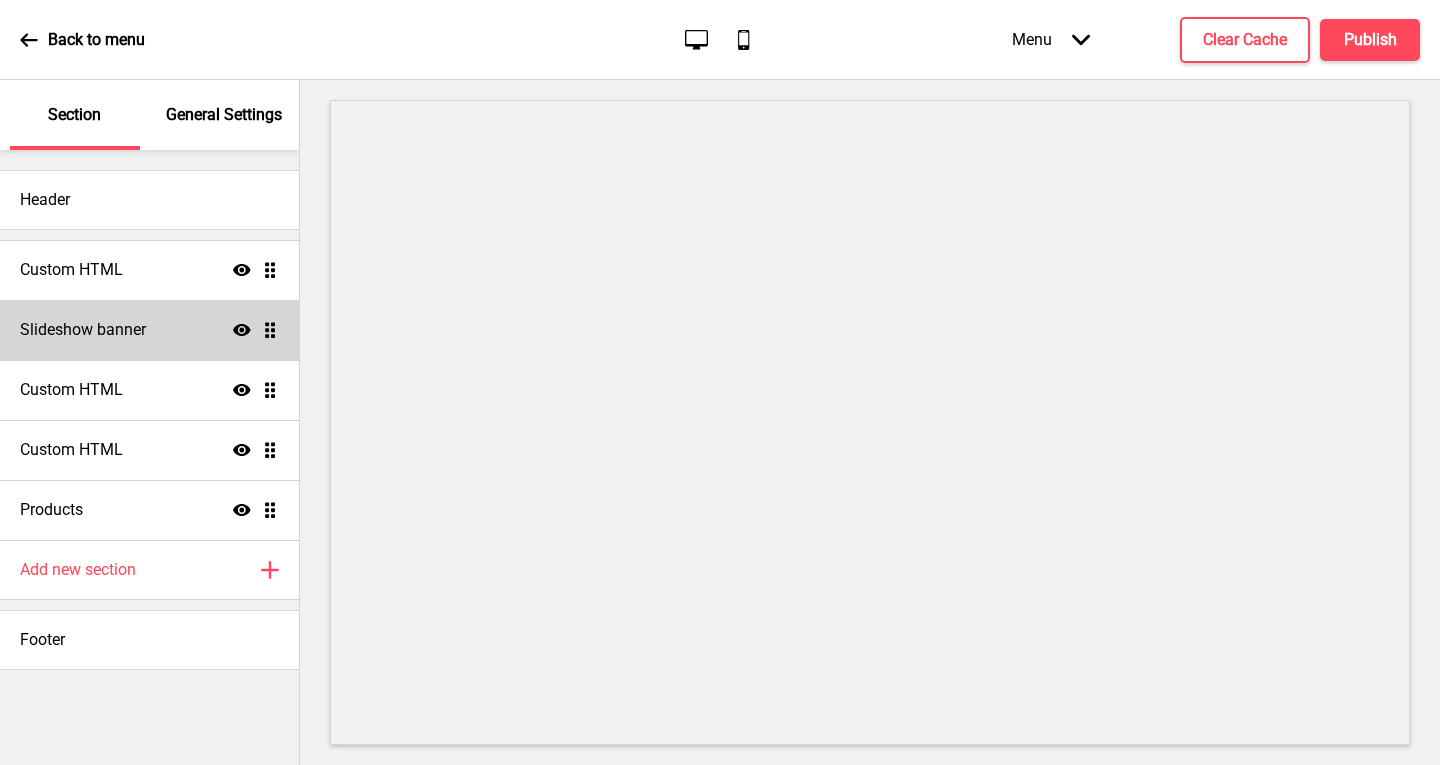 click on "Slideshow banner" at bounding box center (83, 330) 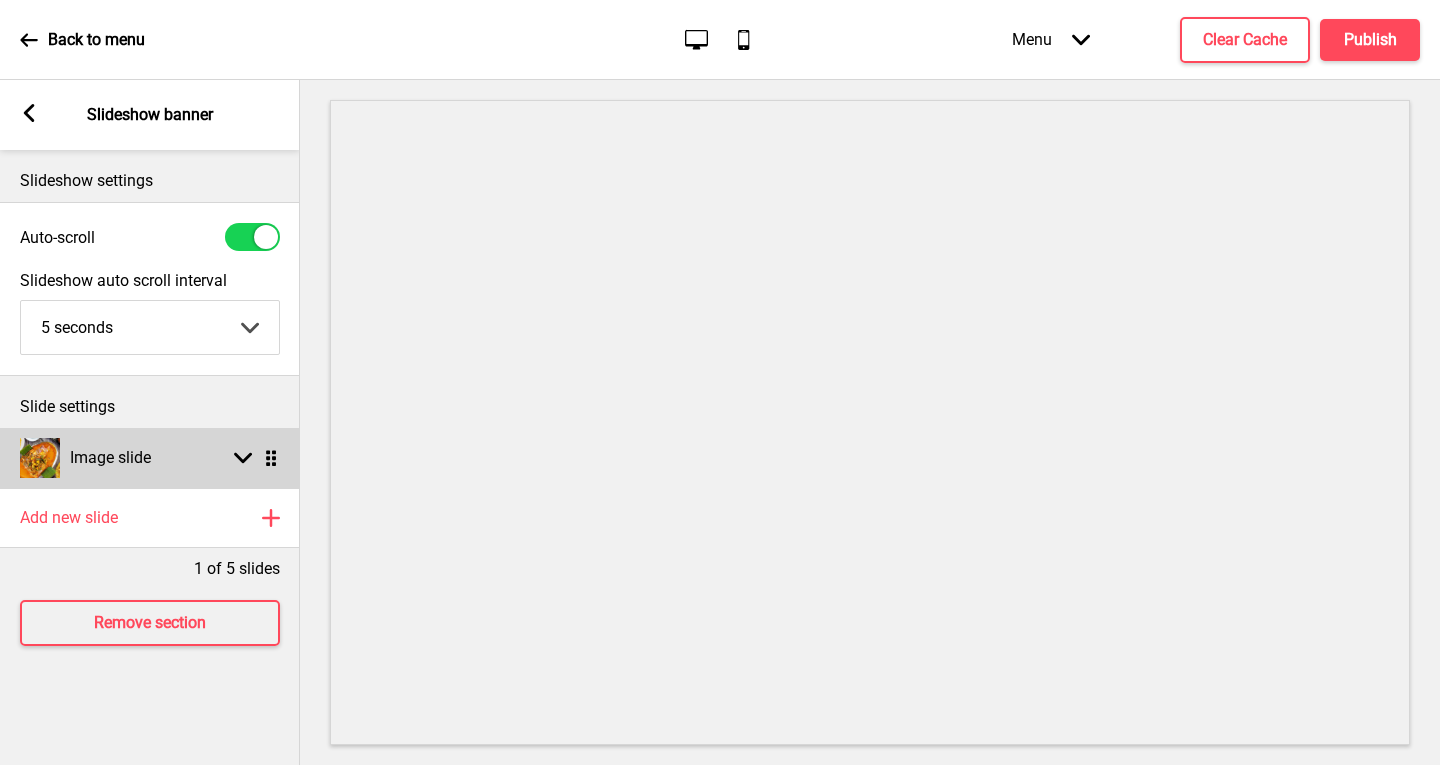 click on "Arrow down Drag" at bounding box center (252, 458) 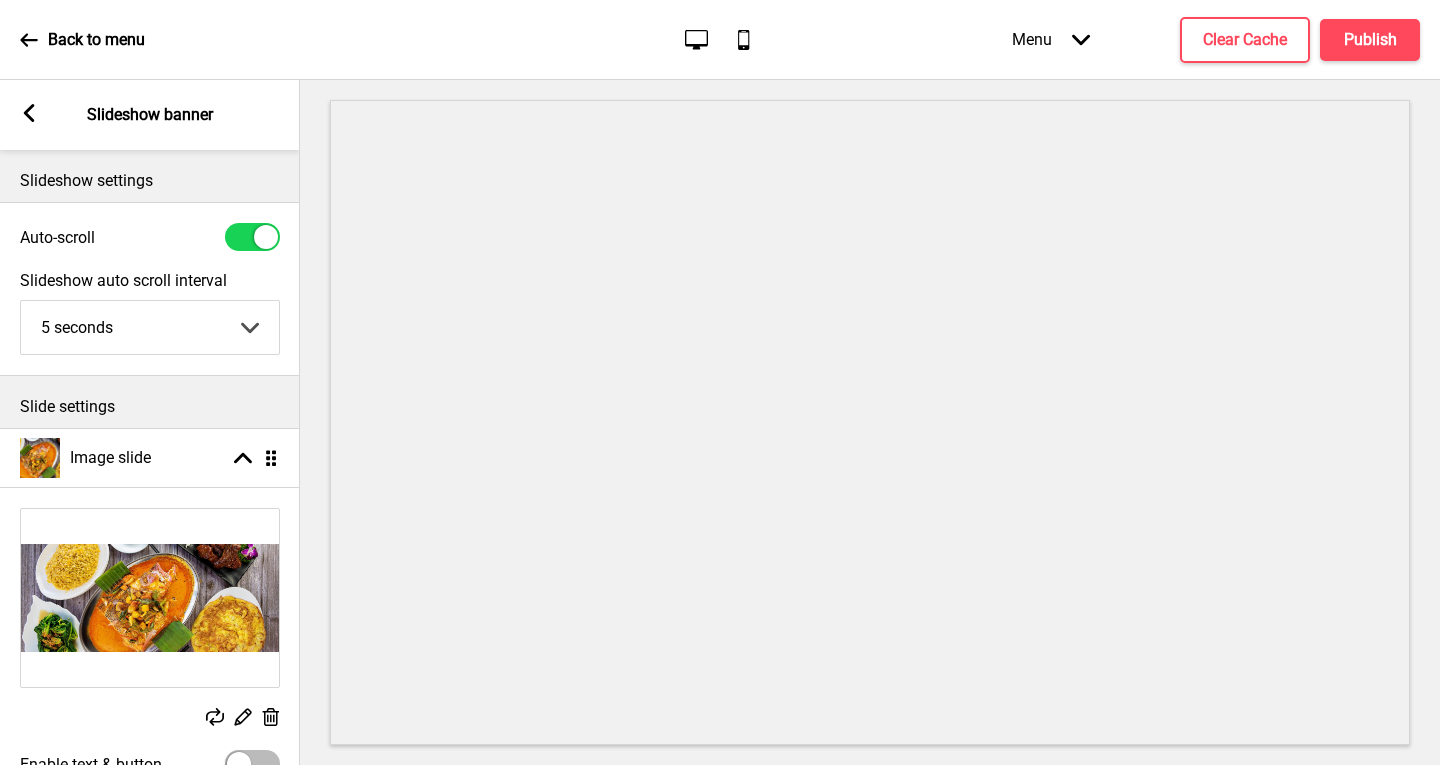scroll, scrollTop: 100, scrollLeft: 0, axis: vertical 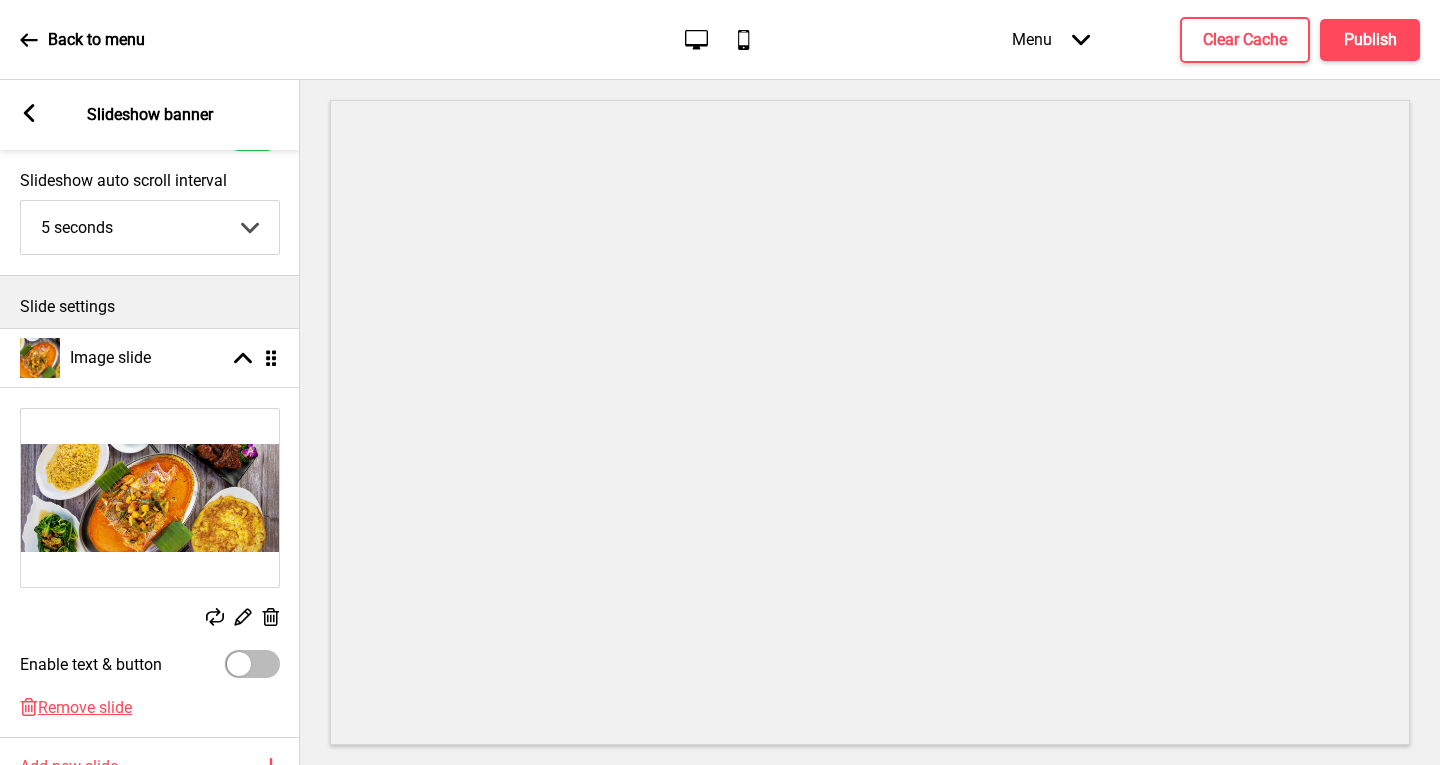 click 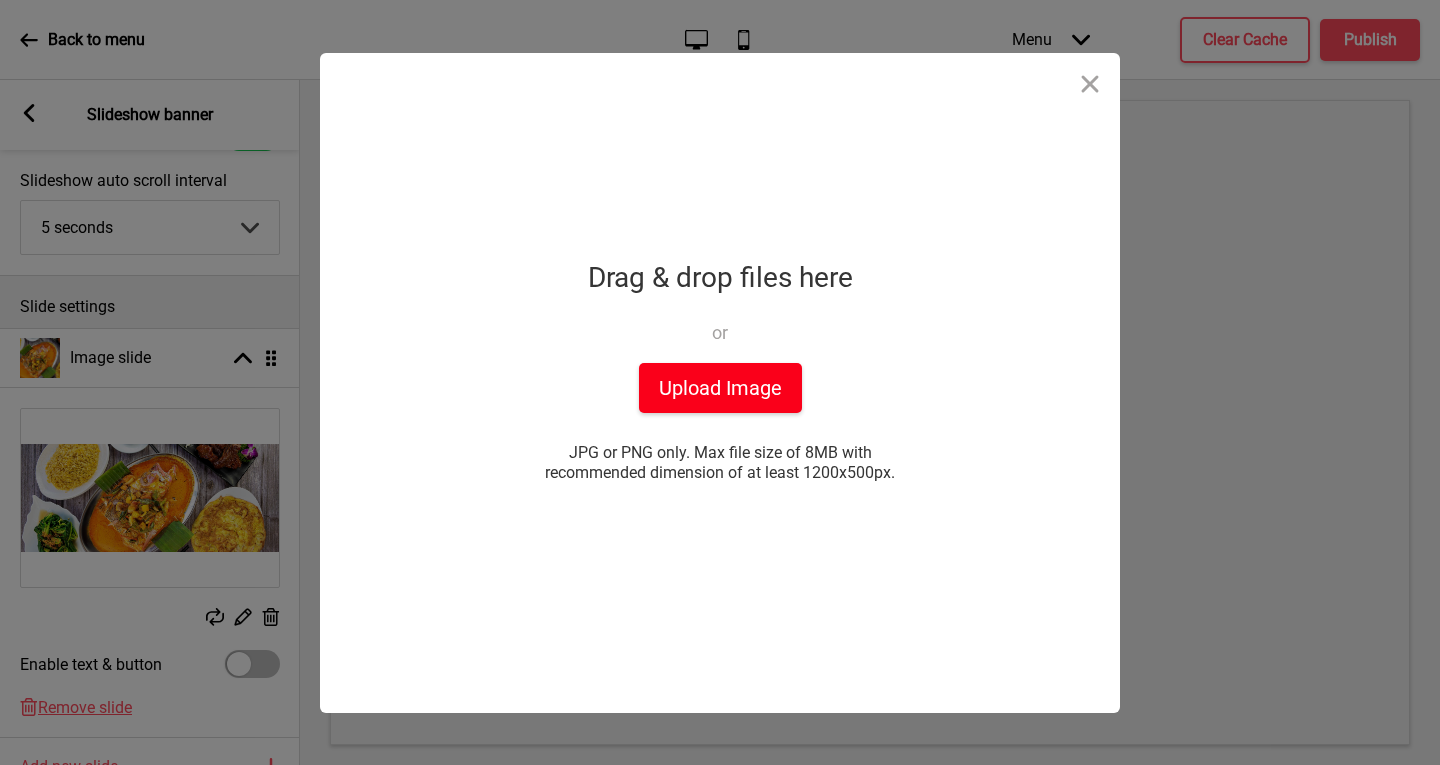 click on "Upload Image" at bounding box center (720, 388) 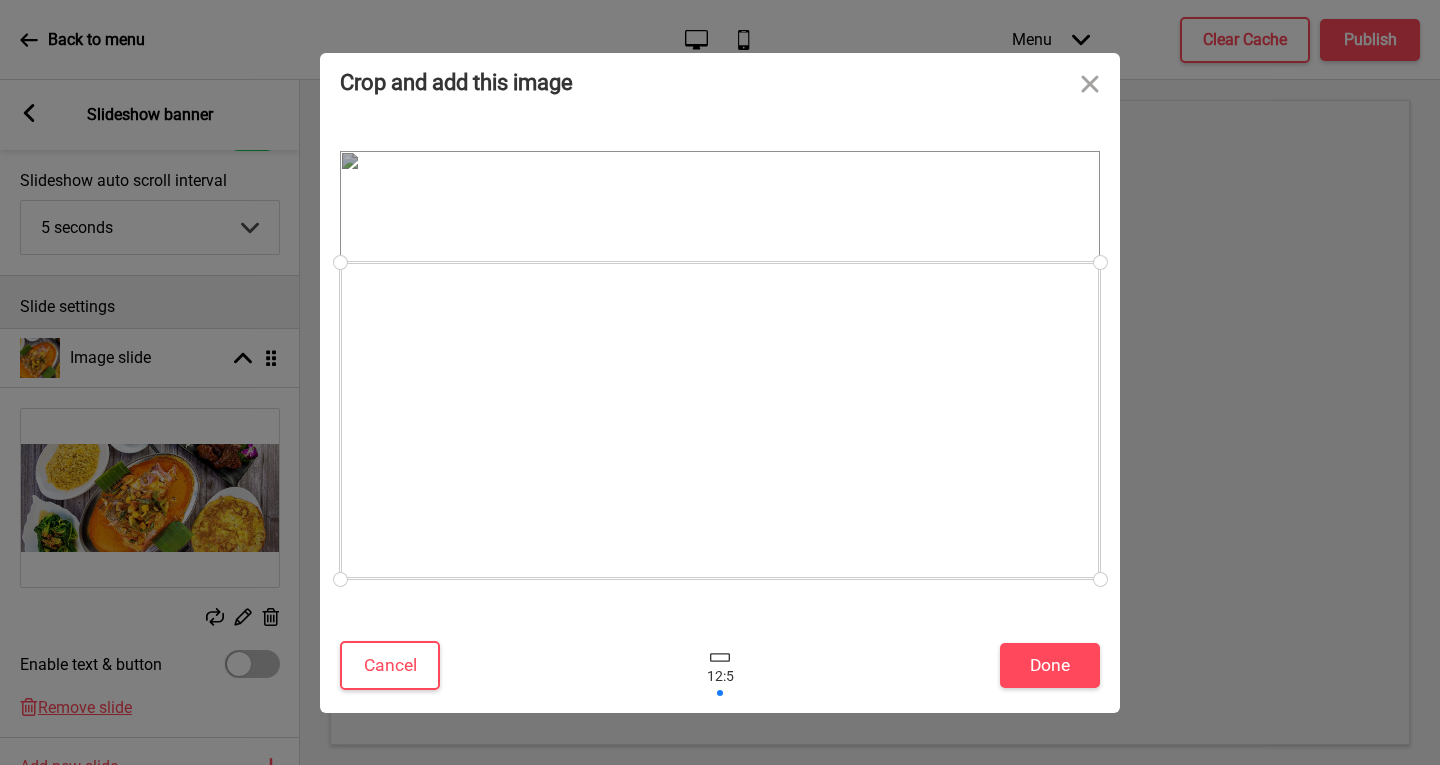 drag, startPoint x: 665, startPoint y: 473, endPoint x: 699, endPoint y: 581, distance: 113.22544 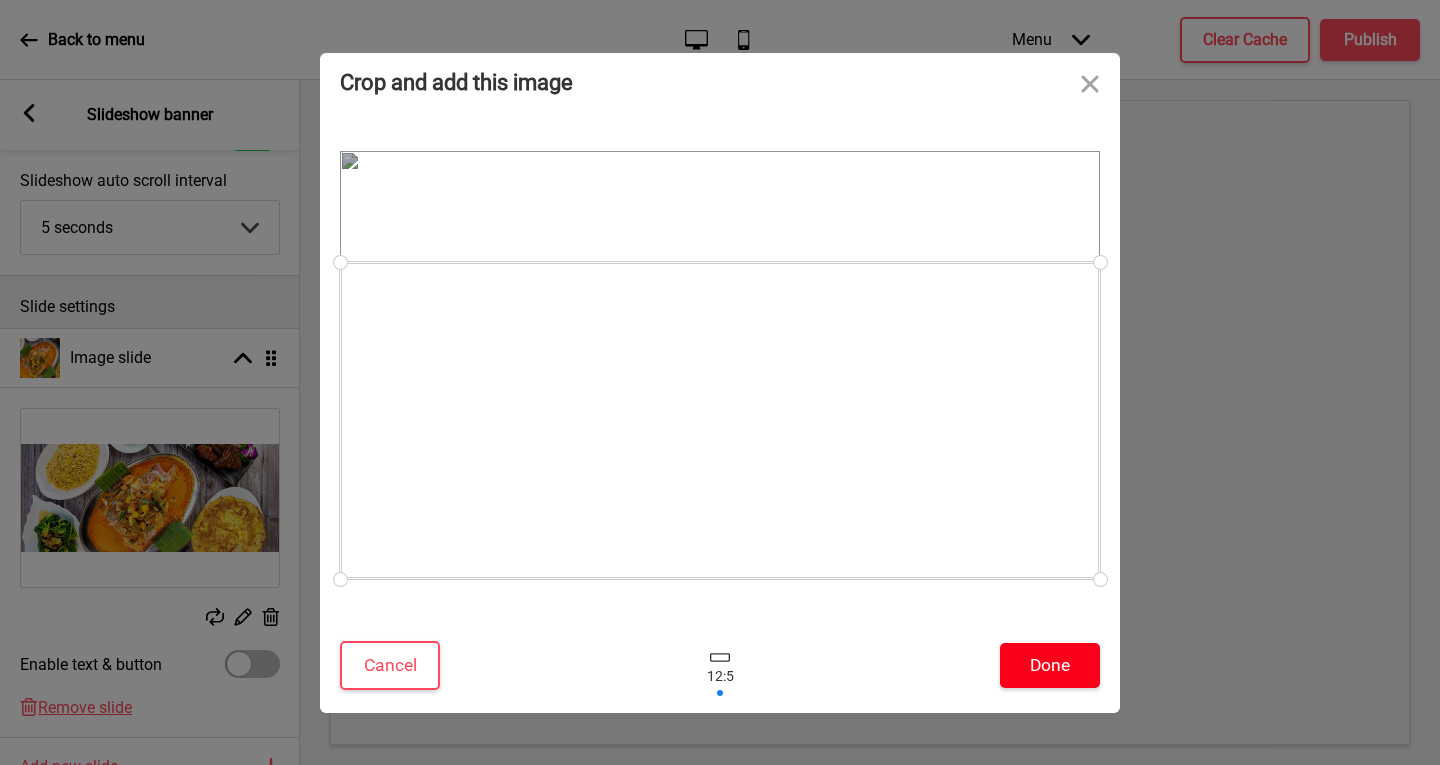 click on "Done" at bounding box center [1050, 665] 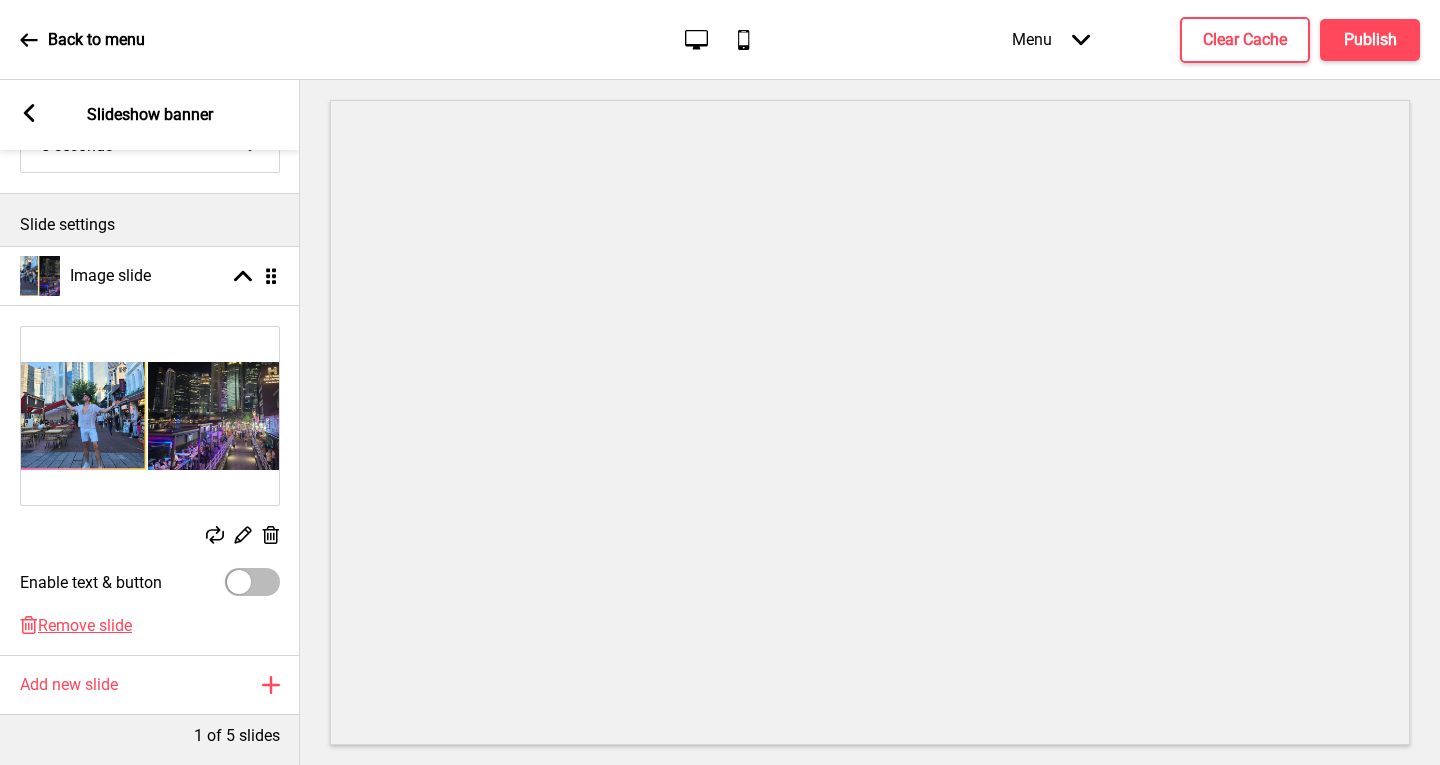 scroll, scrollTop: 285, scrollLeft: 0, axis: vertical 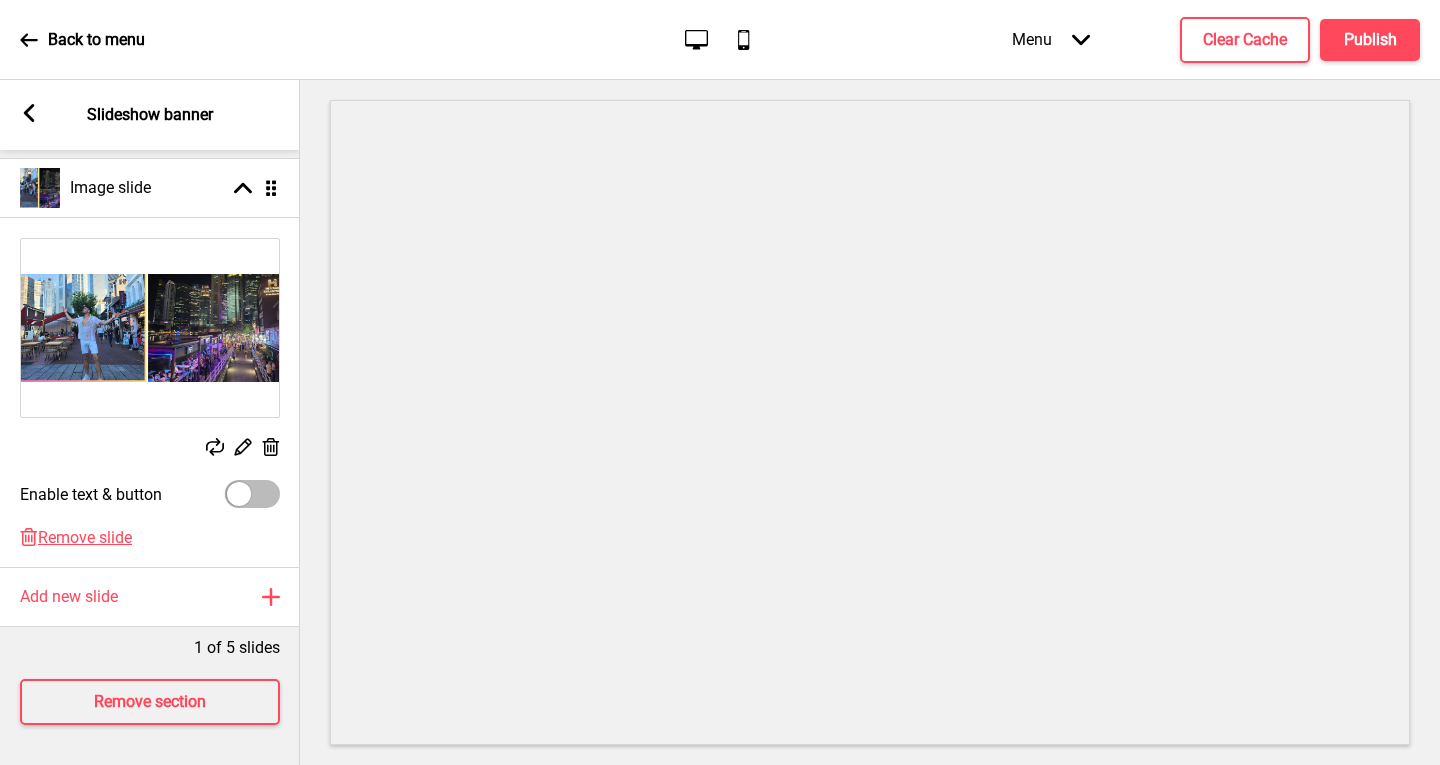 click at bounding box center (252, 494) 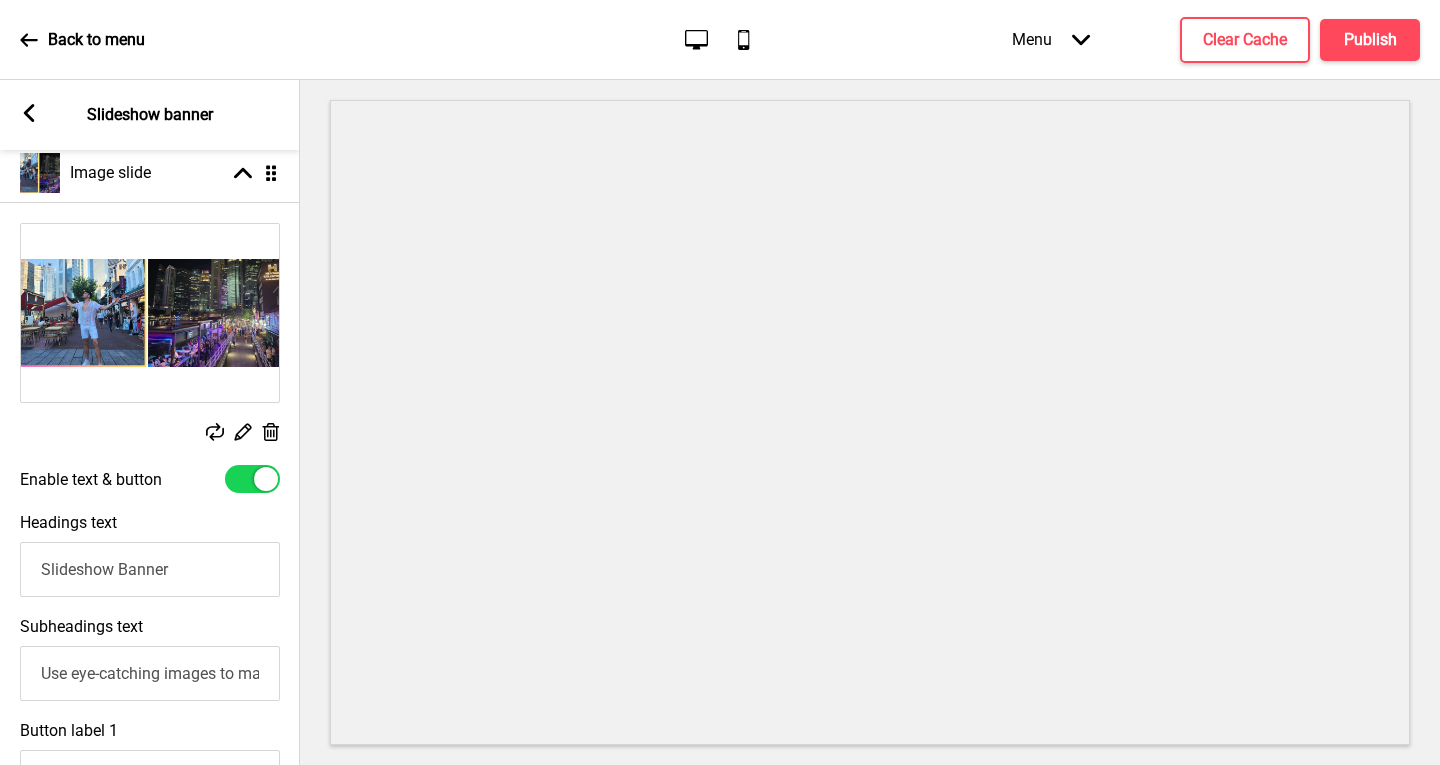 click at bounding box center (252, 479) 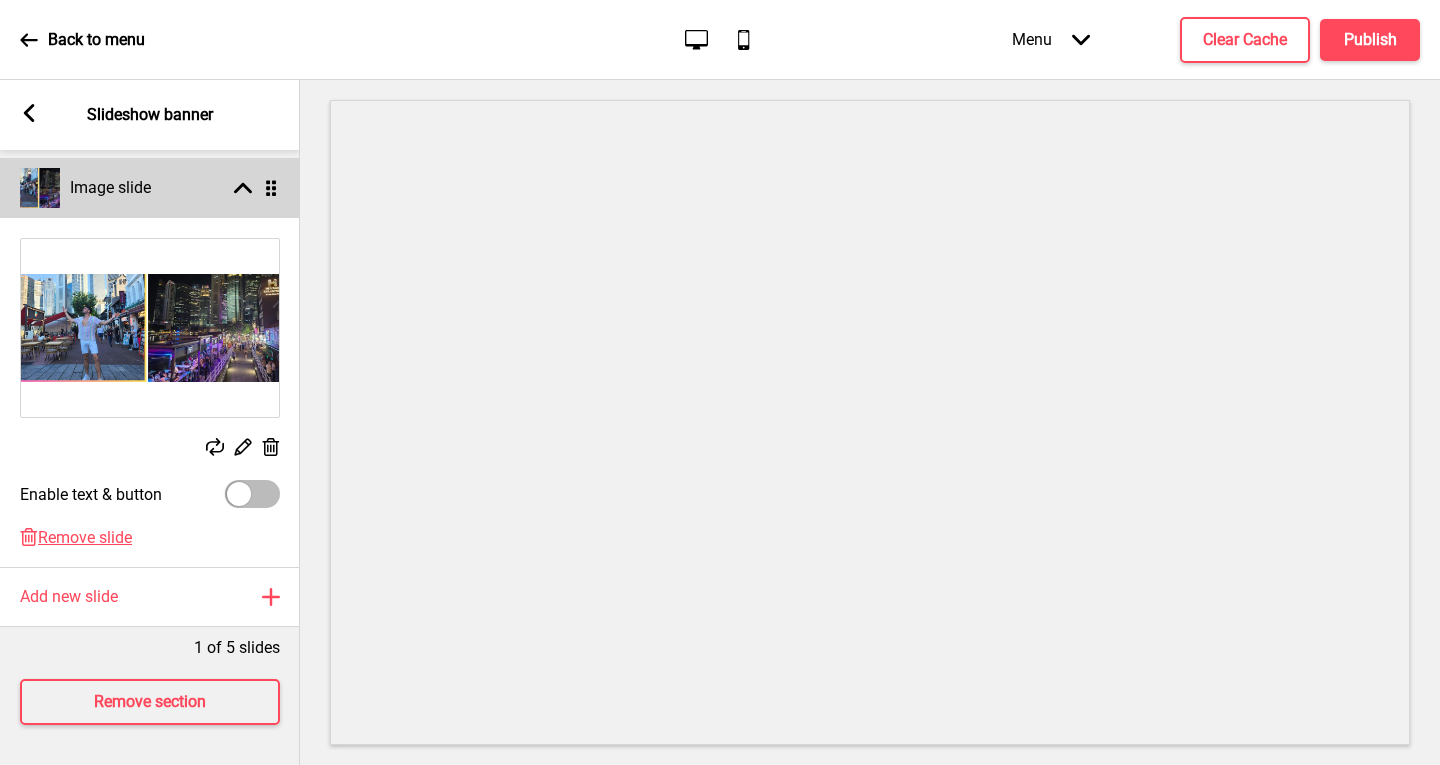 click 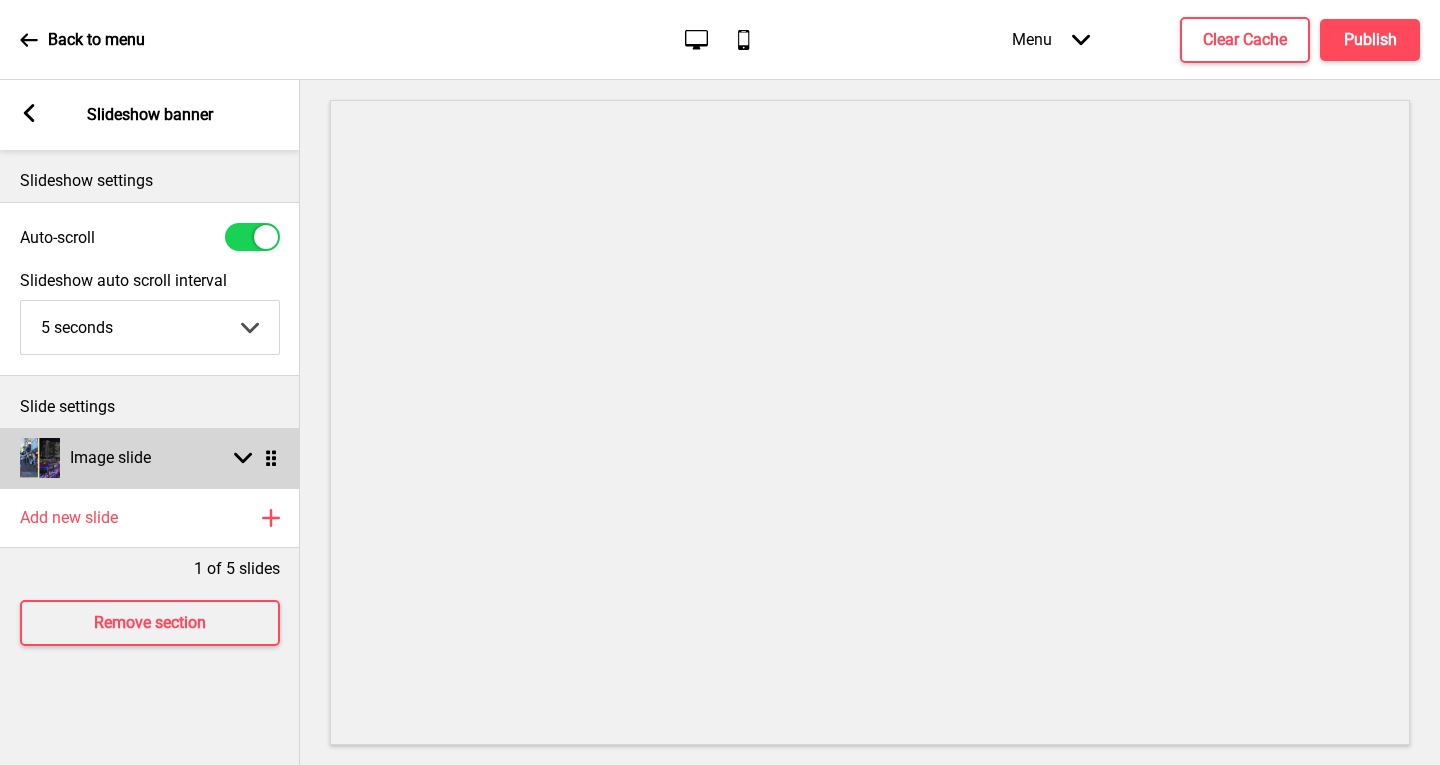 scroll, scrollTop: 0, scrollLeft: 0, axis: both 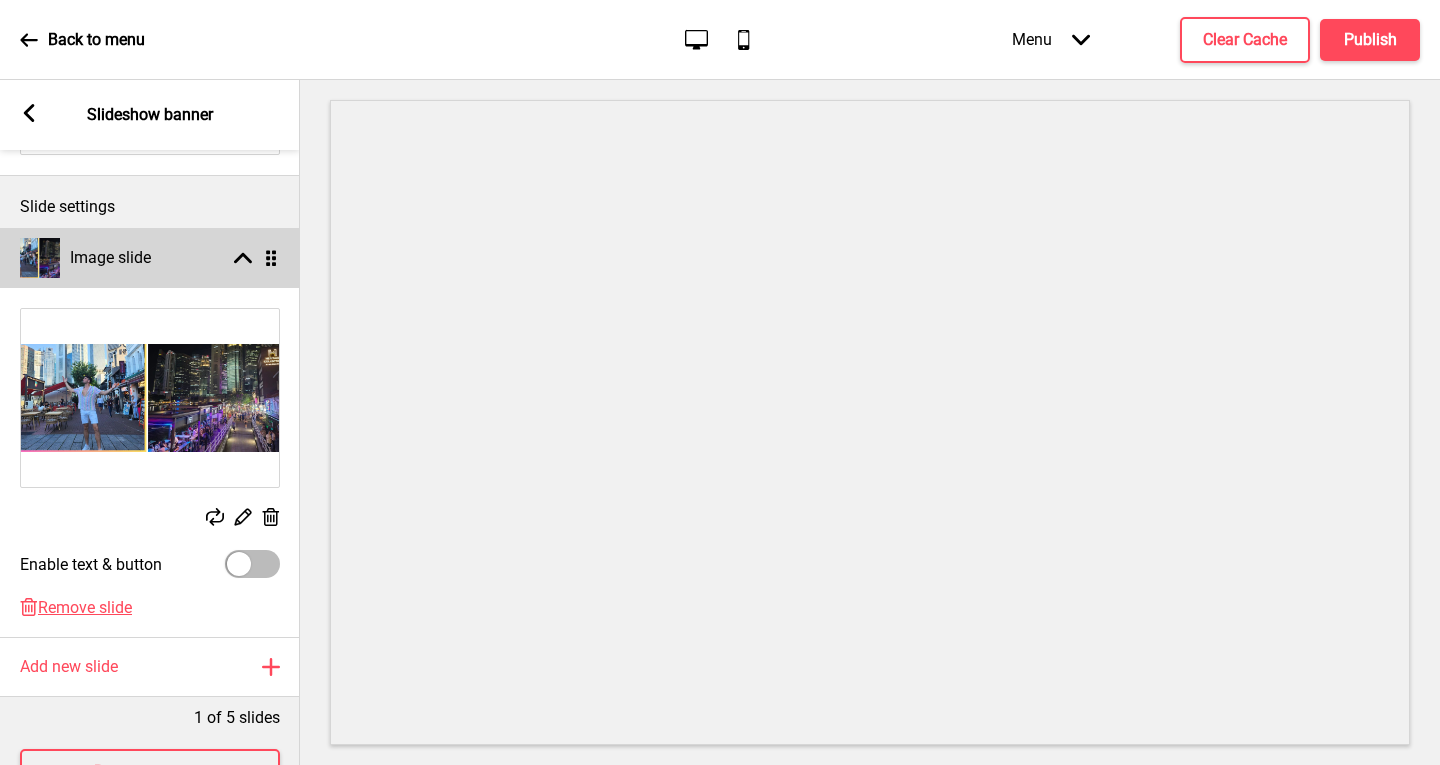 click on "Image slide Arrow up Drag" at bounding box center [150, 258] 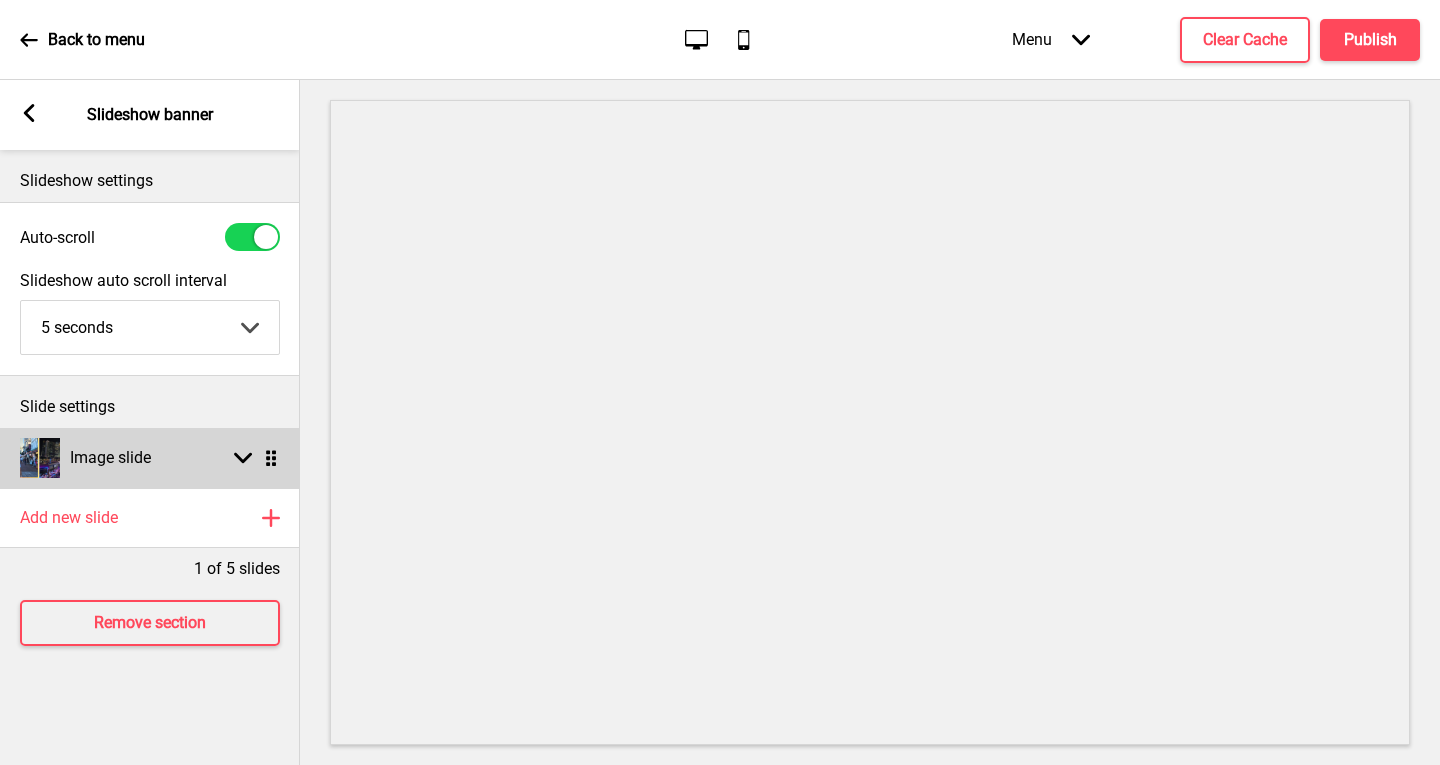 scroll, scrollTop: 0, scrollLeft: 0, axis: both 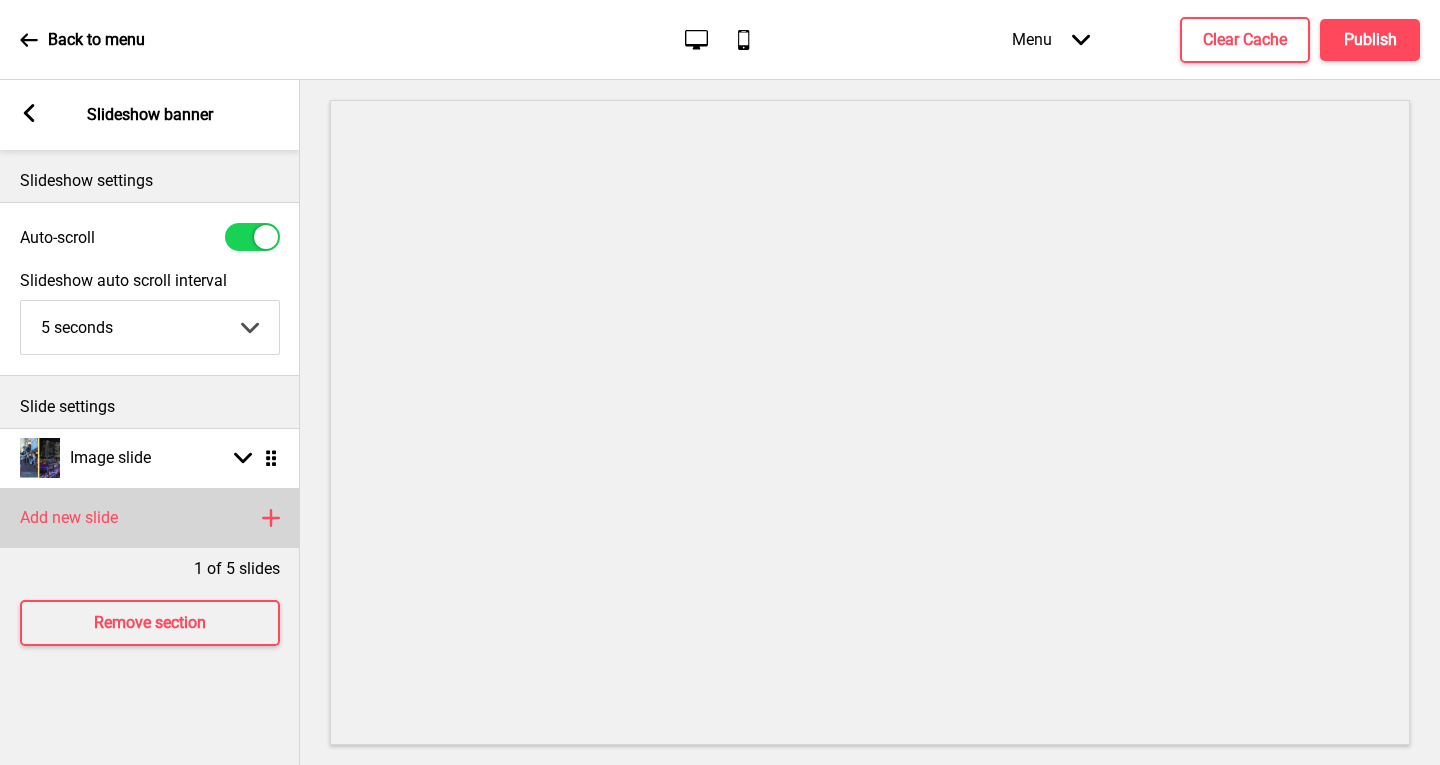click on "Add new slide Plus" at bounding box center (150, 518) 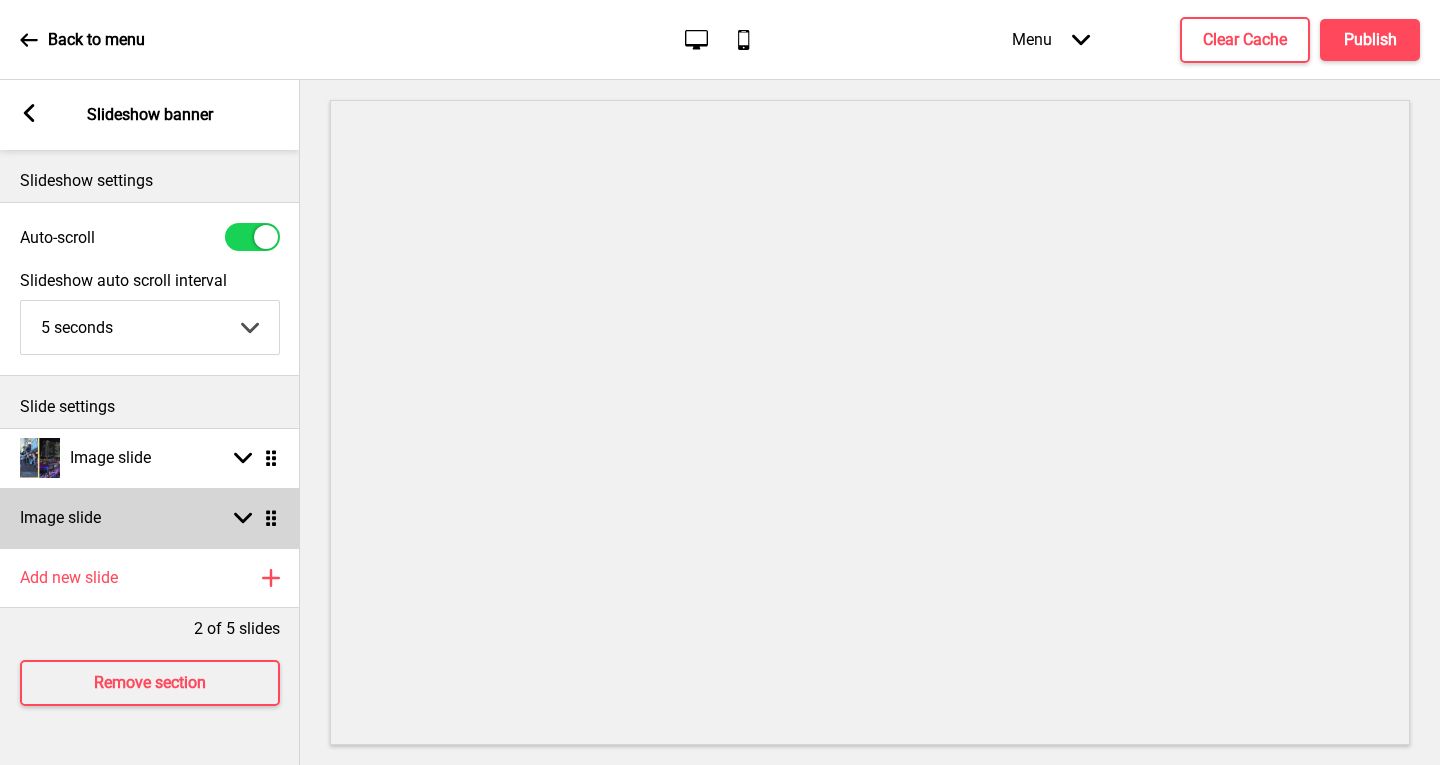 click 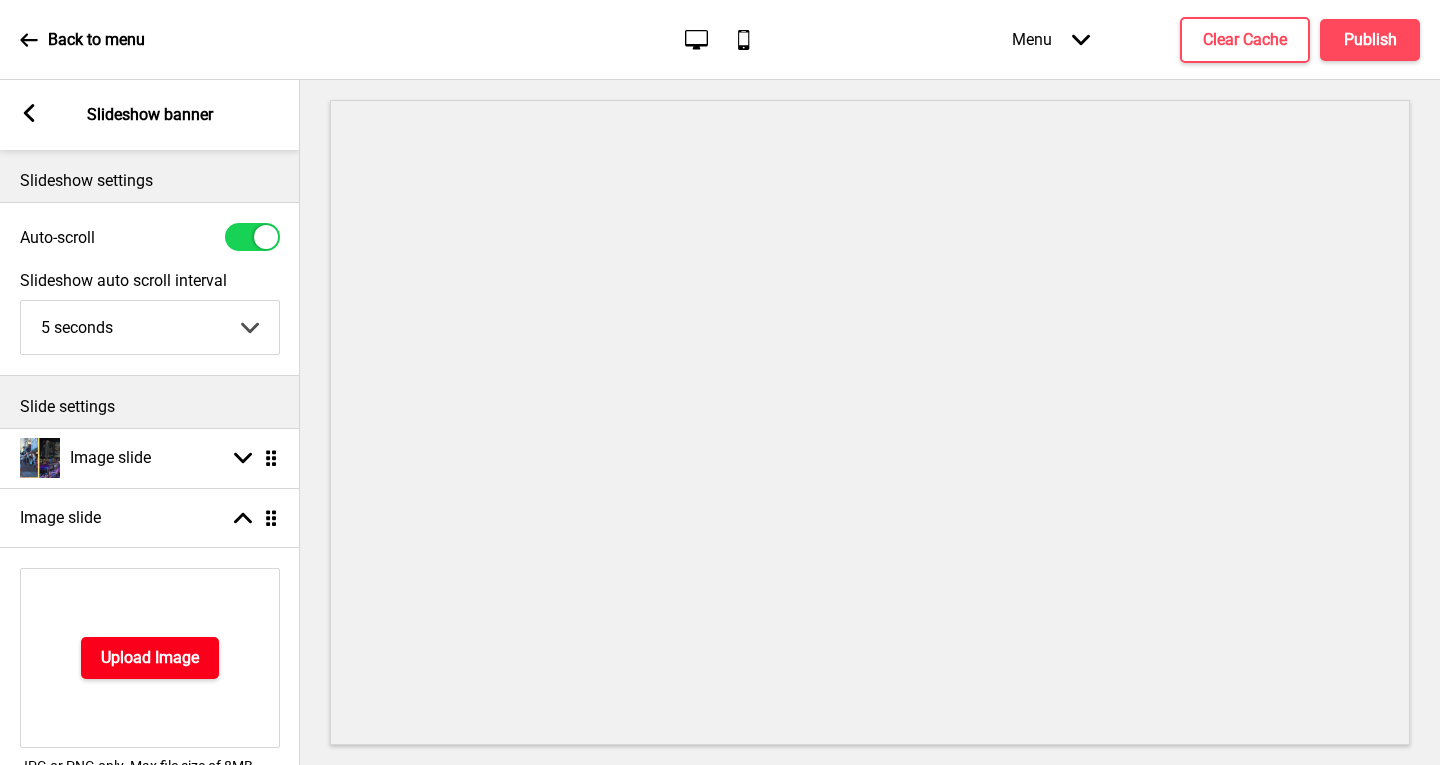 click on "Upload Image" at bounding box center (150, 658) 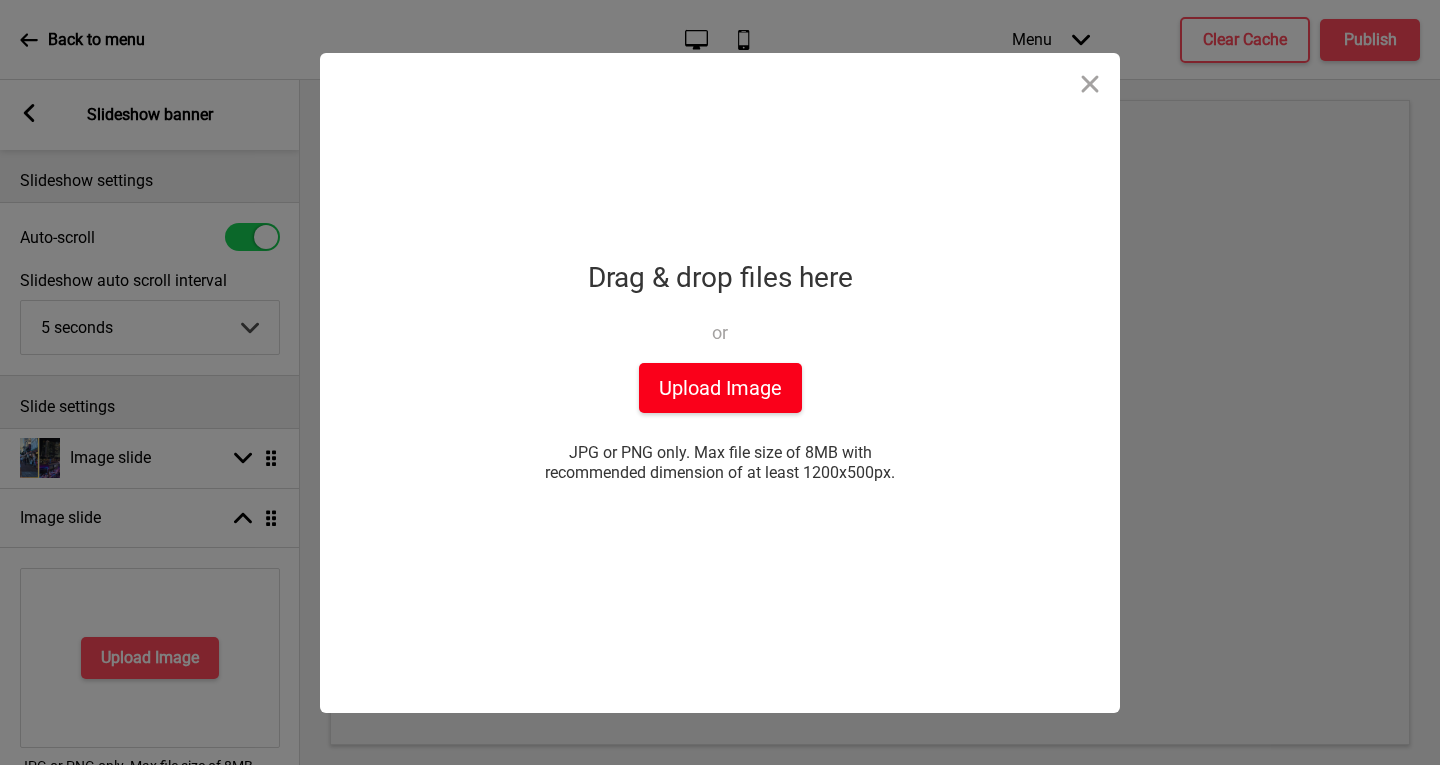 click on "Upload Image" at bounding box center [720, 388] 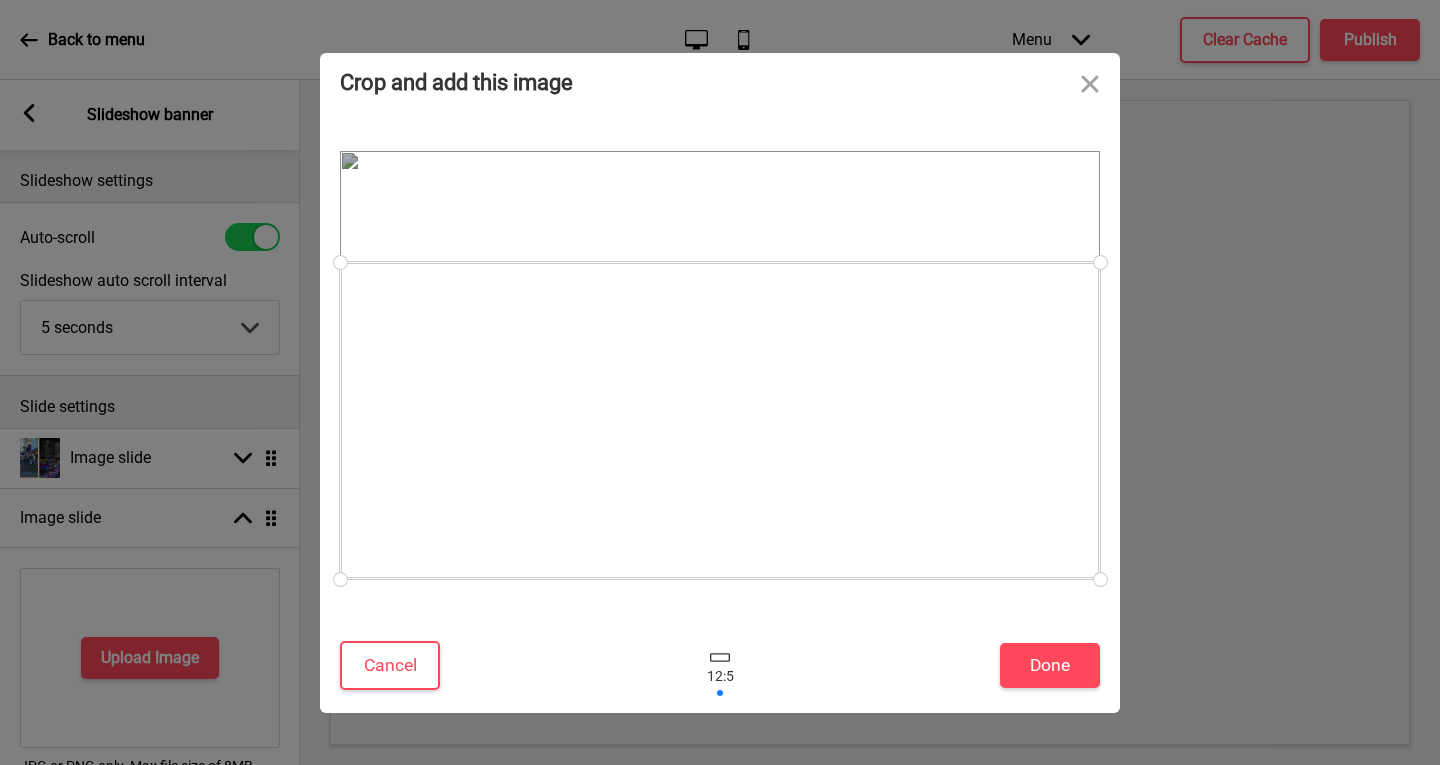 drag, startPoint x: 560, startPoint y: 334, endPoint x: 554, endPoint y: 421, distance: 87.20665 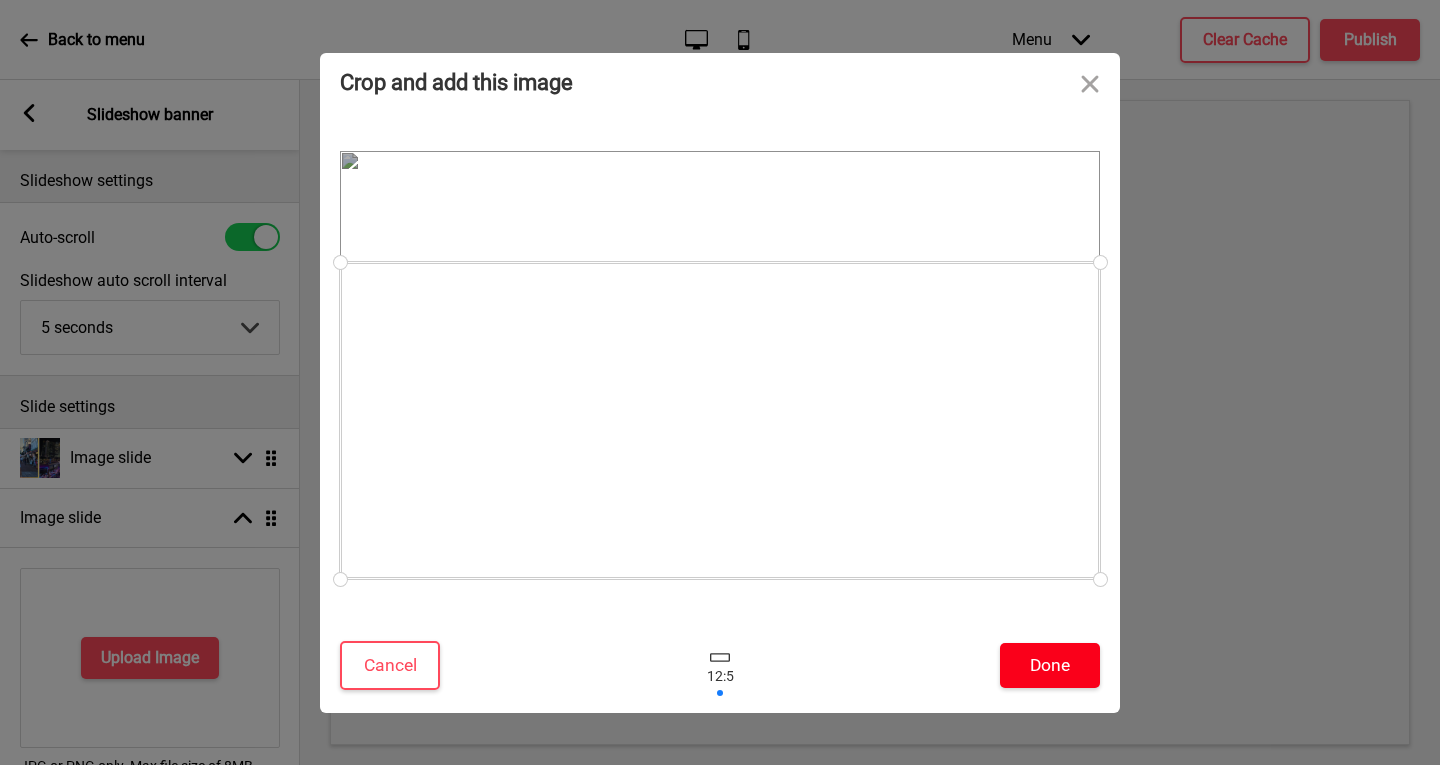 click on "Done" at bounding box center (1050, 665) 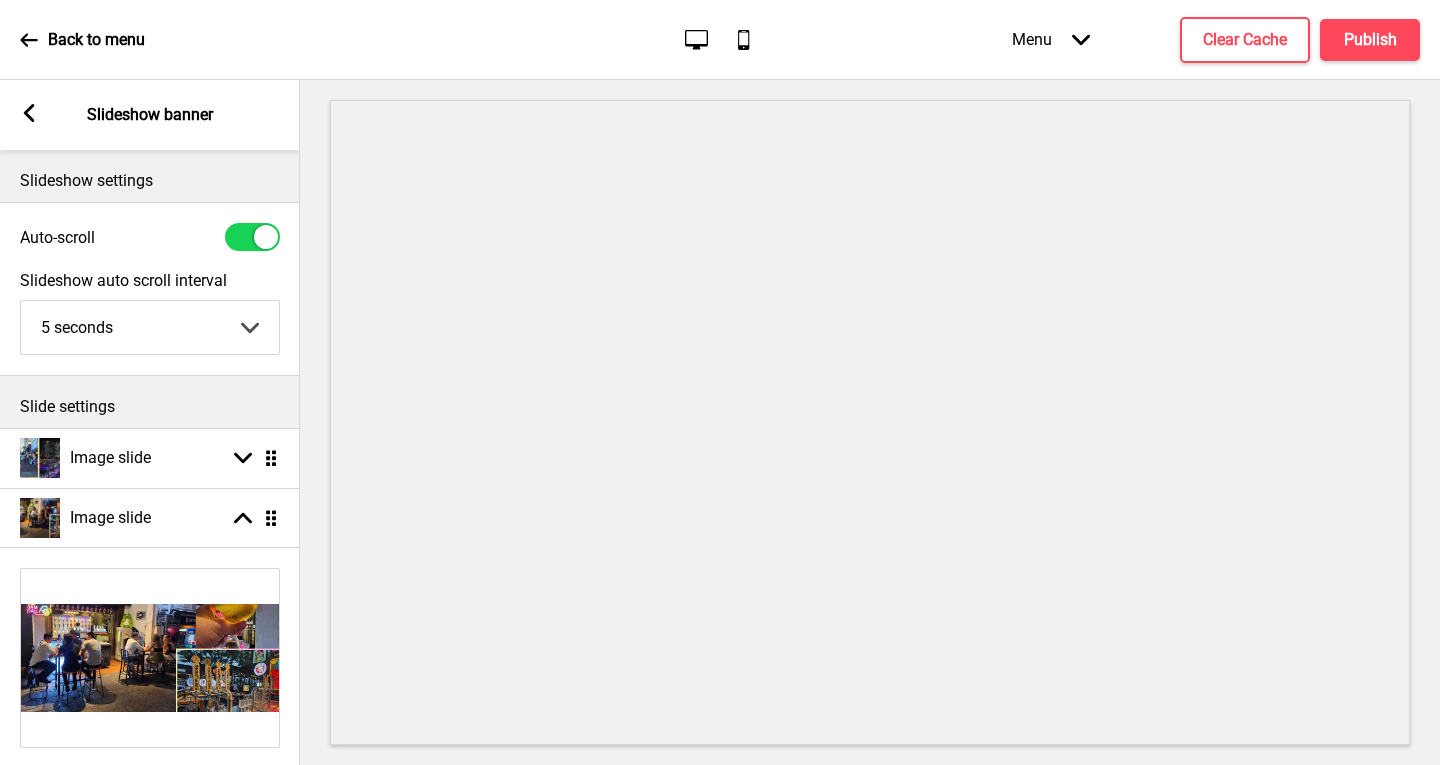 click at bounding box center [150, 658] 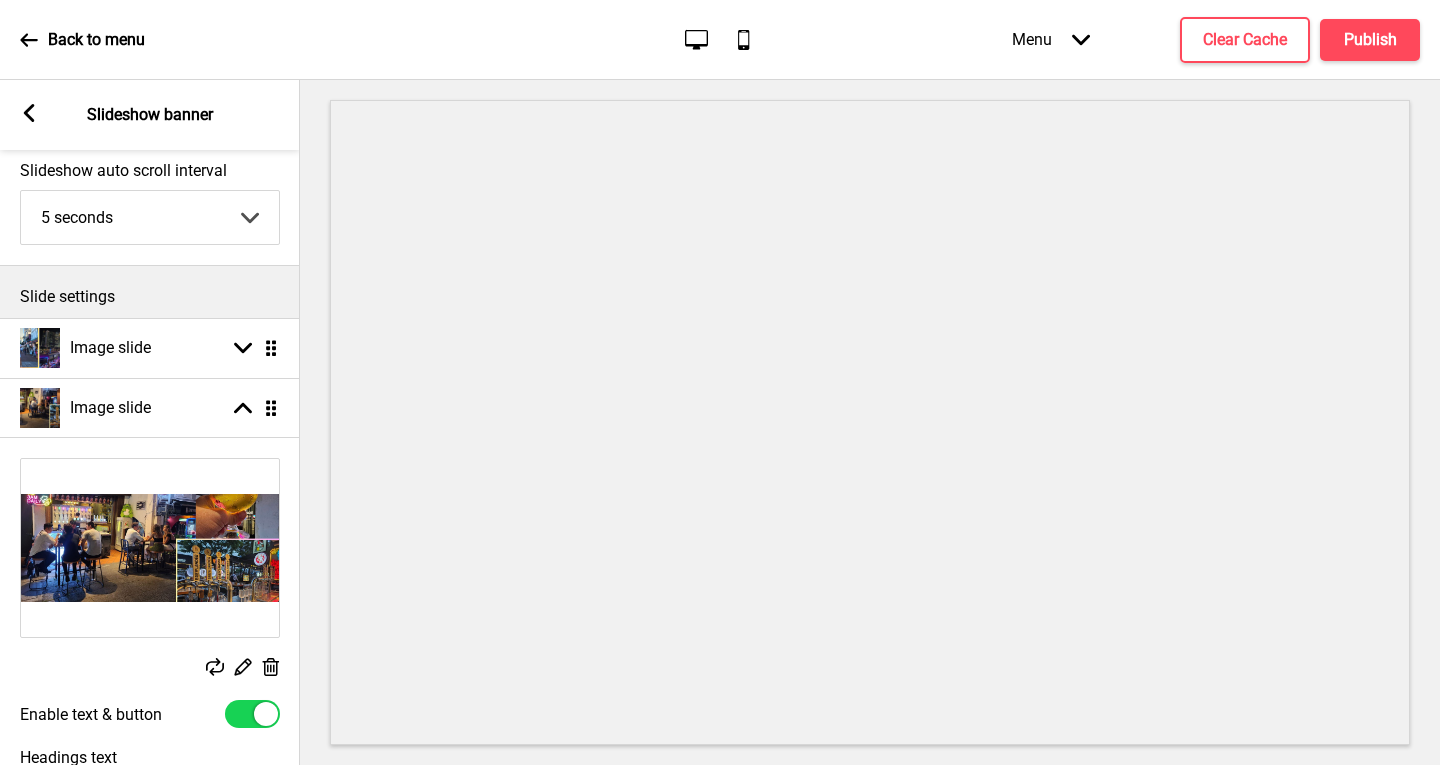 scroll, scrollTop: 200, scrollLeft: 0, axis: vertical 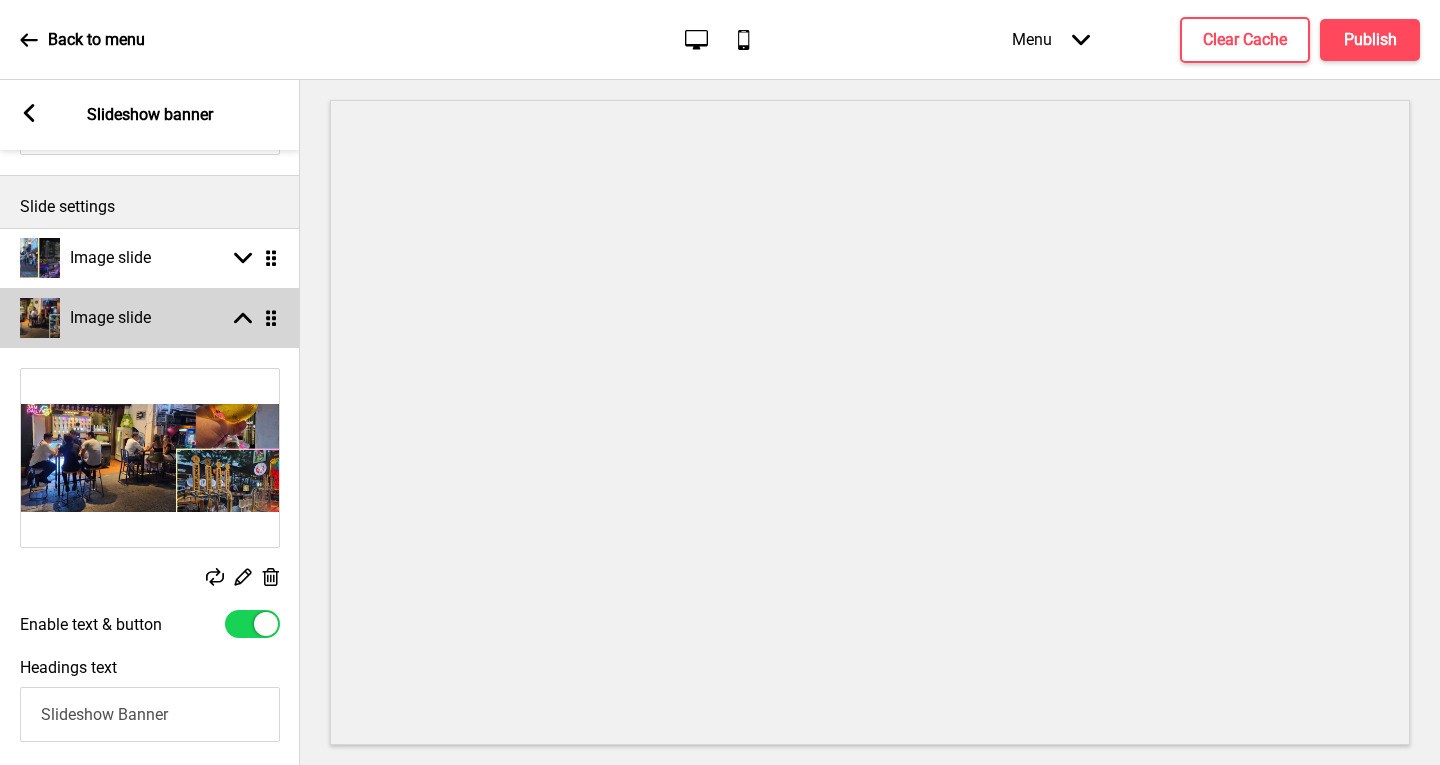 click on "Image slide Arrow up Drag" at bounding box center (150, 318) 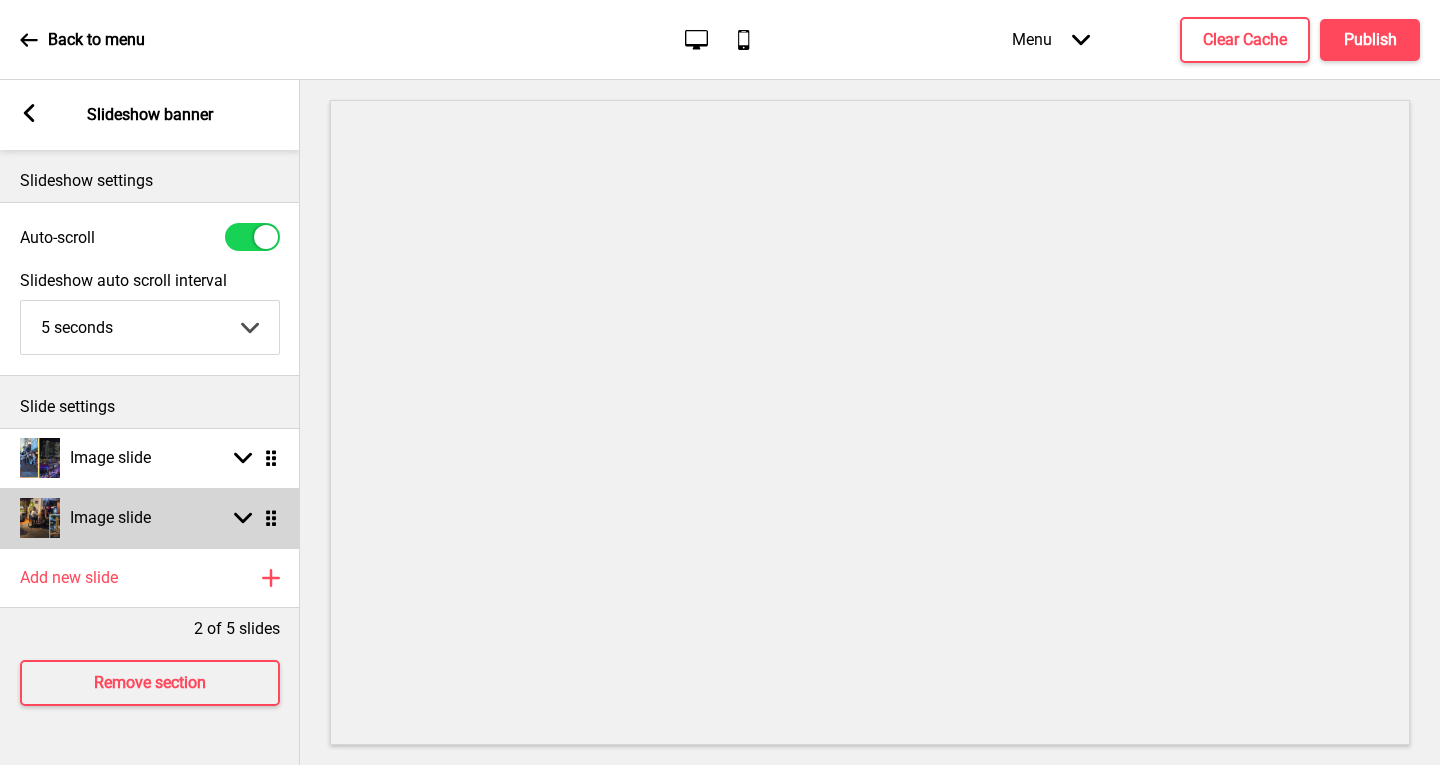 scroll, scrollTop: 0, scrollLeft: 0, axis: both 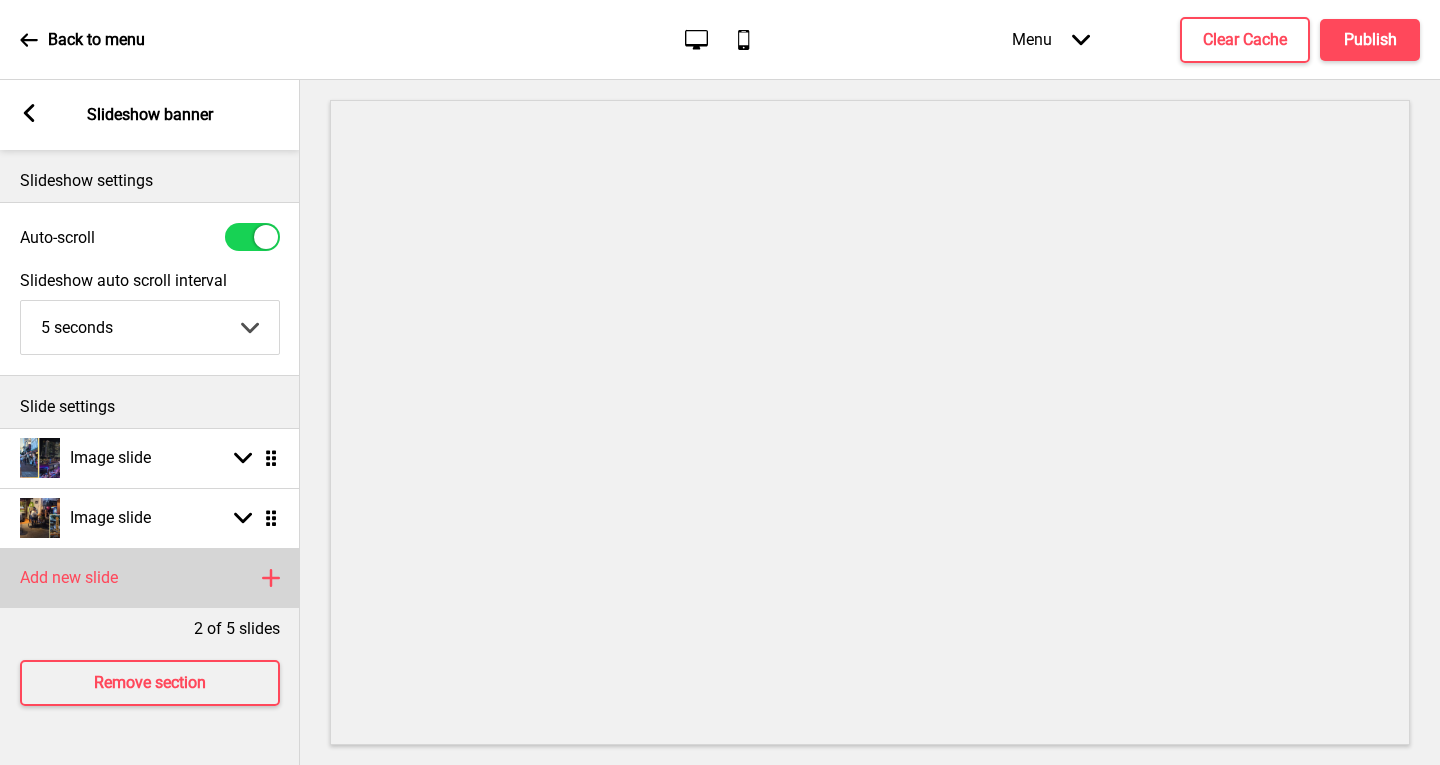 click on "Add new slide Plus" at bounding box center [150, 578] 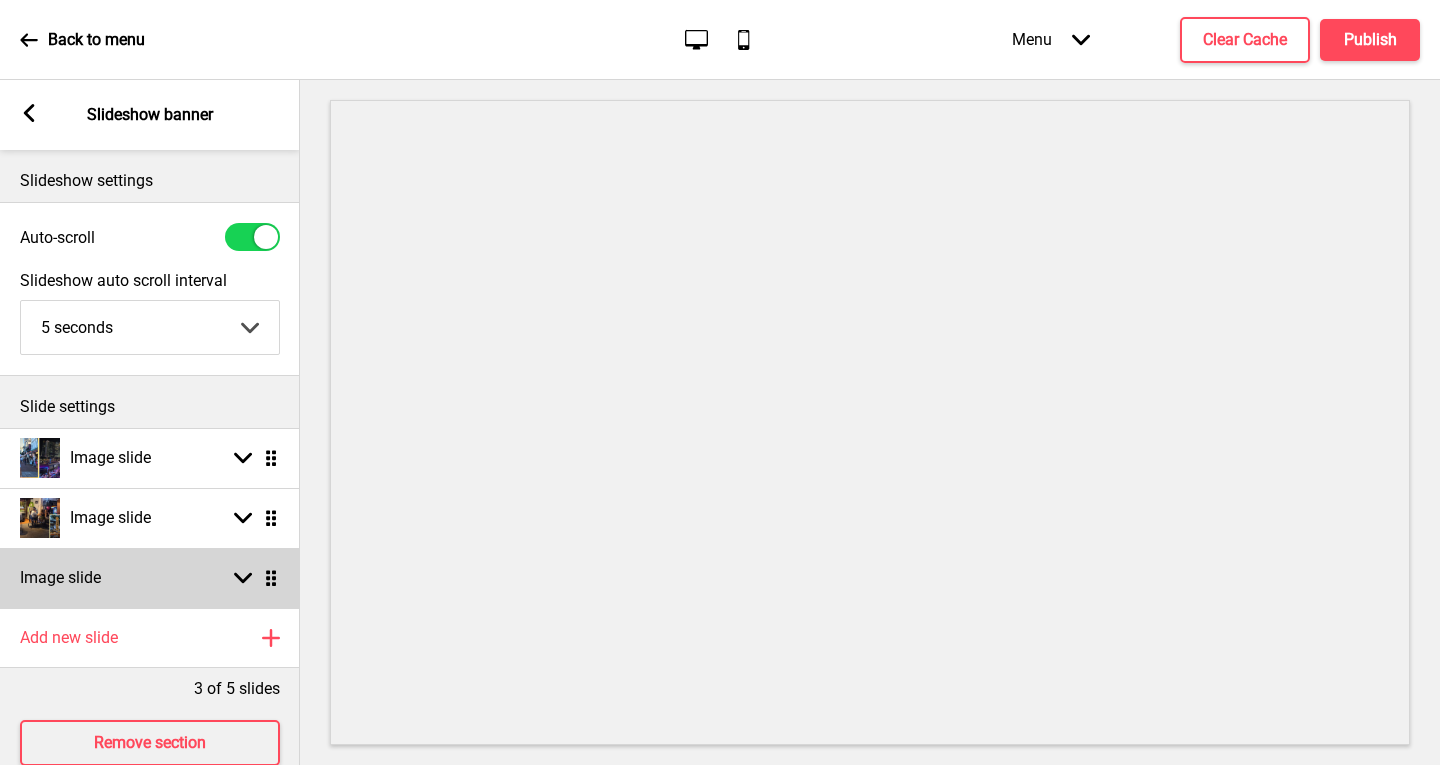 click on "Image slide Arrow down Drag" at bounding box center (150, 578) 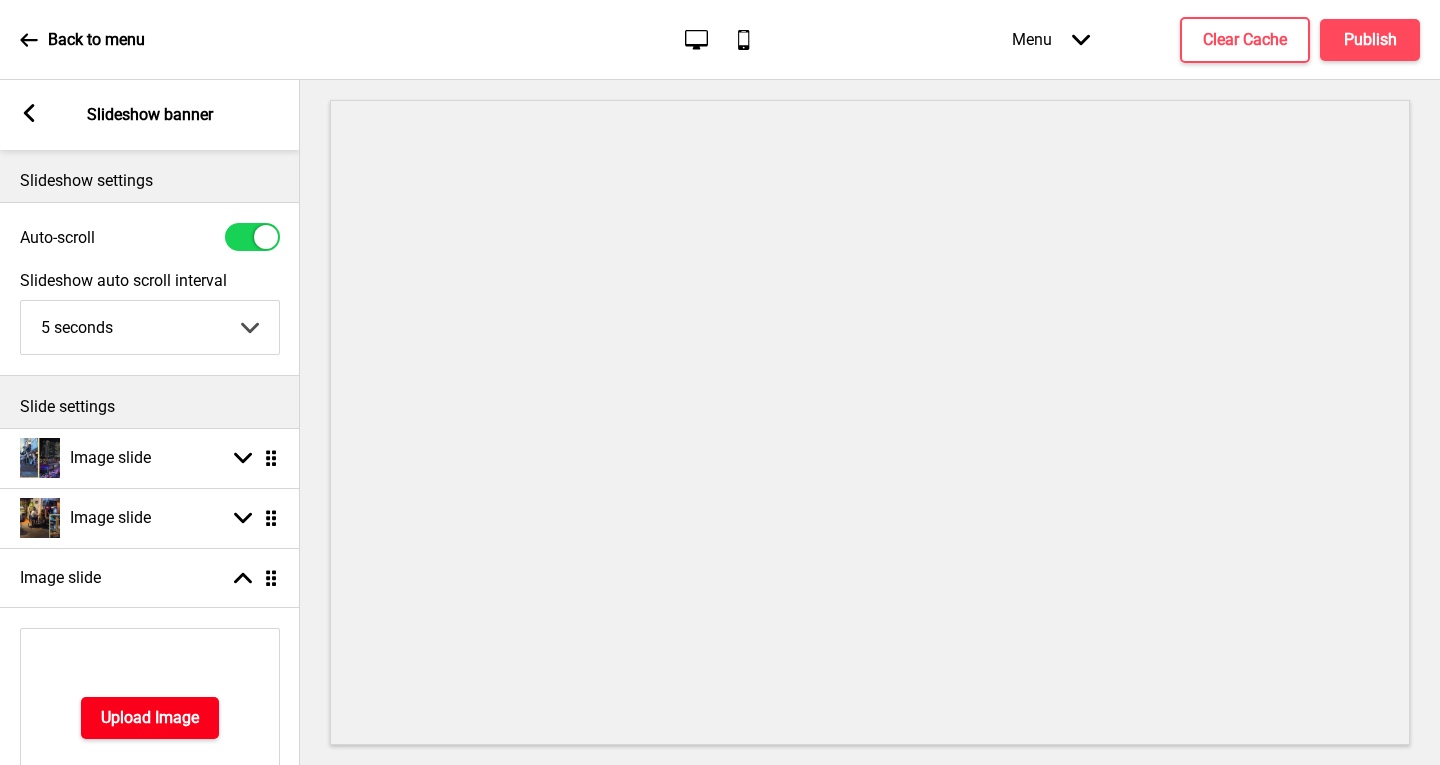 click on "Upload Image" at bounding box center (150, 718) 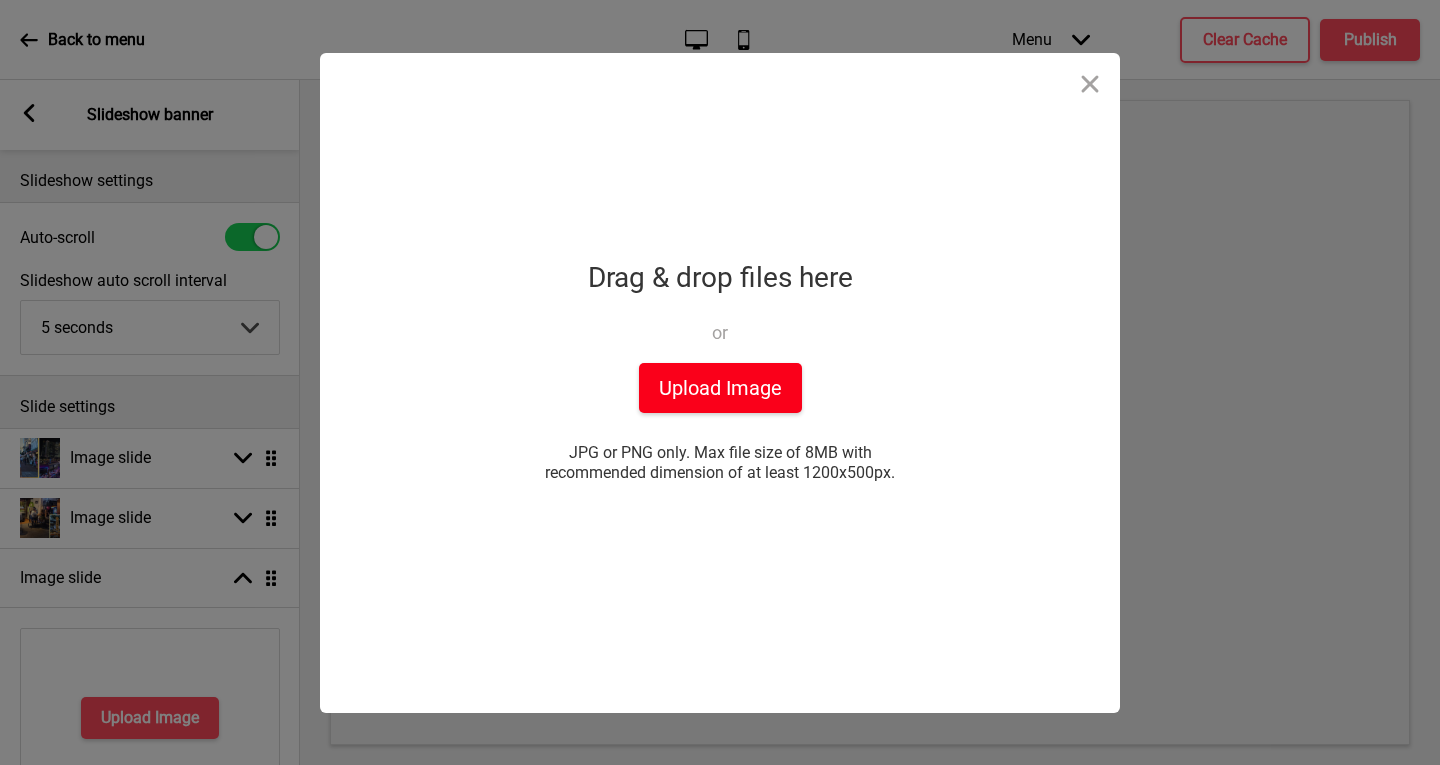click on "Upload Image" at bounding box center [720, 388] 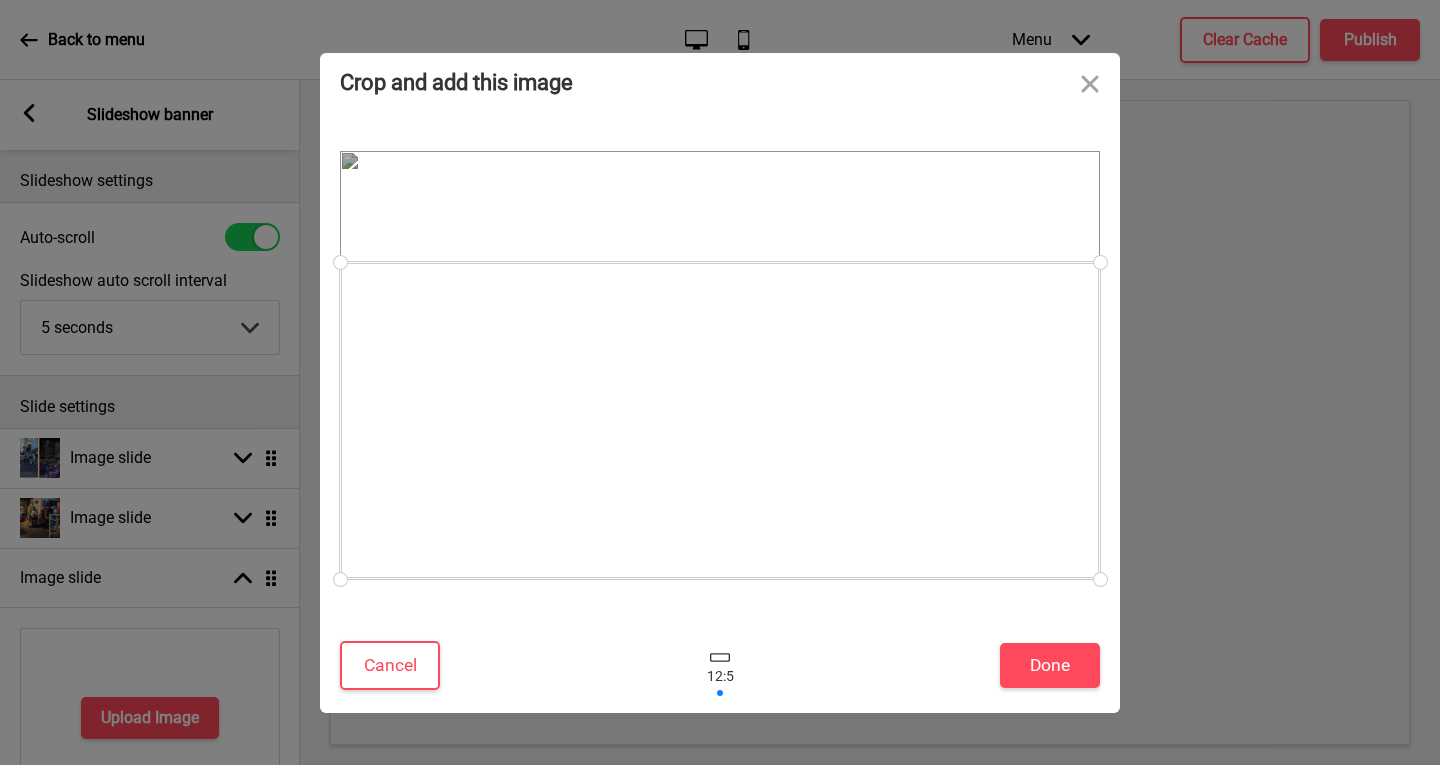 drag, startPoint x: 649, startPoint y: 338, endPoint x: 825, endPoint y: 633, distance: 343.51273 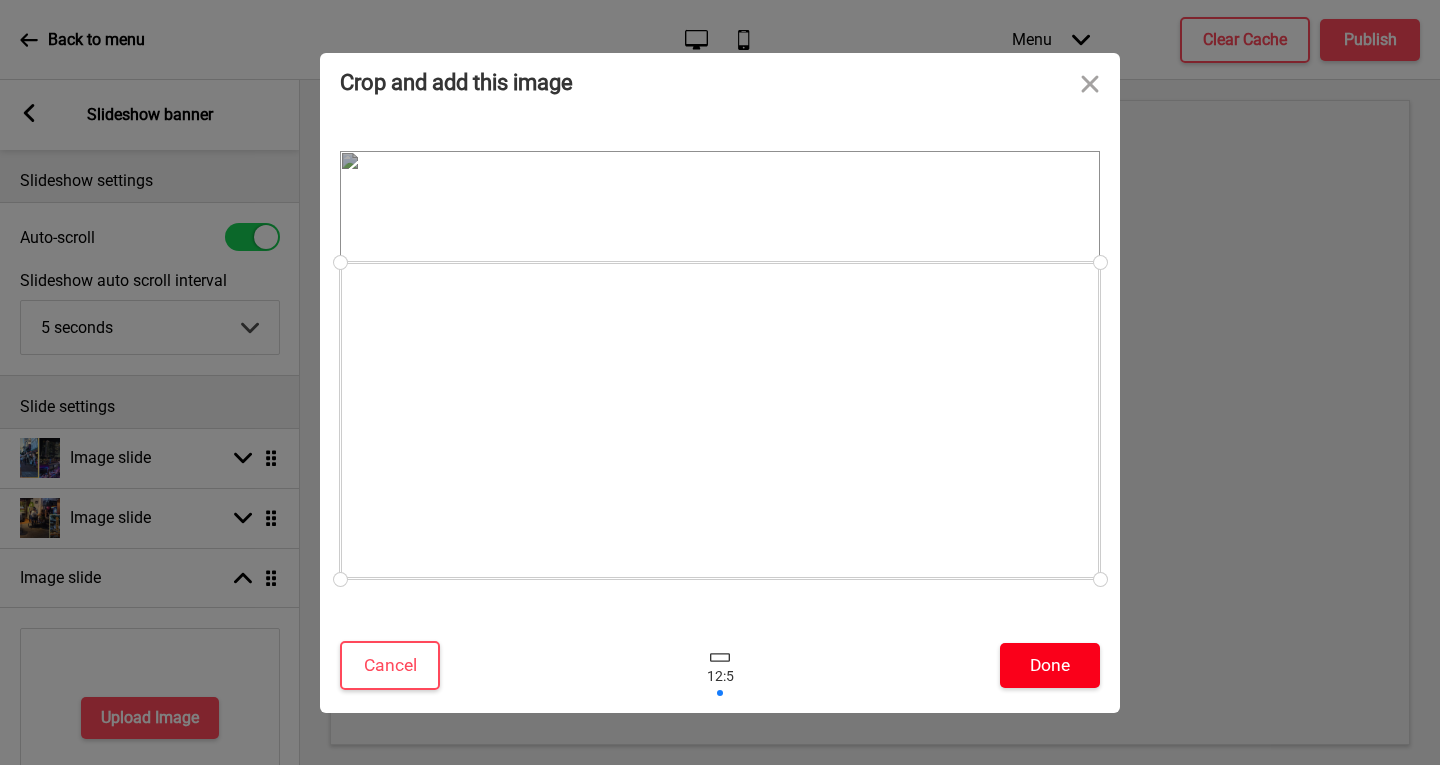 click on "Done" at bounding box center (1050, 665) 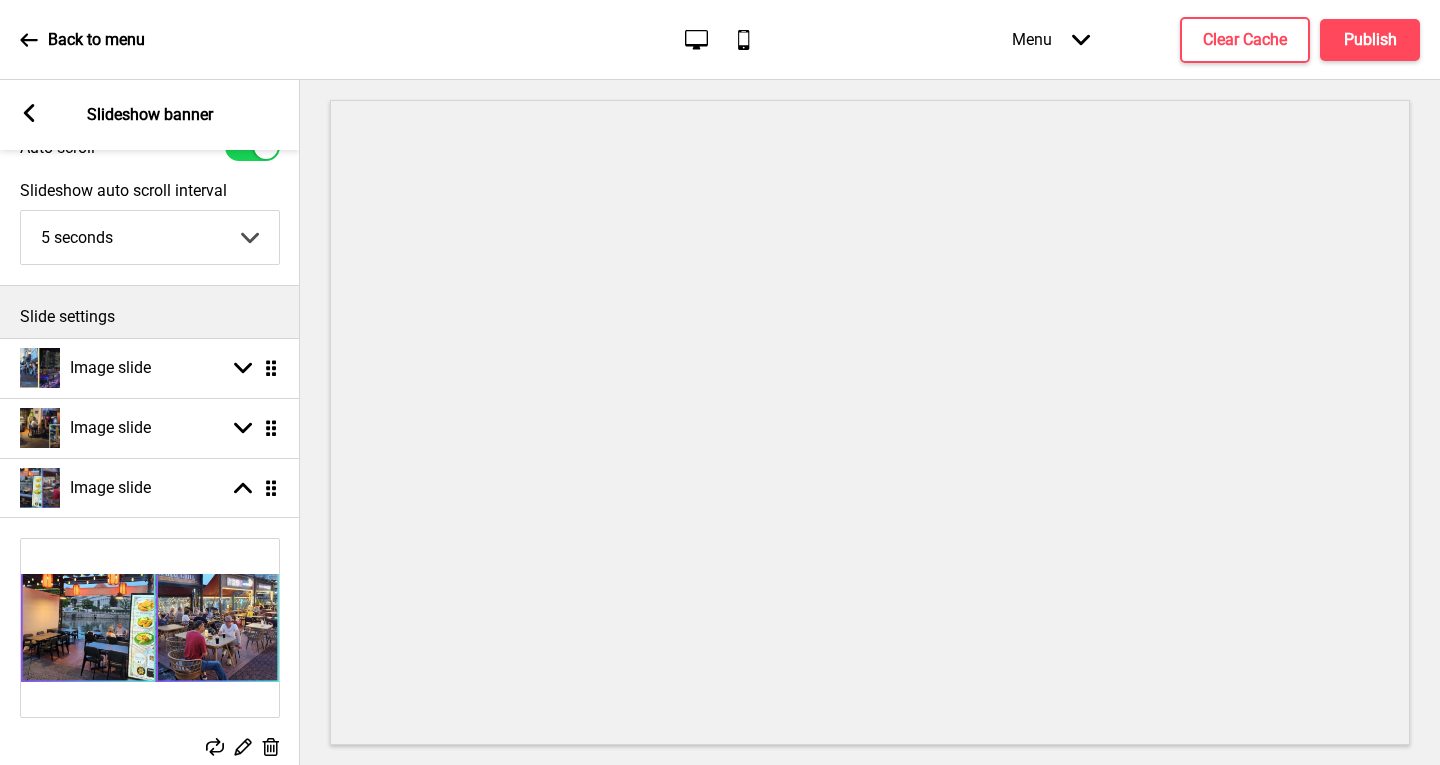 scroll, scrollTop: 300, scrollLeft: 0, axis: vertical 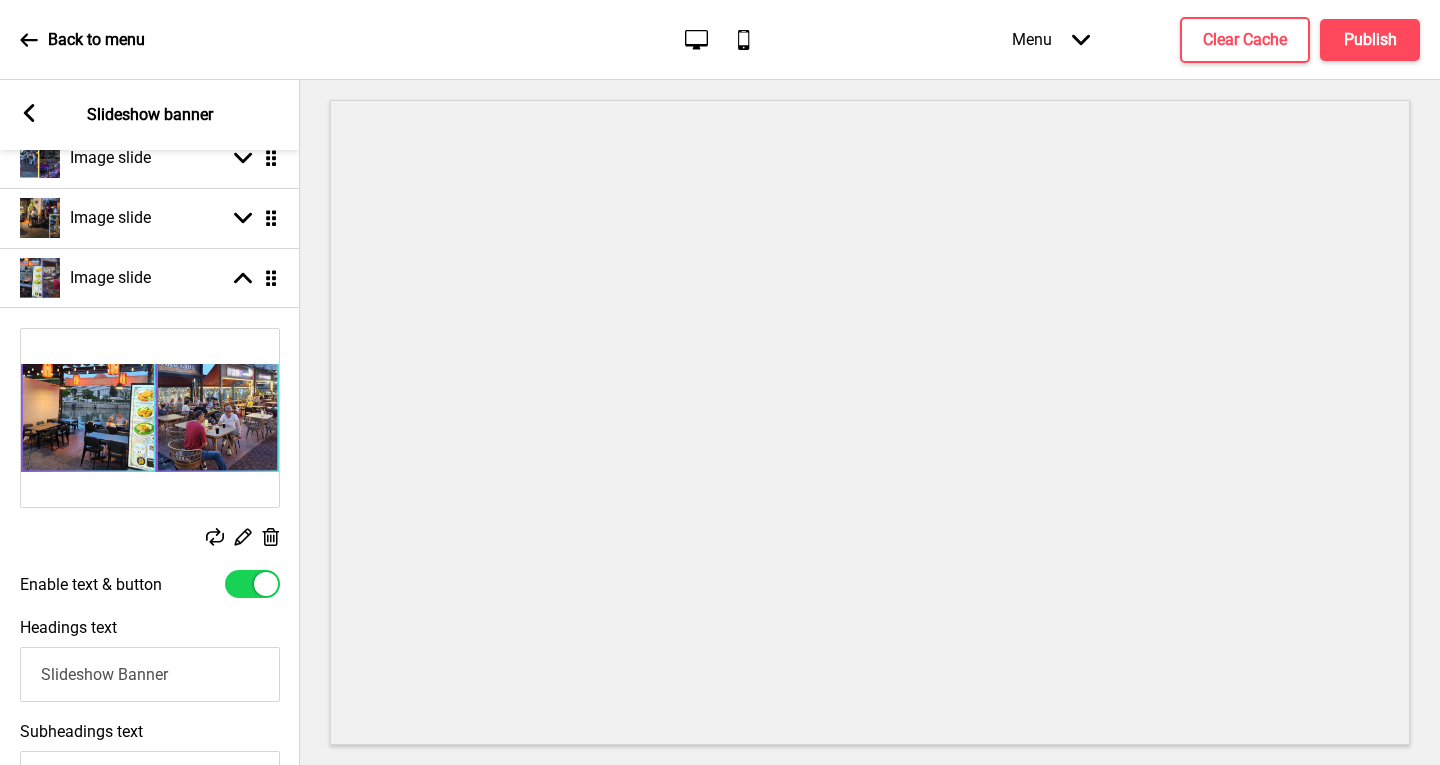 click at bounding box center (252, 584) 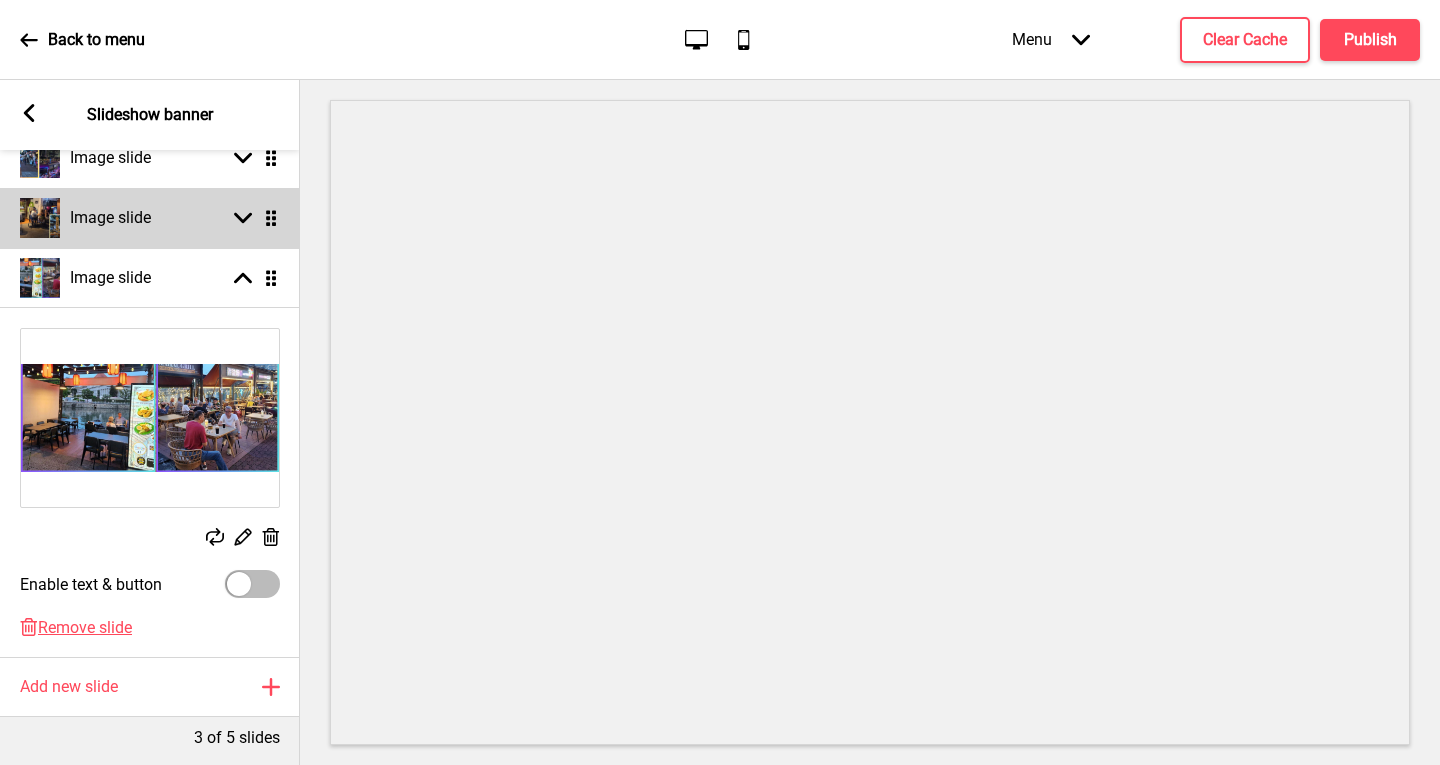 click on "Image slide Arrow down Drag" at bounding box center (150, 218) 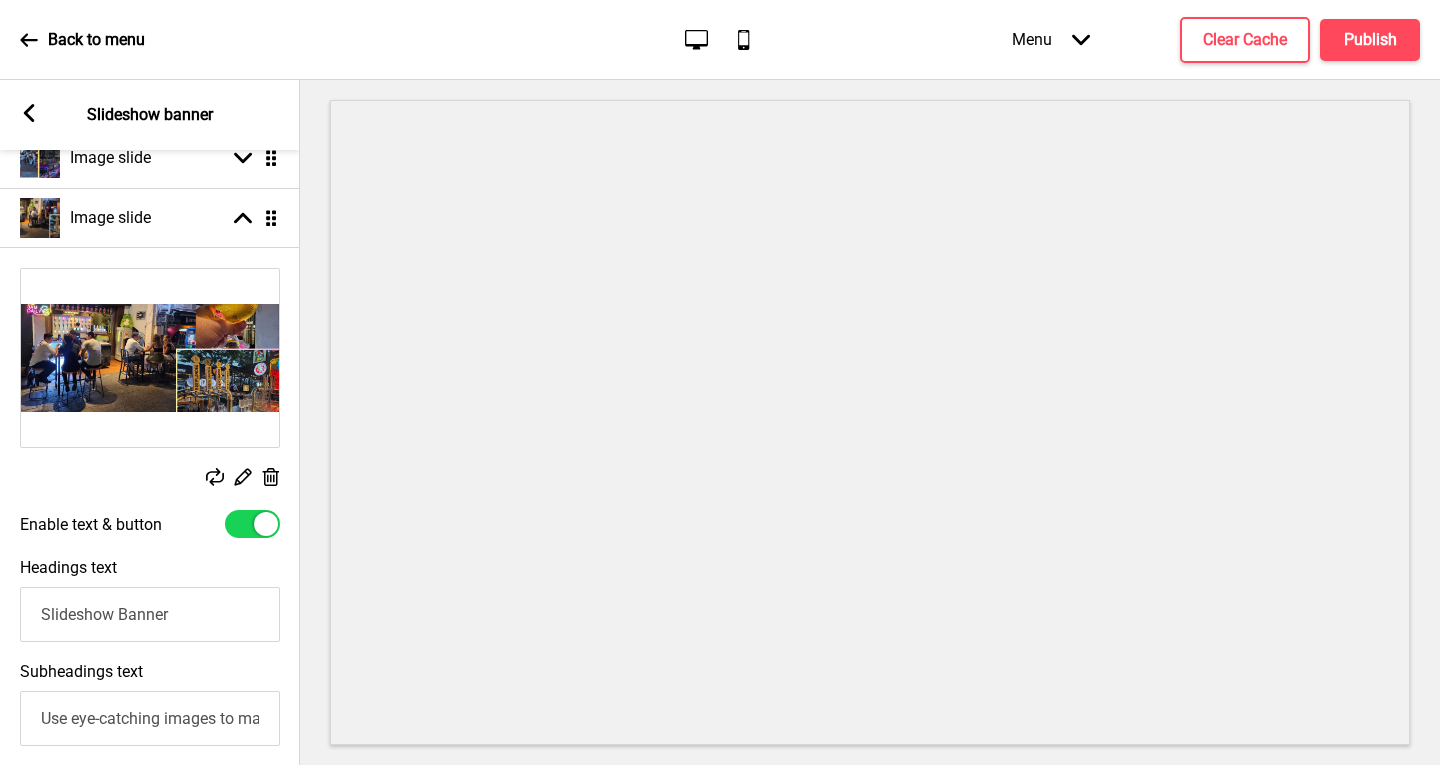 click at bounding box center [252, 524] 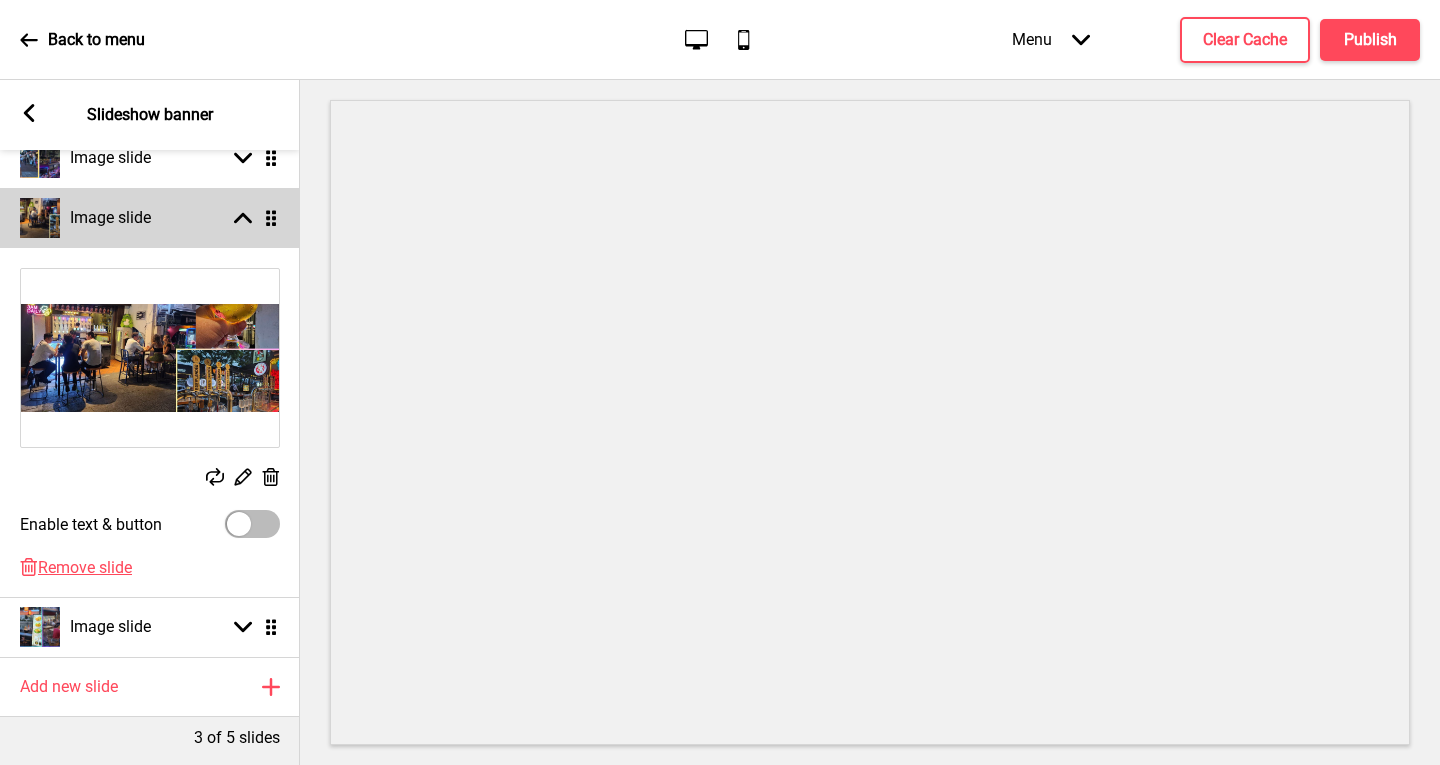 click on "Image slide Arrow up Drag" at bounding box center (150, 218) 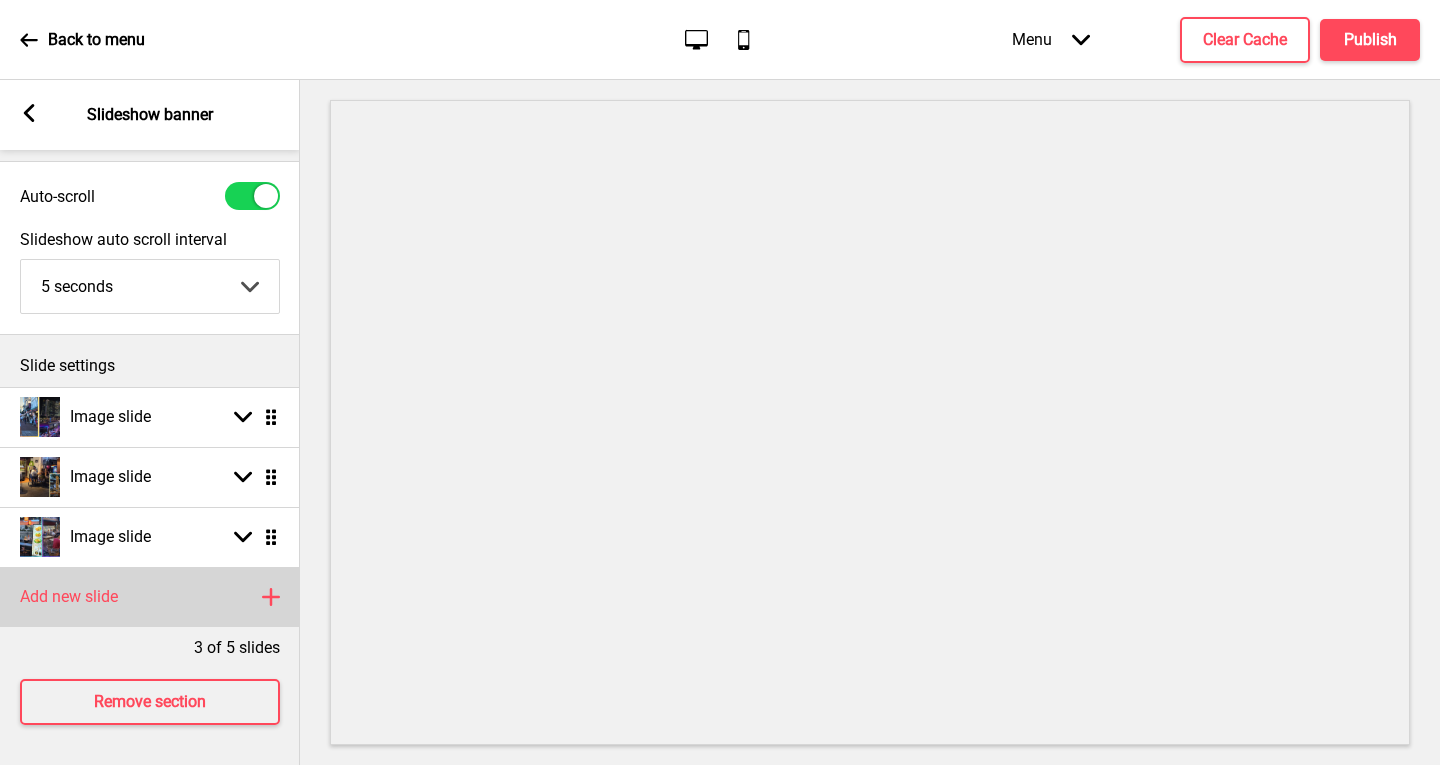 click on "Add new slide Plus" at bounding box center (150, 597) 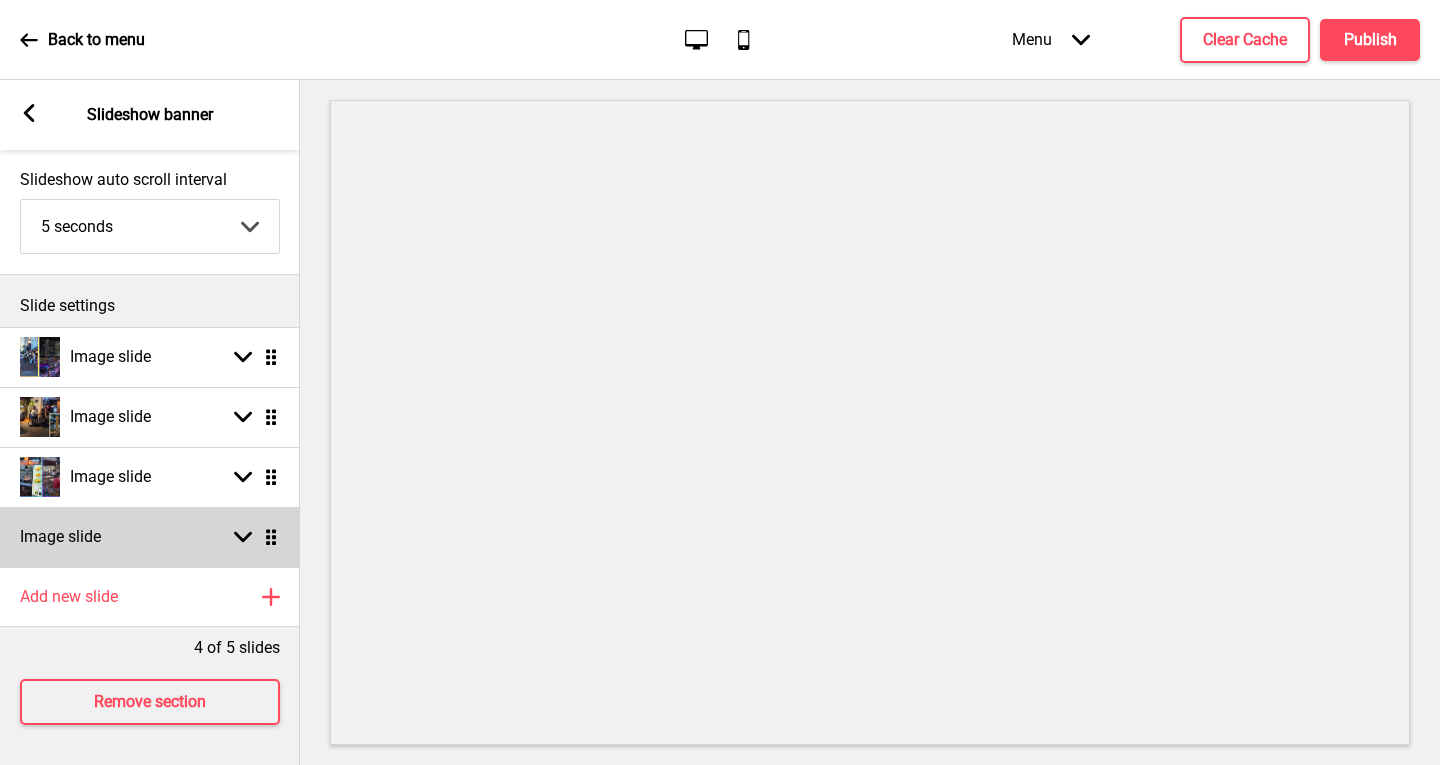 click on "Image slide Arrow down Drag" at bounding box center [150, 537] 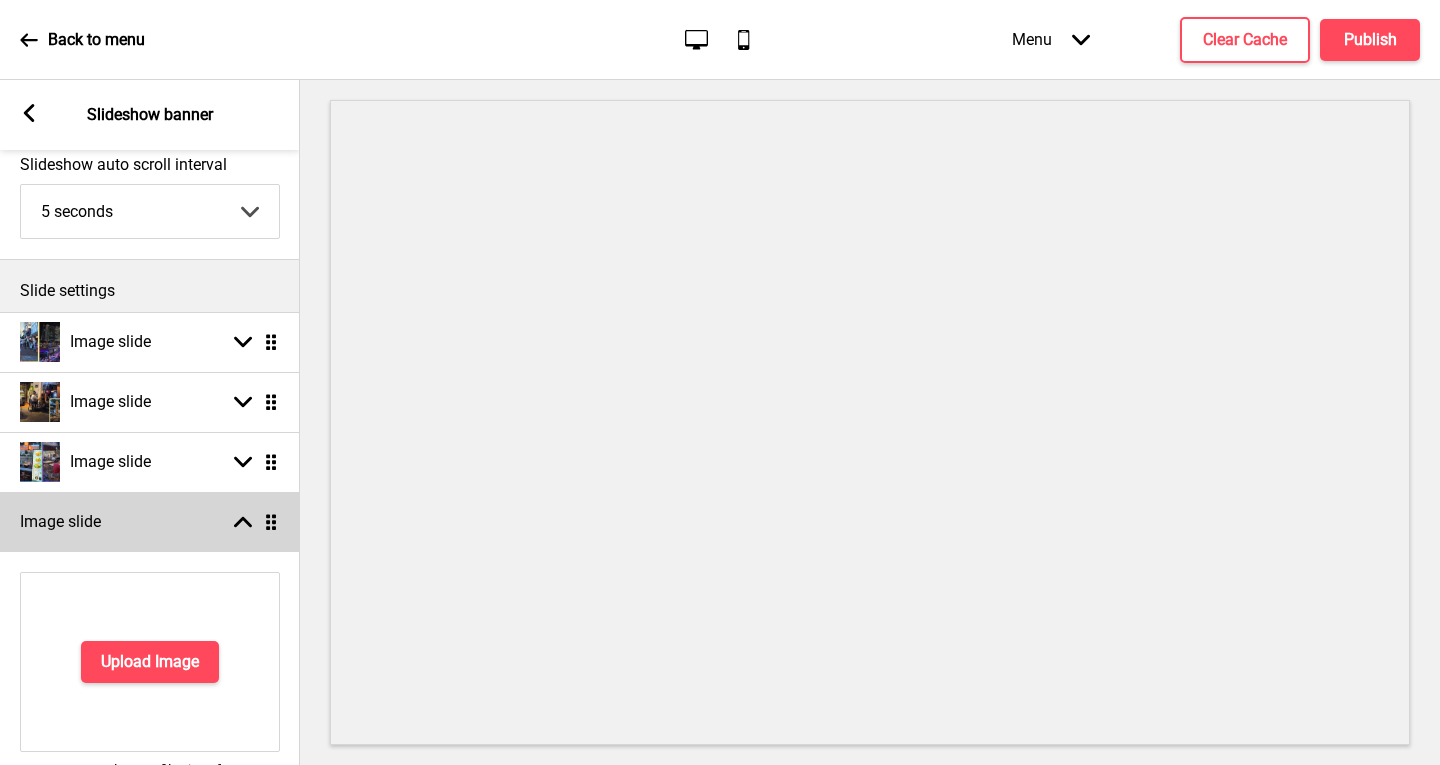scroll, scrollTop: 300, scrollLeft: 0, axis: vertical 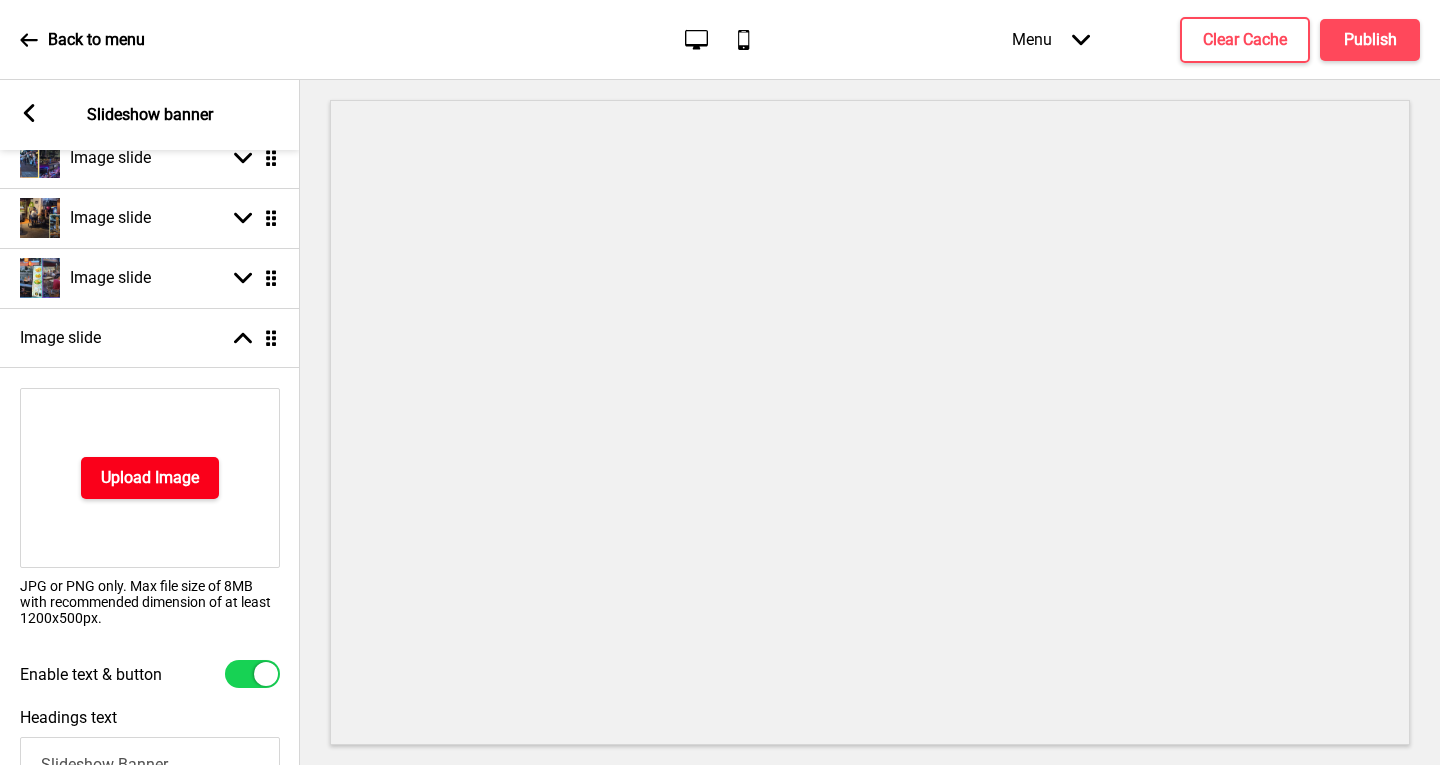 click on "Upload Image" at bounding box center [150, 478] 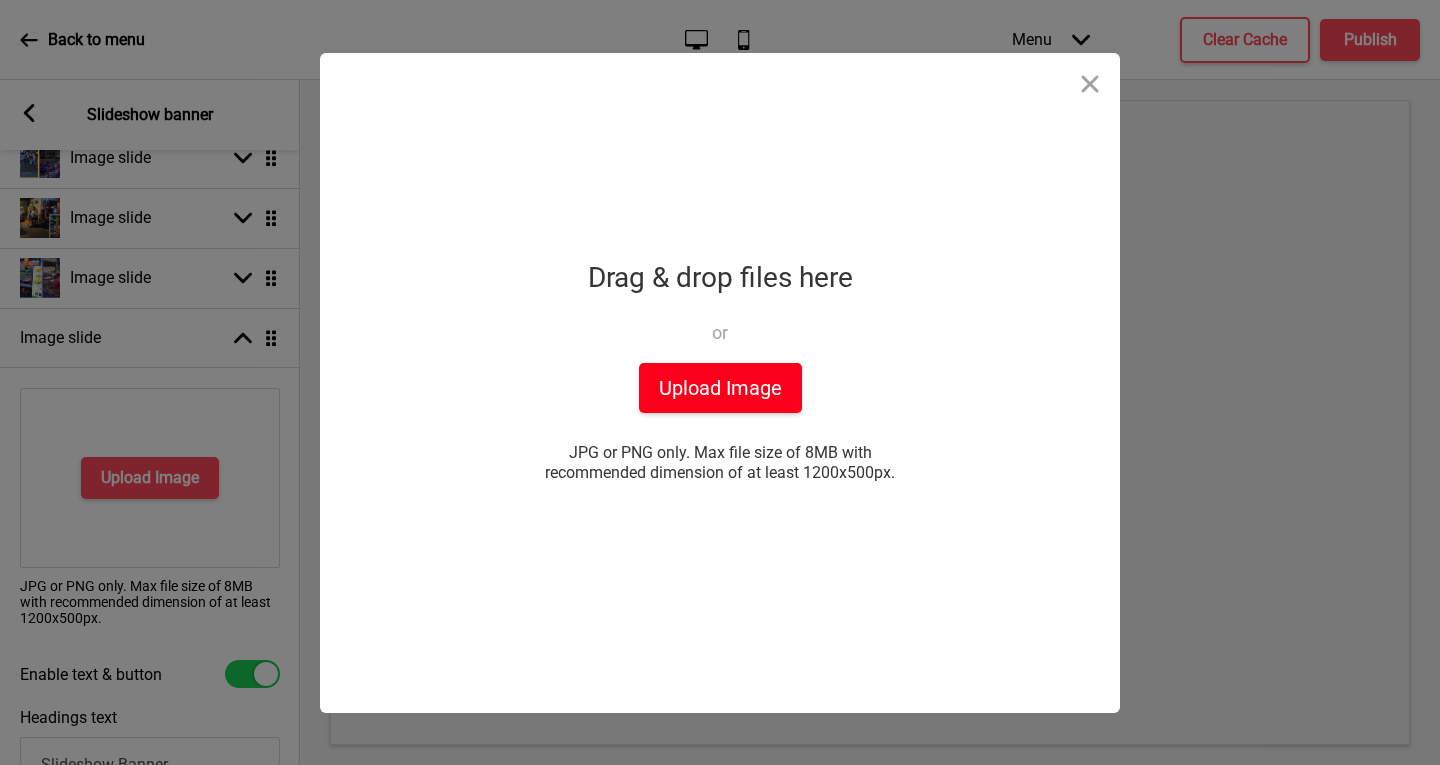 click on "Upload Image" at bounding box center [720, 388] 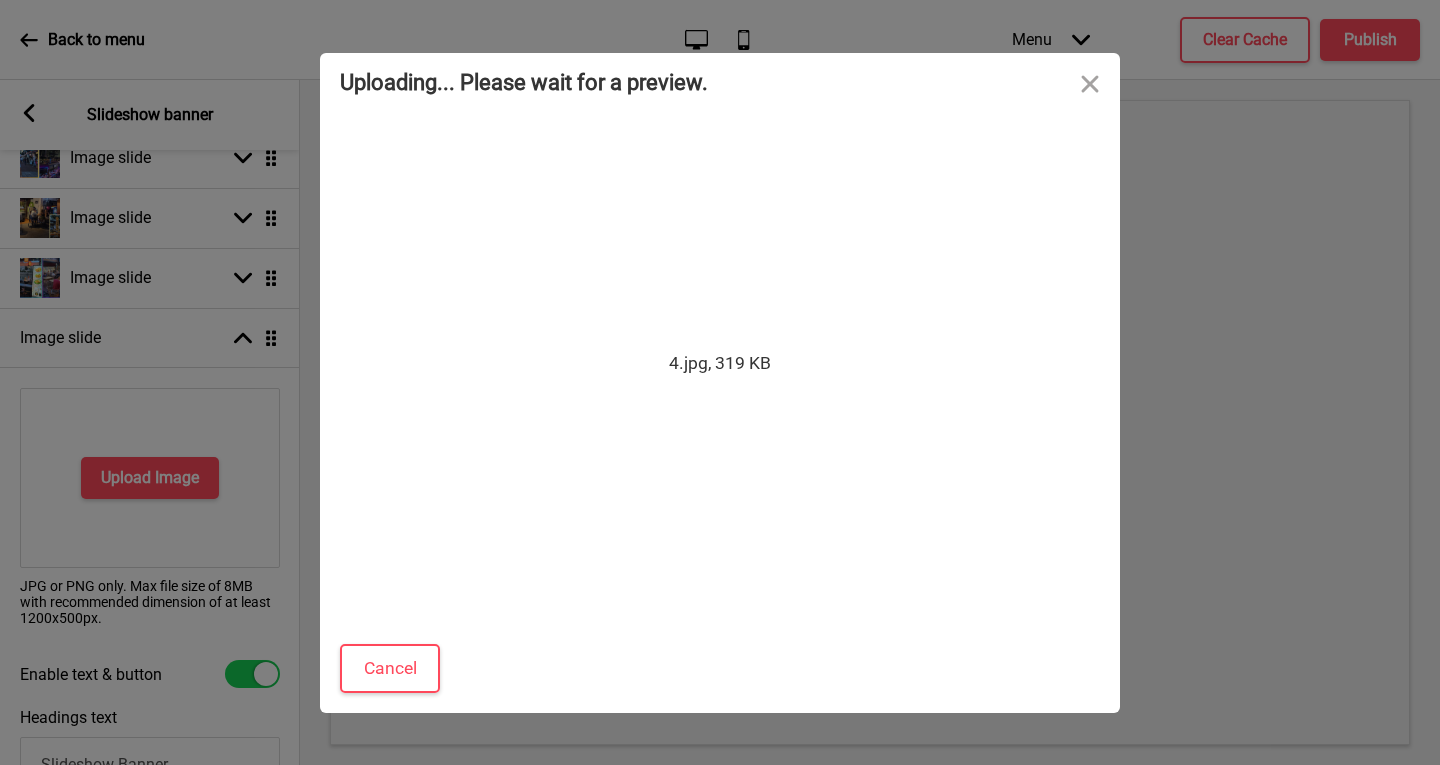 click on "Uploading... Please wait for a preview. 4.jpg, 319 KB Cancel   Skip preview and accept Drop a file here Drag & drop files here or Upload files from your computer Upload Image
JPG or PNG only. Max file size of 8MB with recommended dimension of at least 1200x500px.
or choose from You’ve chosen 1 file. Show files (1)   Done powered by   uploadcare powered by   uploadcare" at bounding box center [720, 382] 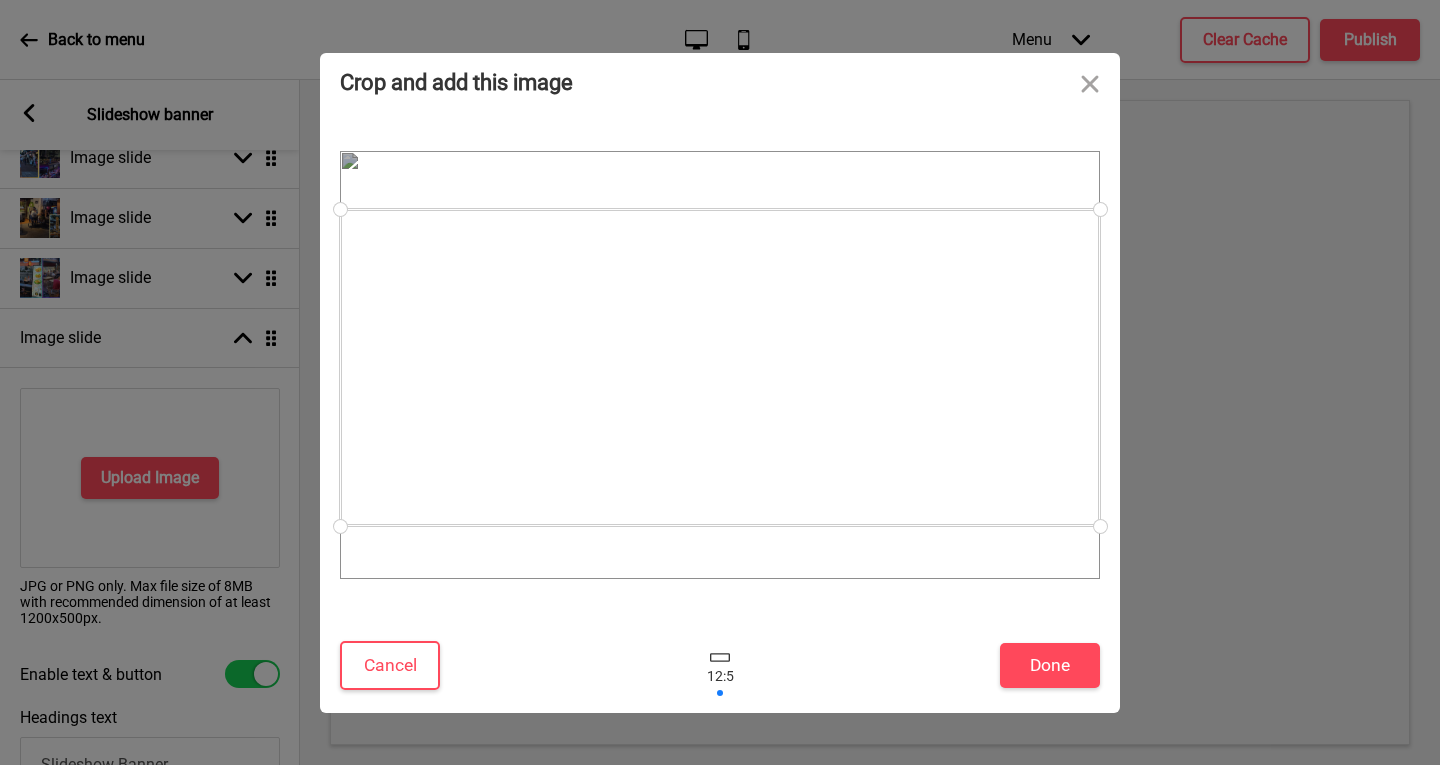 drag, startPoint x: 582, startPoint y: 388, endPoint x: 592, endPoint y: 390, distance: 10.198039 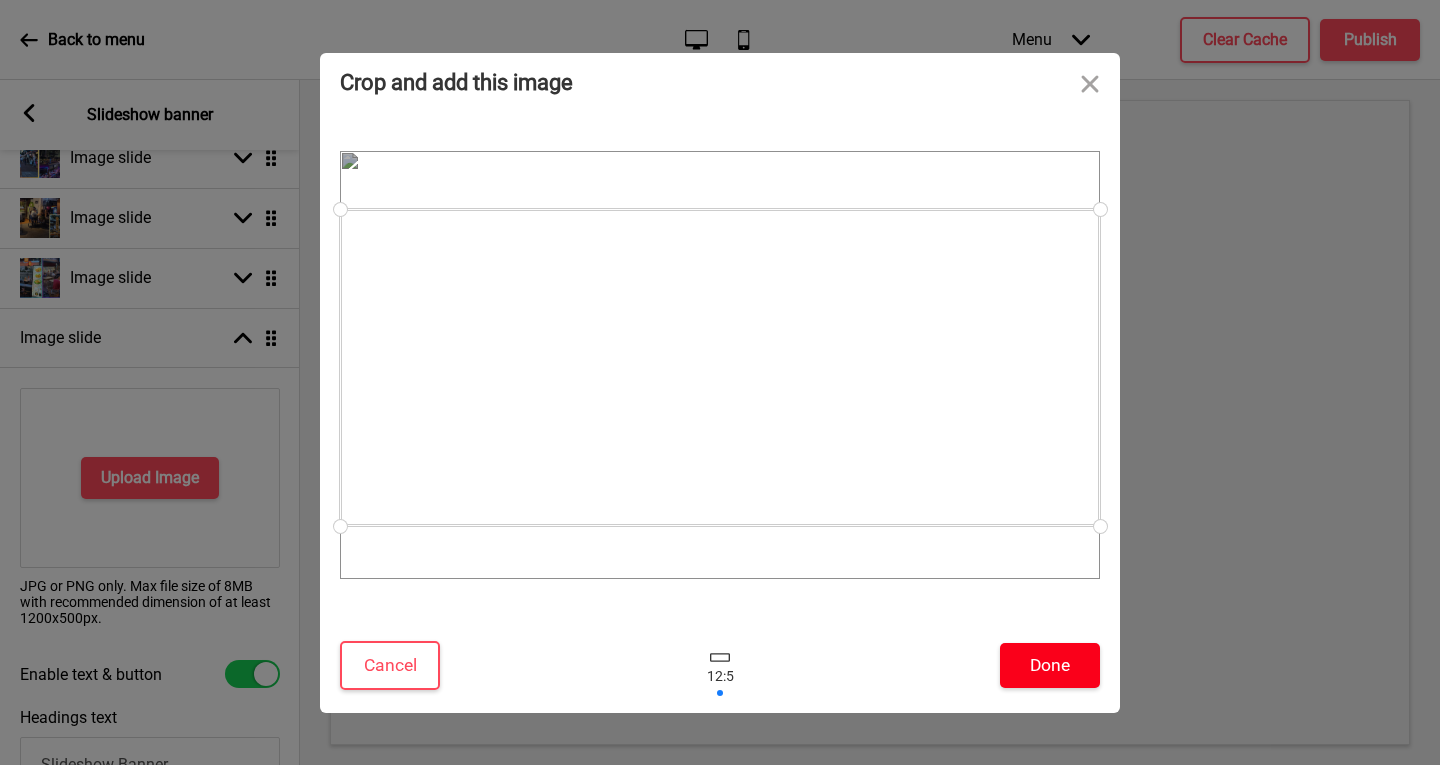 click on "Done" at bounding box center (1050, 665) 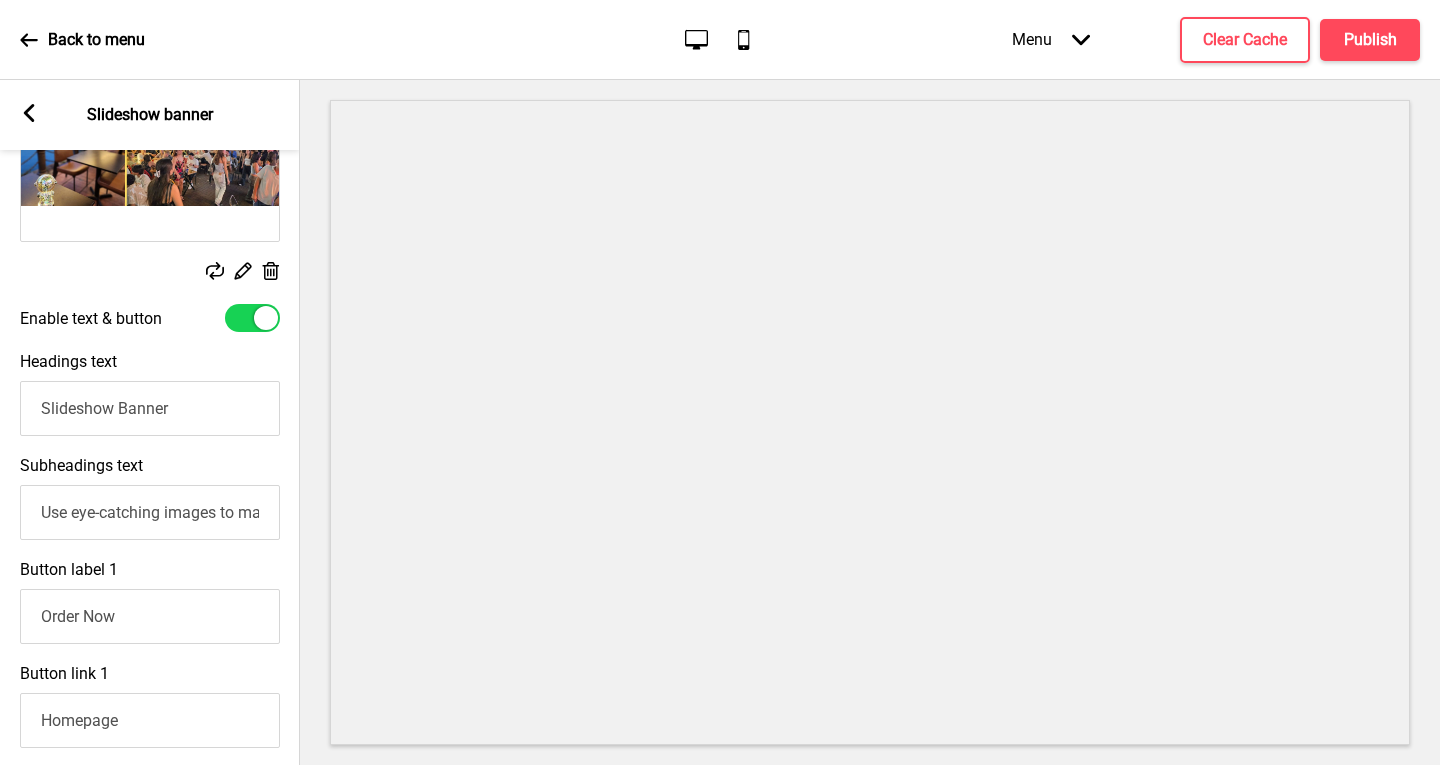 scroll, scrollTop: 600, scrollLeft: 0, axis: vertical 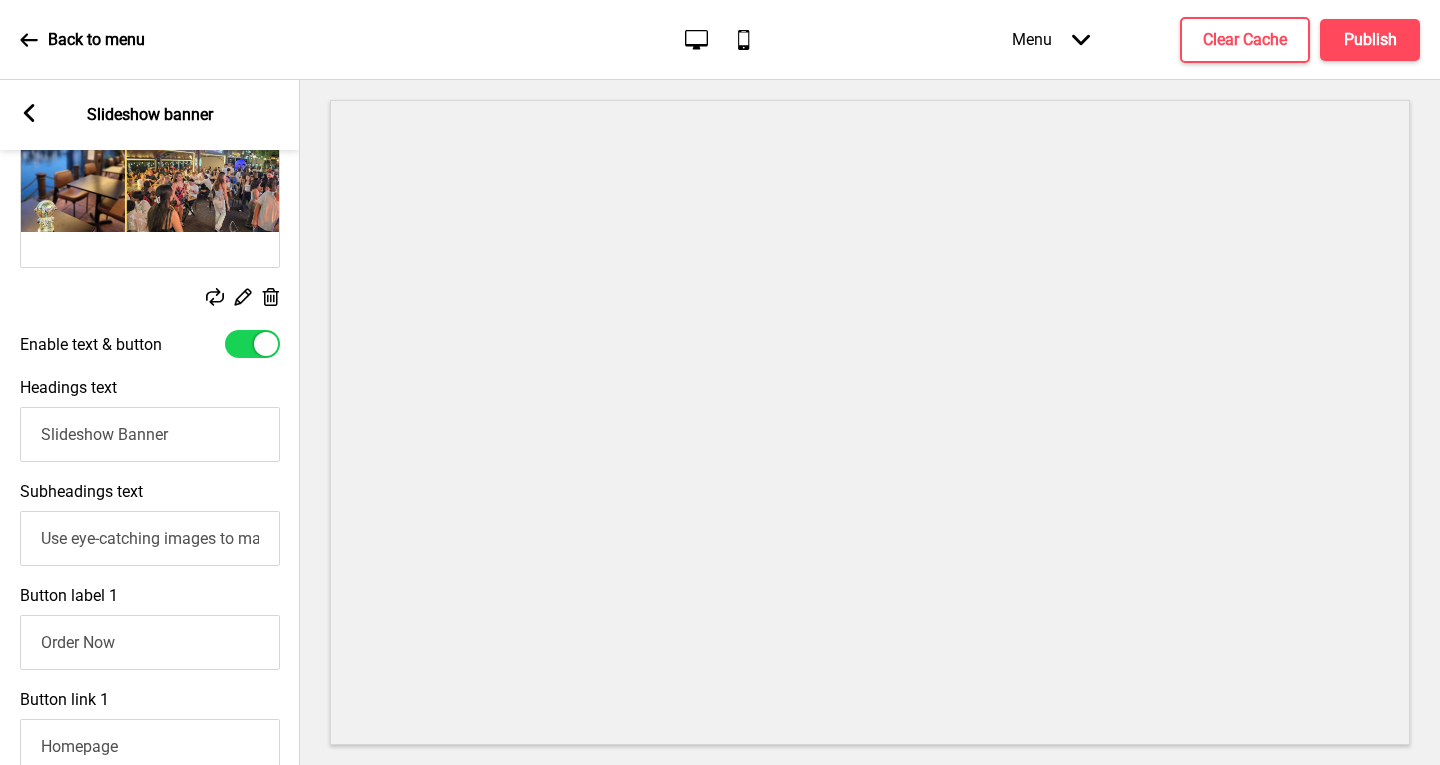 click at bounding box center (252, 344) 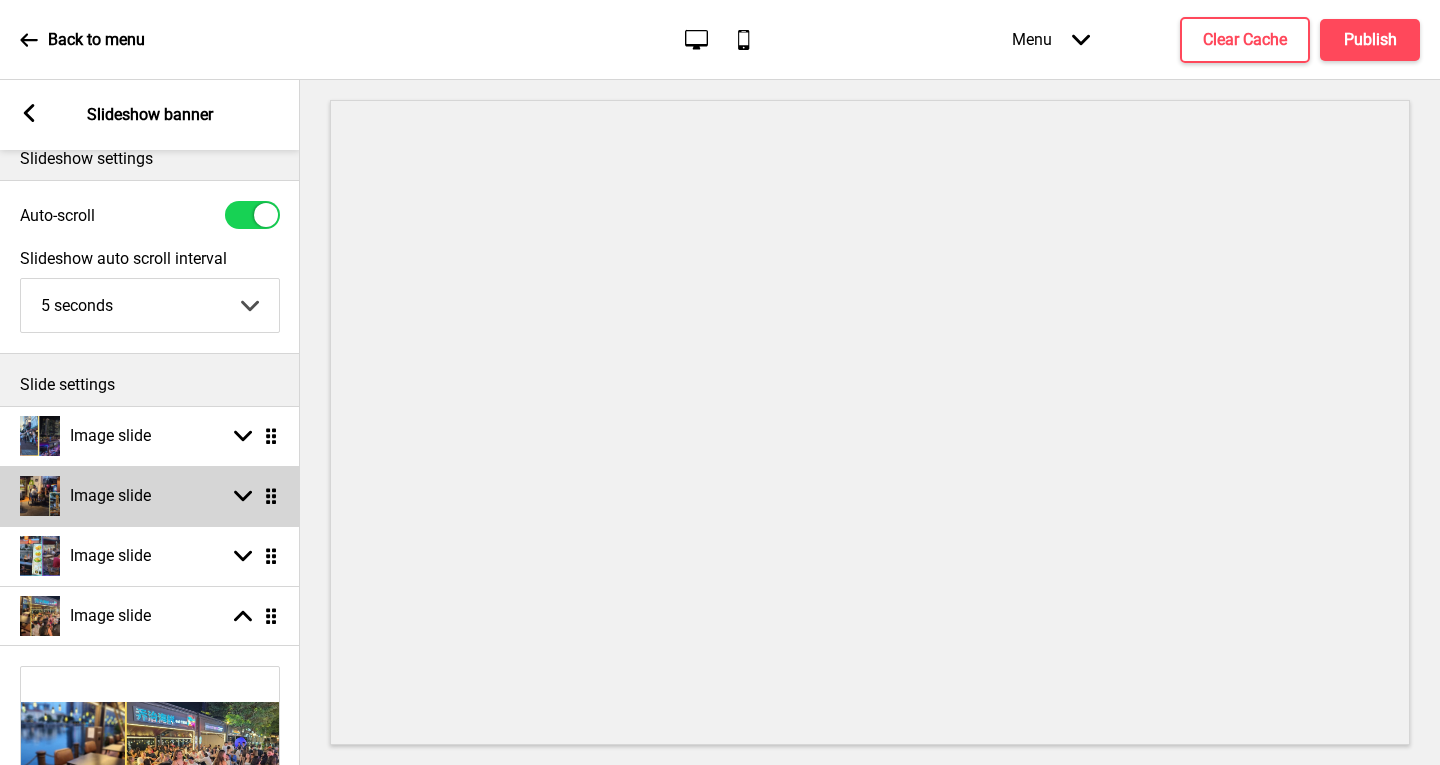 scroll, scrollTop: 0, scrollLeft: 0, axis: both 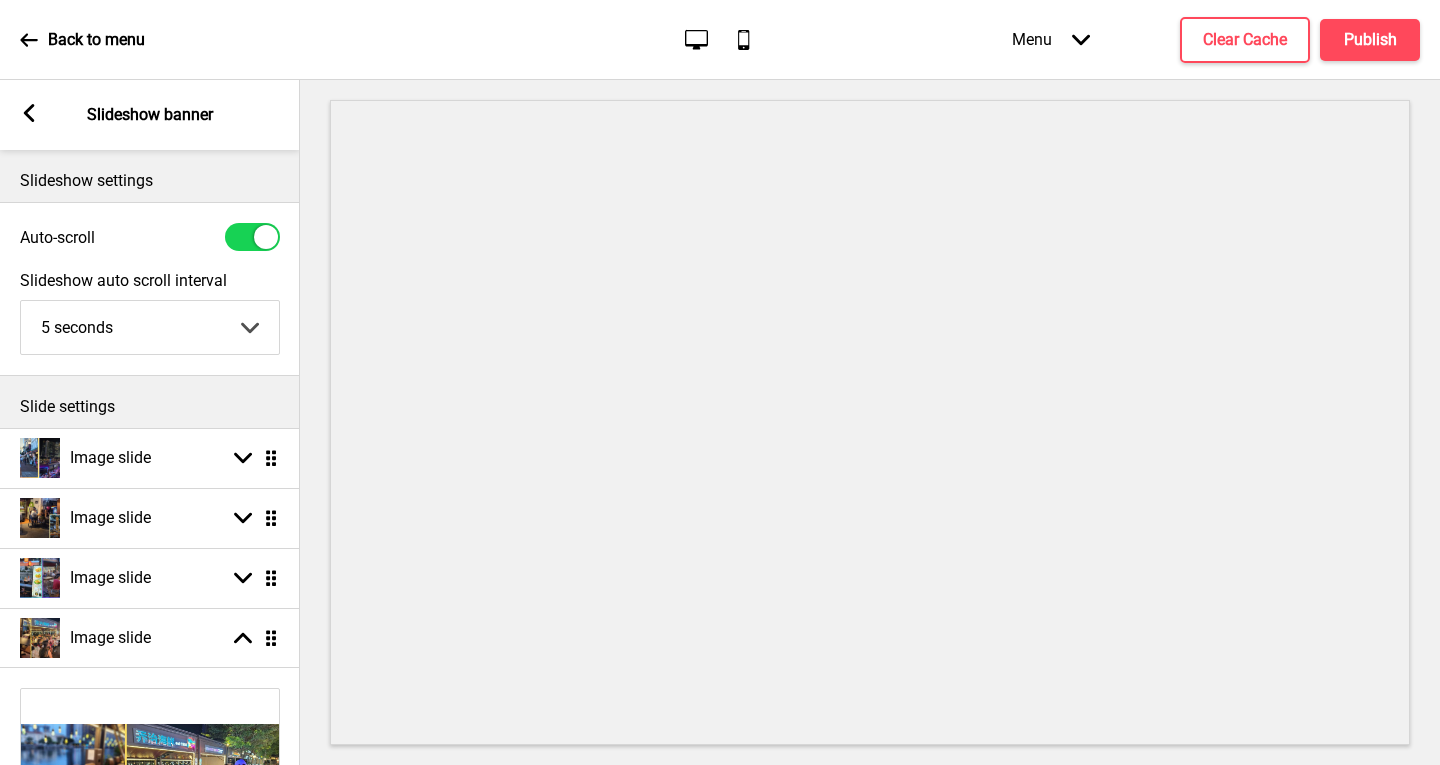 click on "Slide settings" at bounding box center (150, 402) 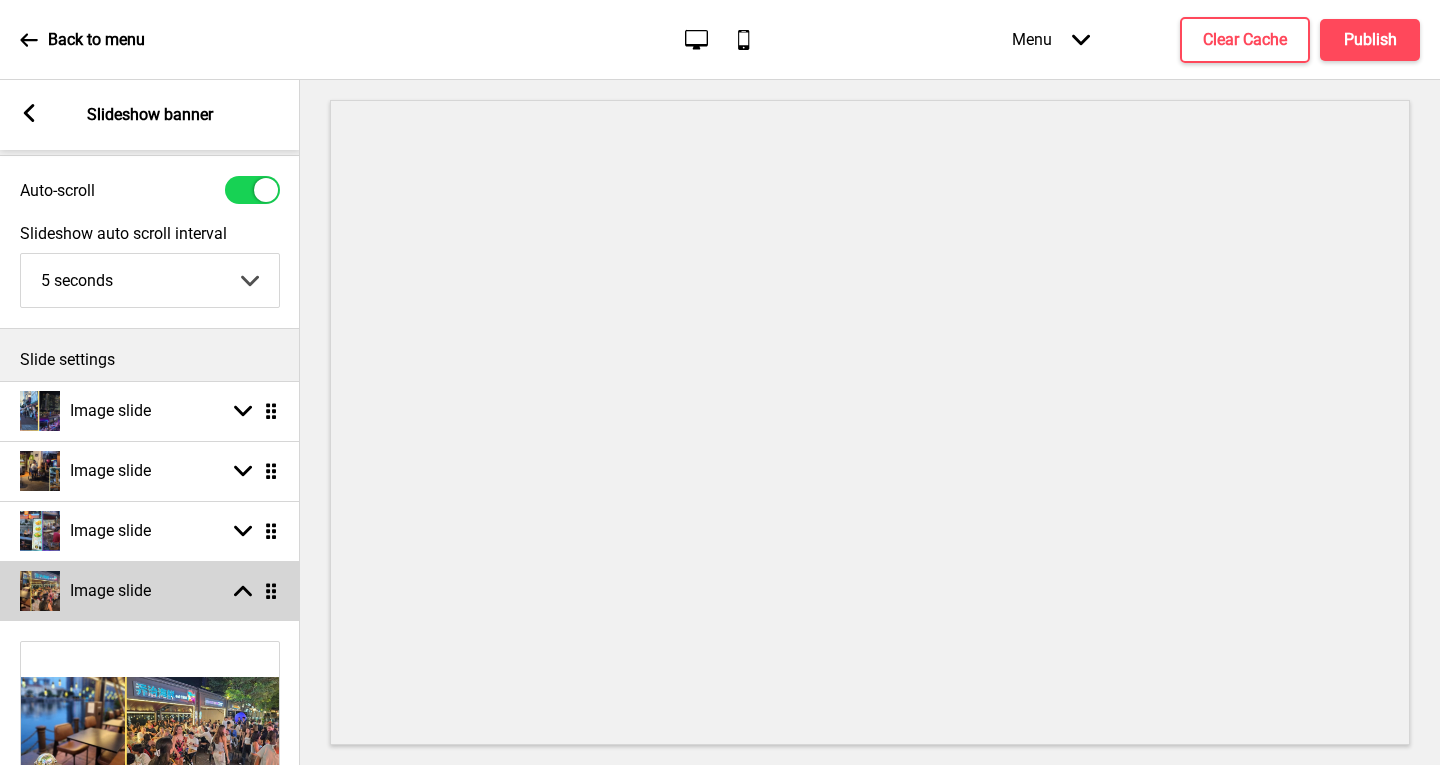 scroll, scrollTop: 0, scrollLeft: 0, axis: both 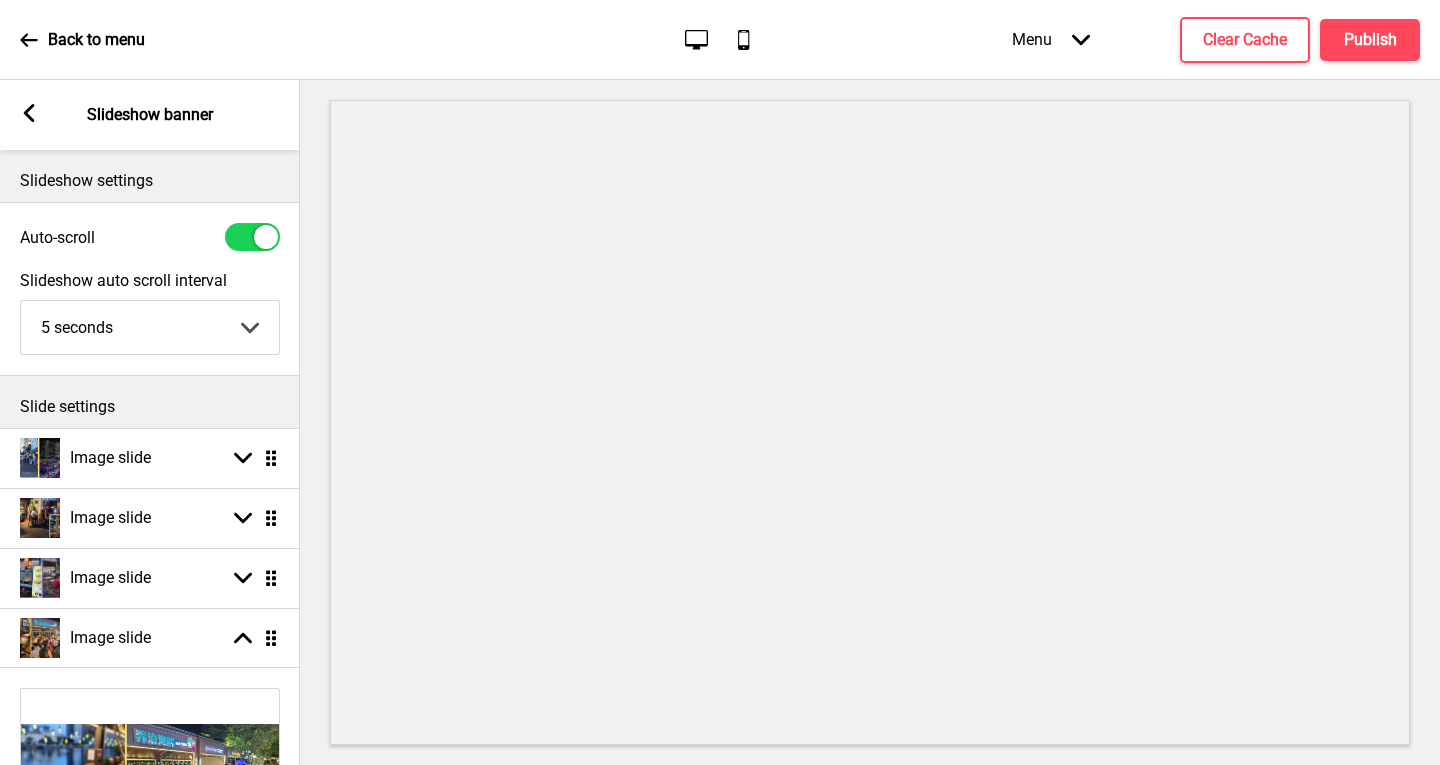 click 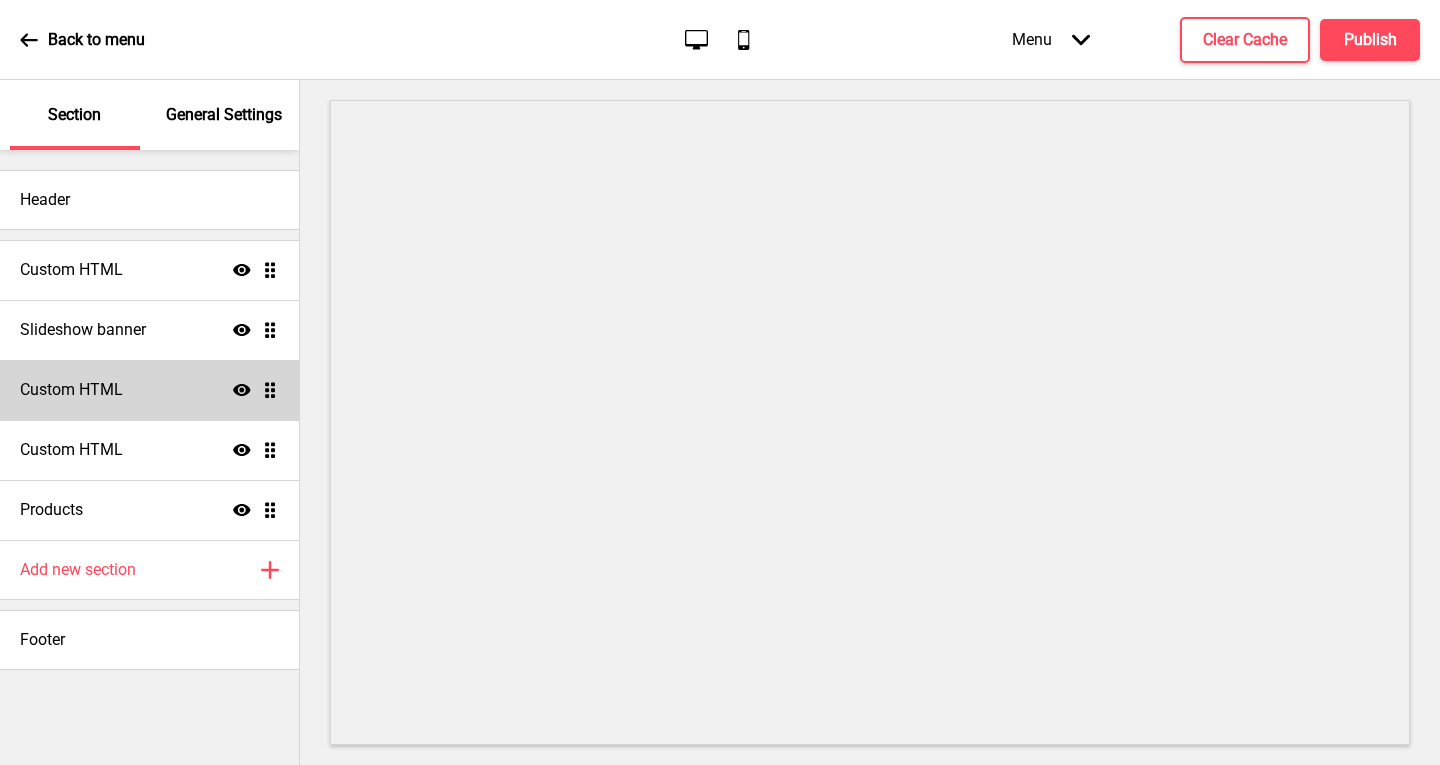 click on "Custom HTML Show Drag" at bounding box center (149, 390) 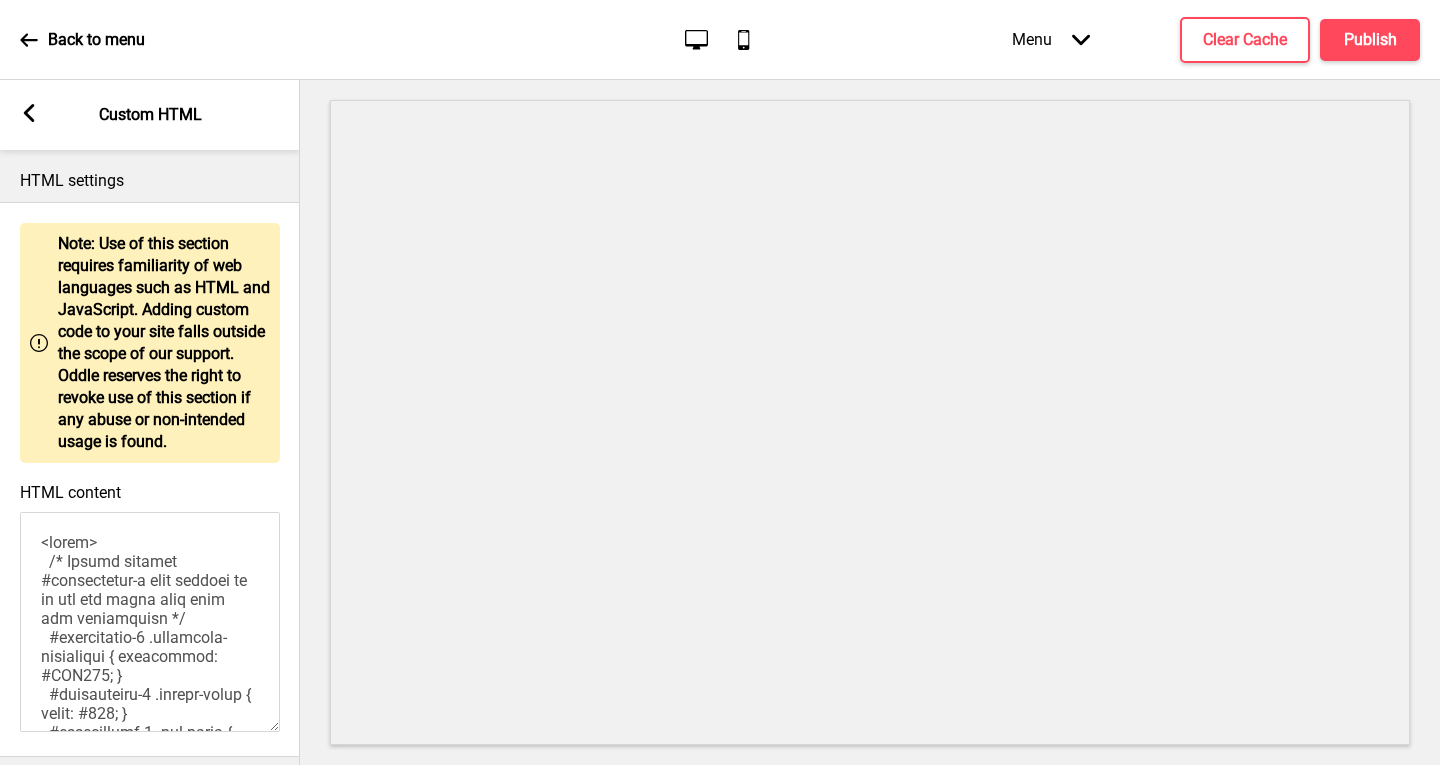 click 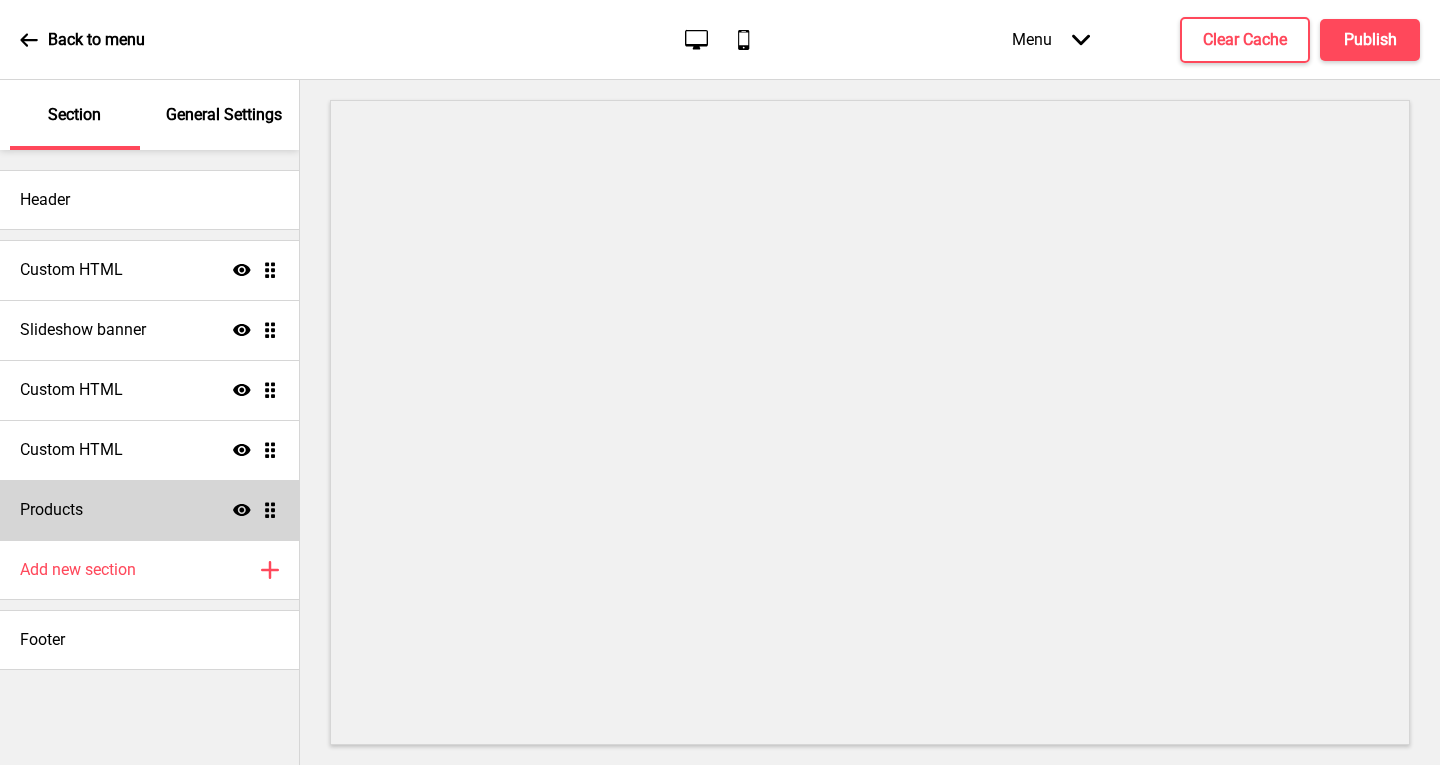 click on "Products Show Drag" at bounding box center (149, 510) 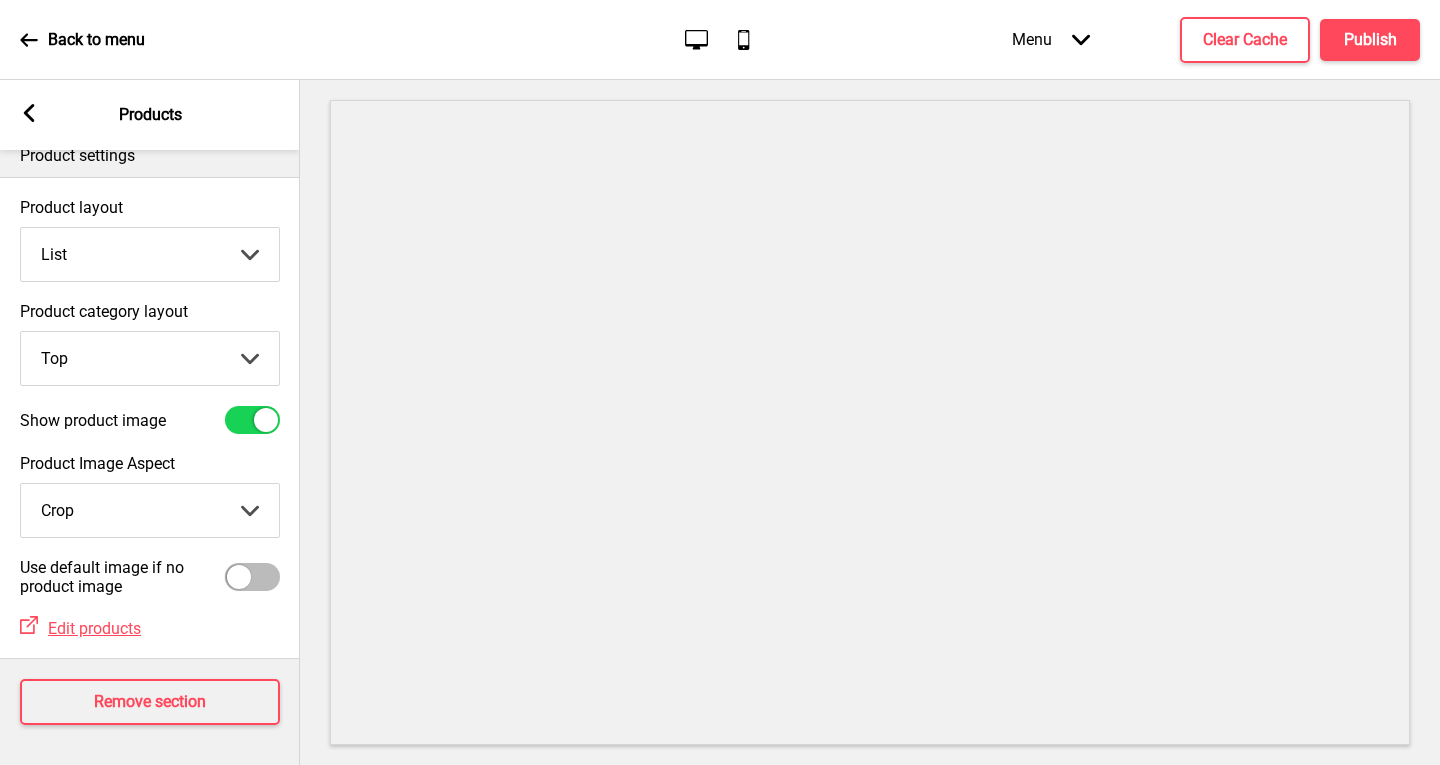 scroll, scrollTop: 0, scrollLeft: 0, axis: both 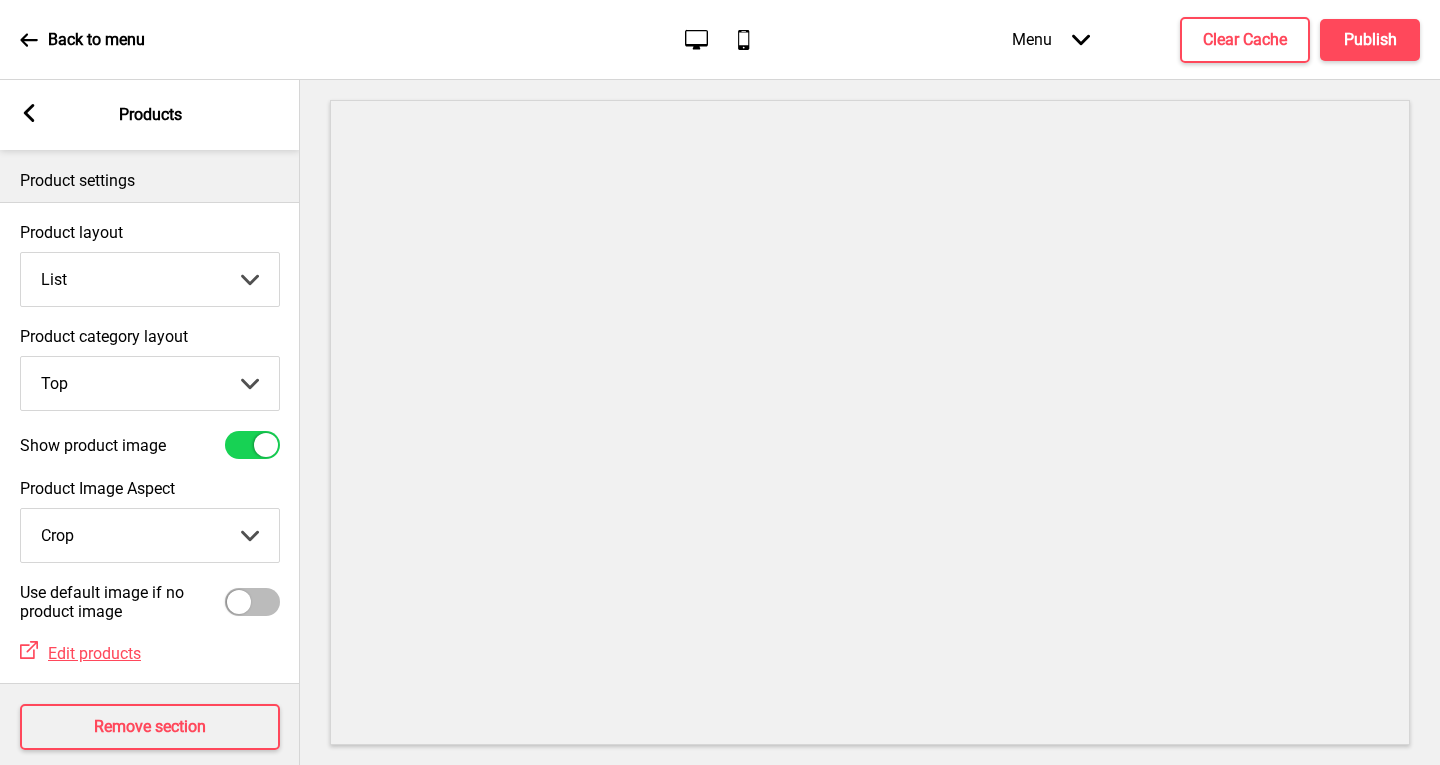 click 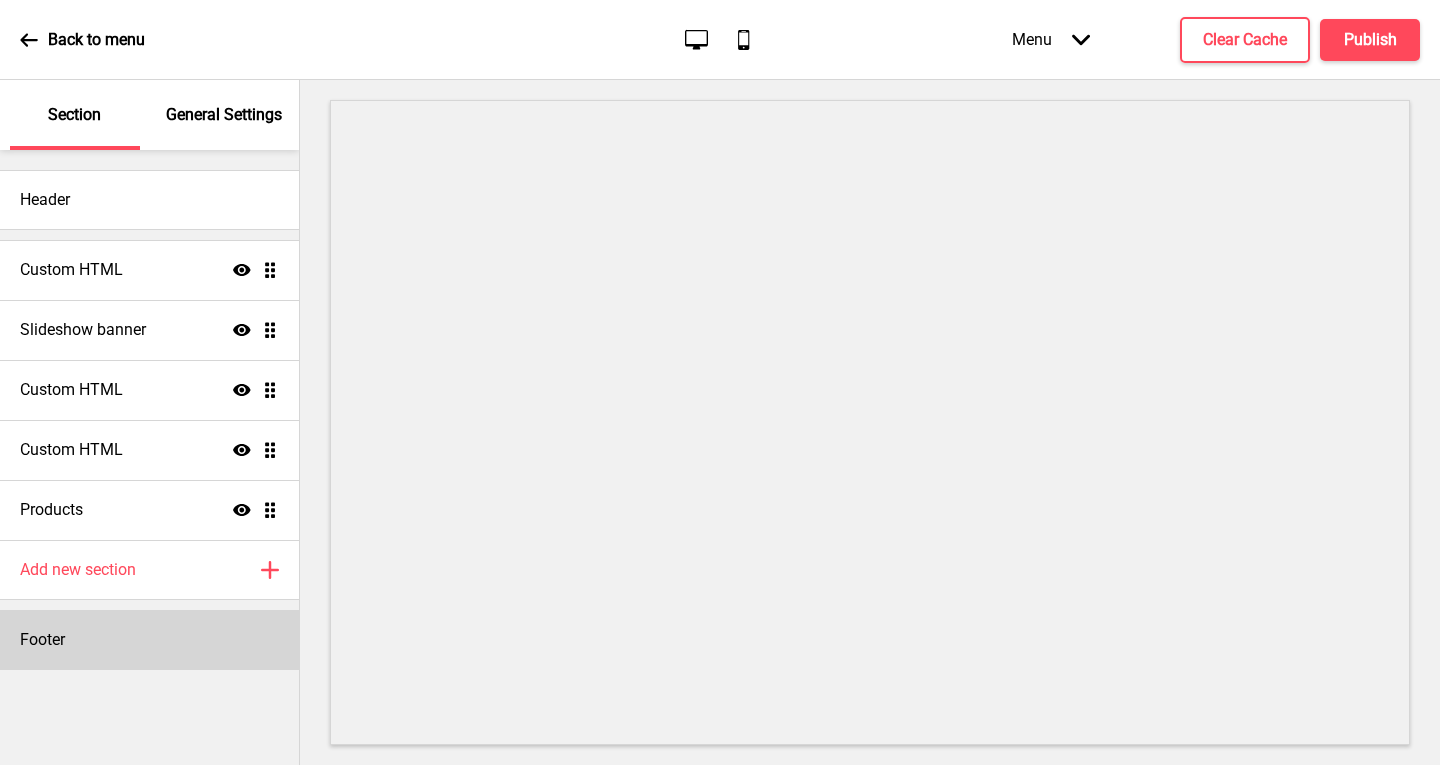 click on "Footer" at bounding box center (149, 640) 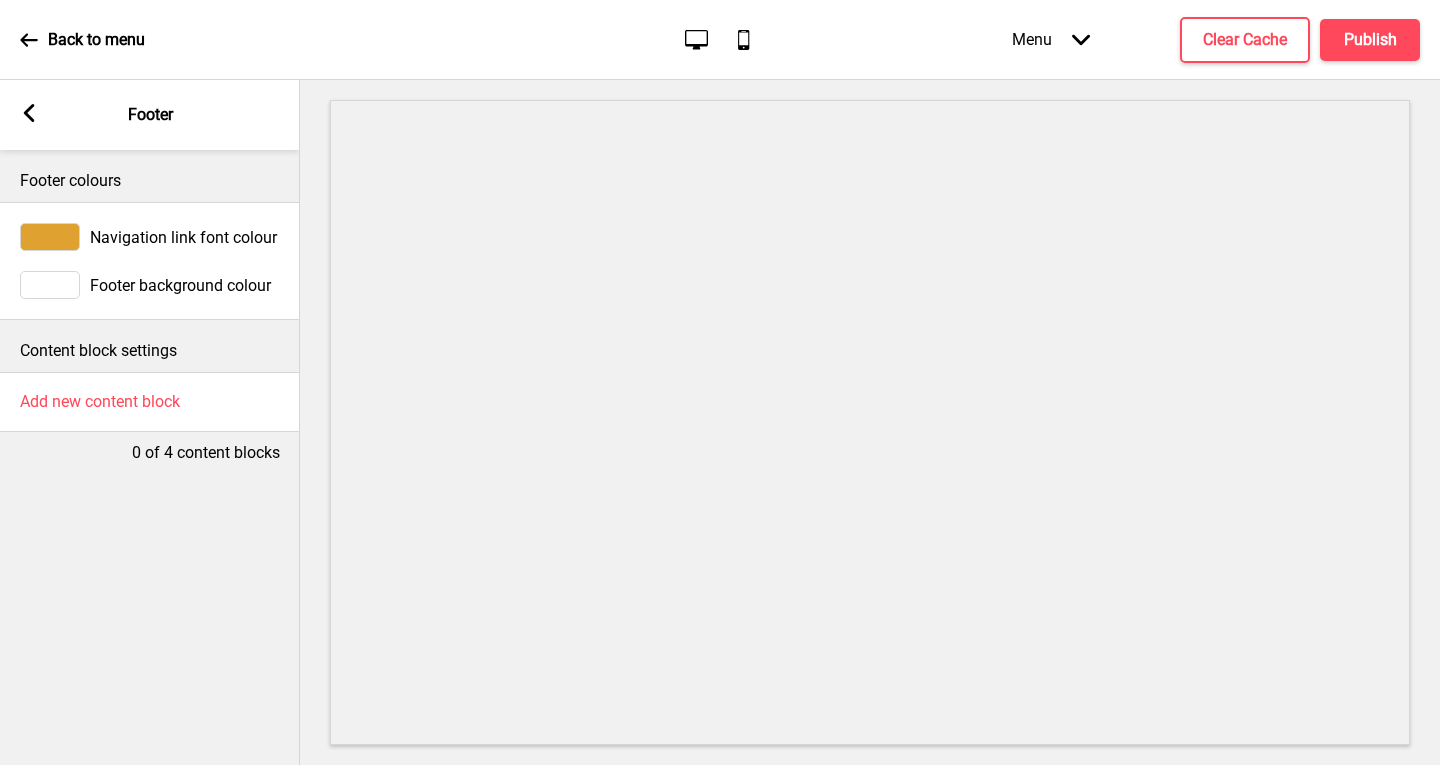 click at bounding box center (50, 237) 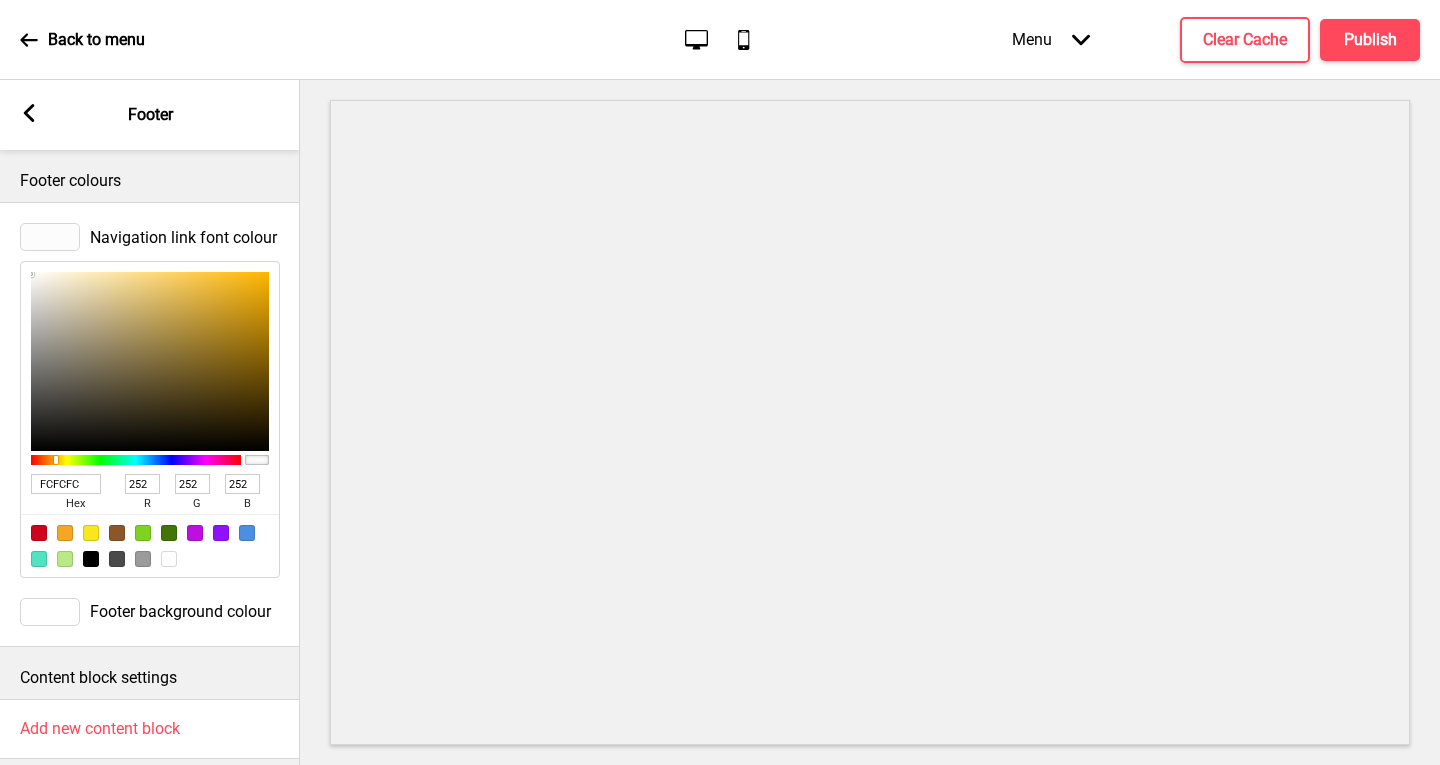drag, startPoint x: 213, startPoint y: 287, endPoint x: 0, endPoint y: 274, distance: 213.39635 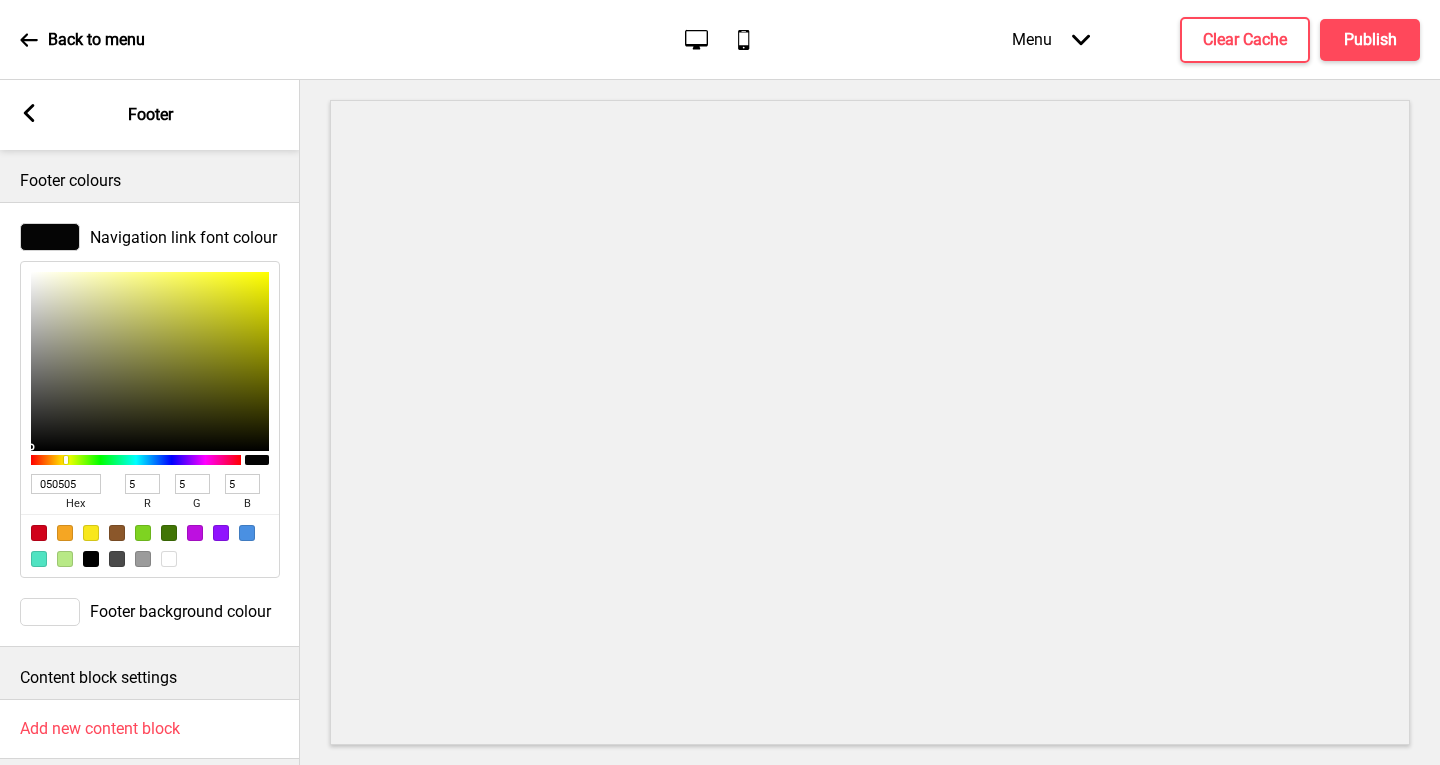 drag, startPoint x: 40, startPoint y: 431, endPoint x: 35, endPoint y: 447, distance: 16.763054 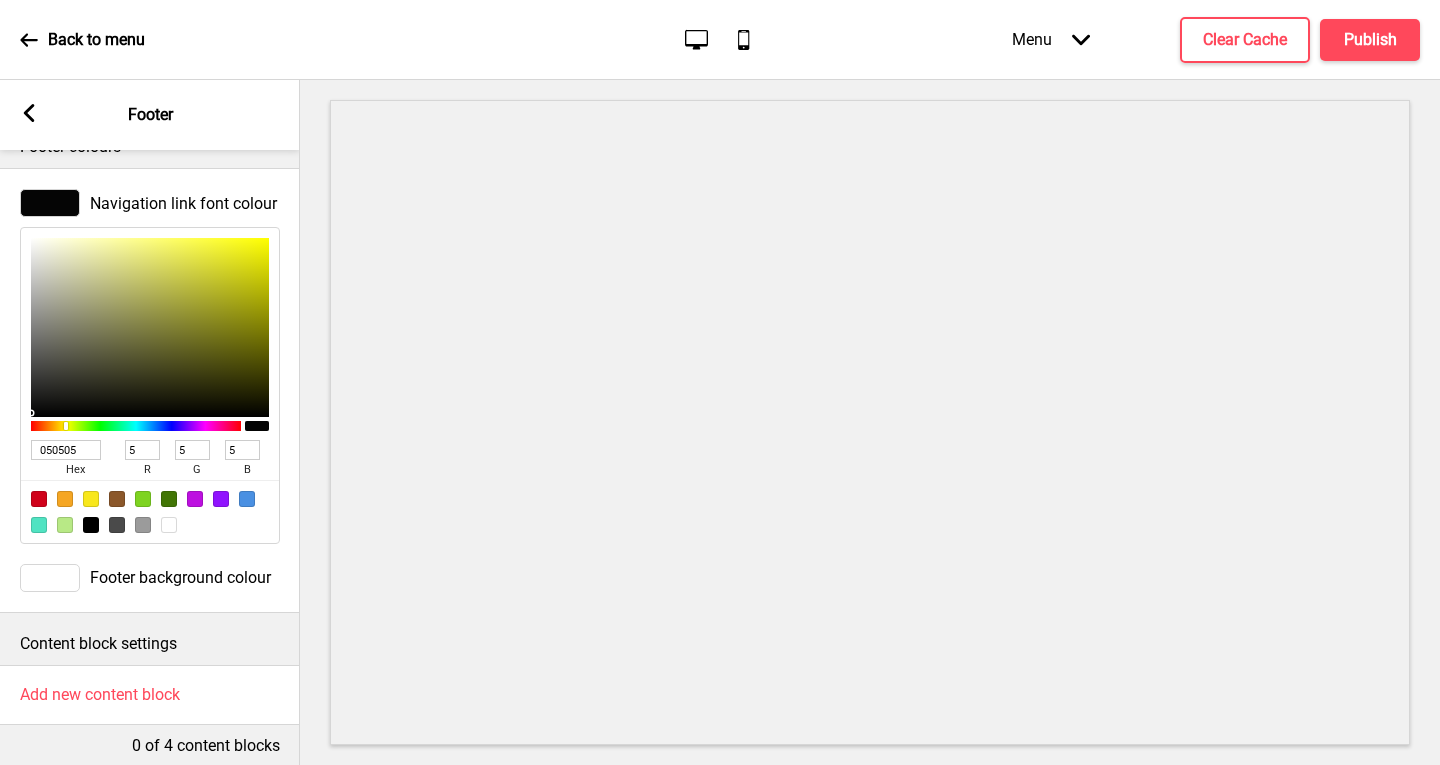 scroll, scrollTop: 65, scrollLeft: 0, axis: vertical 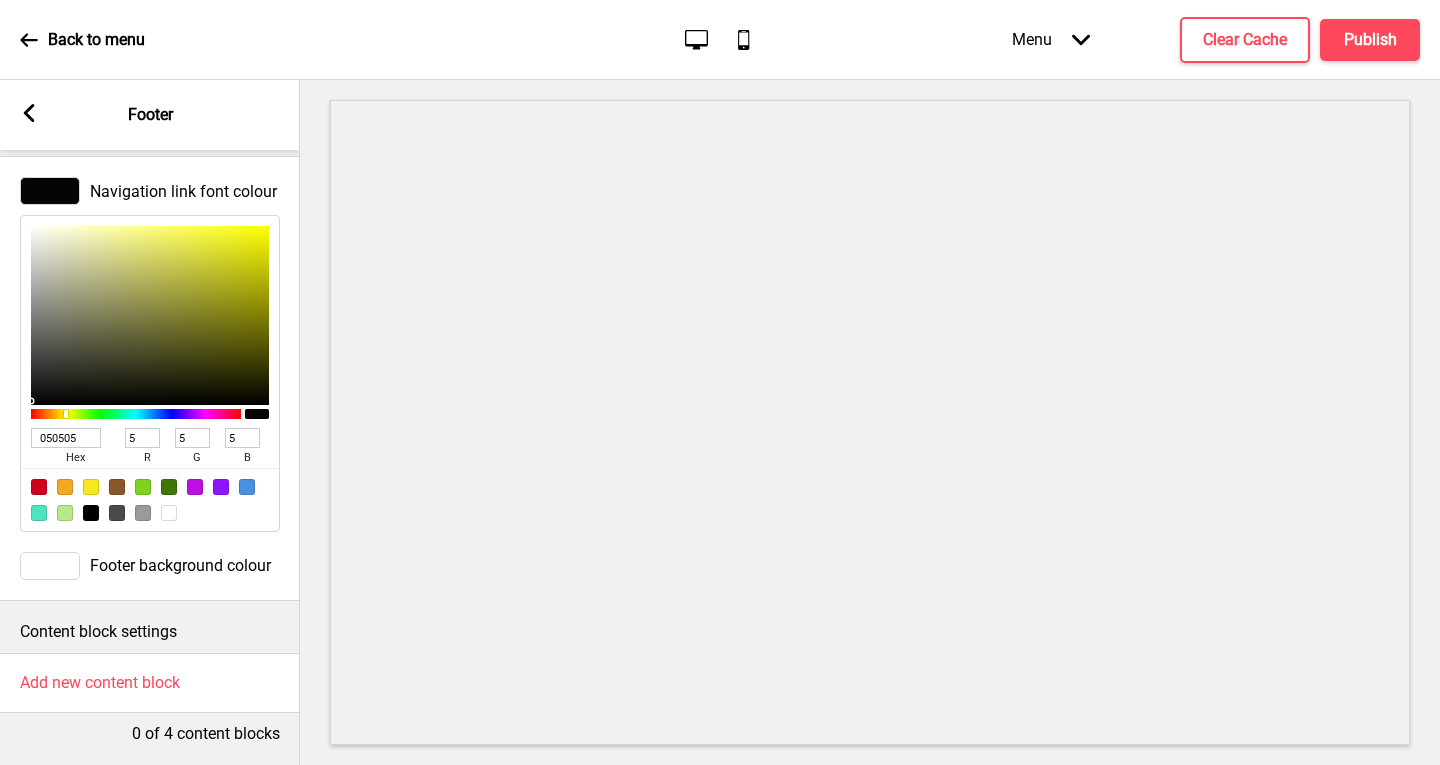 click 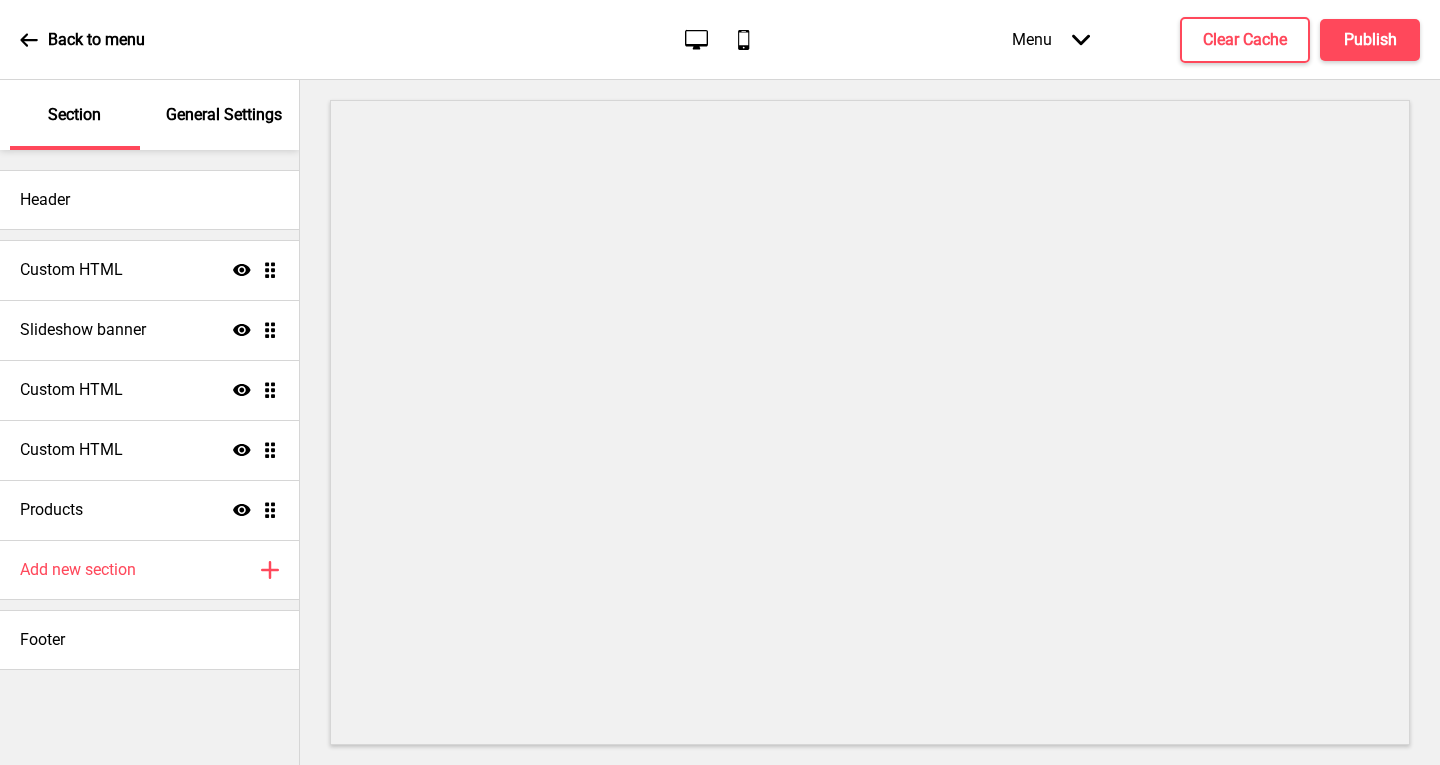 click 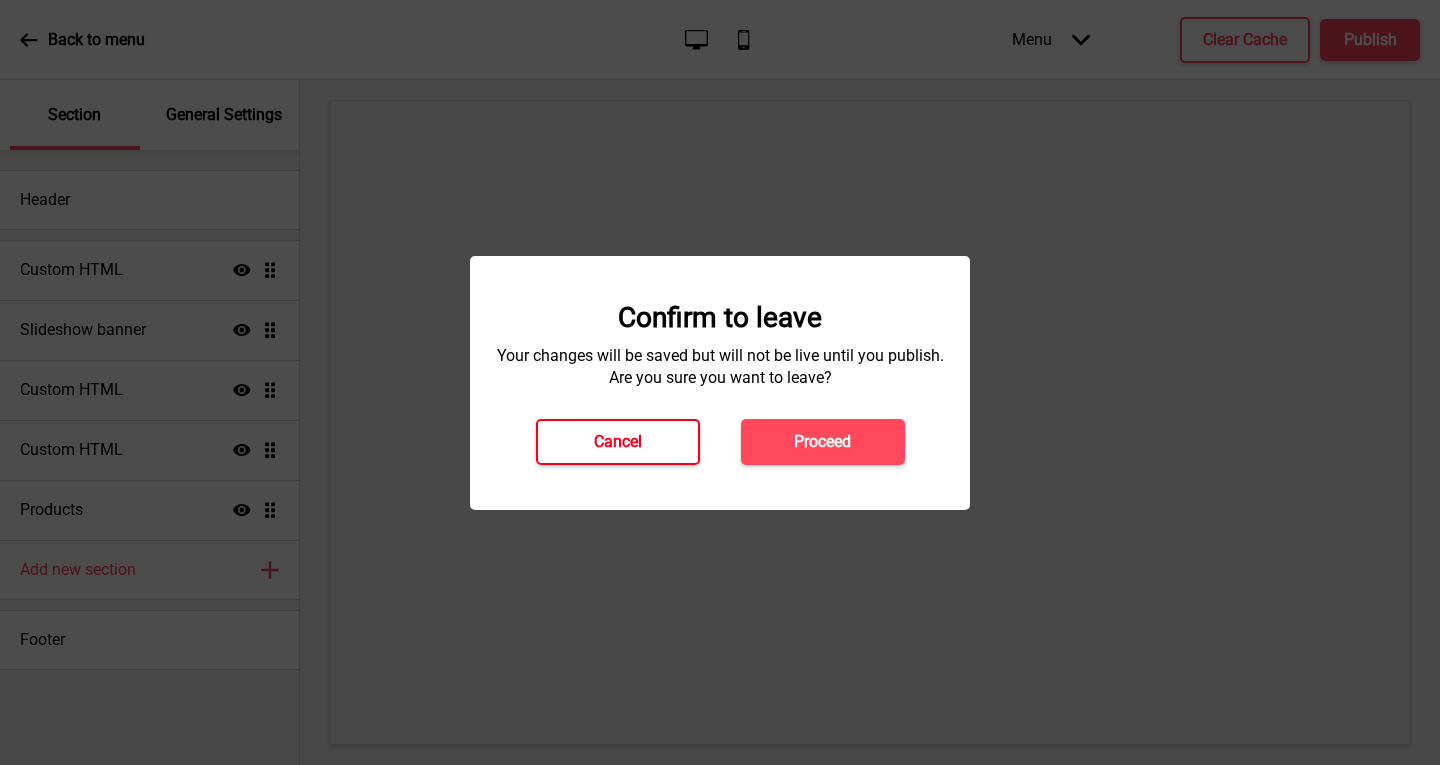 click on "Cancel" at bounding box center [618, 442] 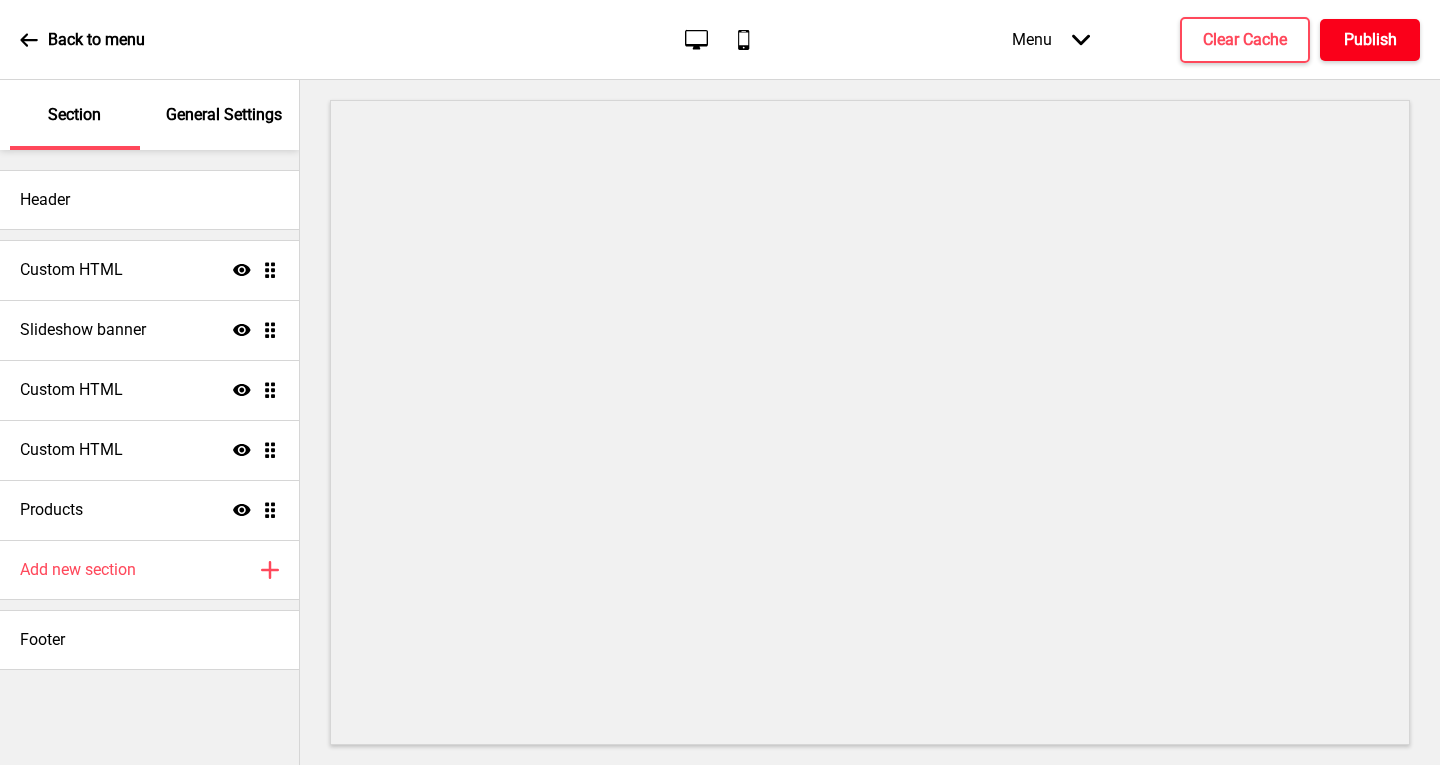 click on "Publish" at bounding box center [1370, 40] 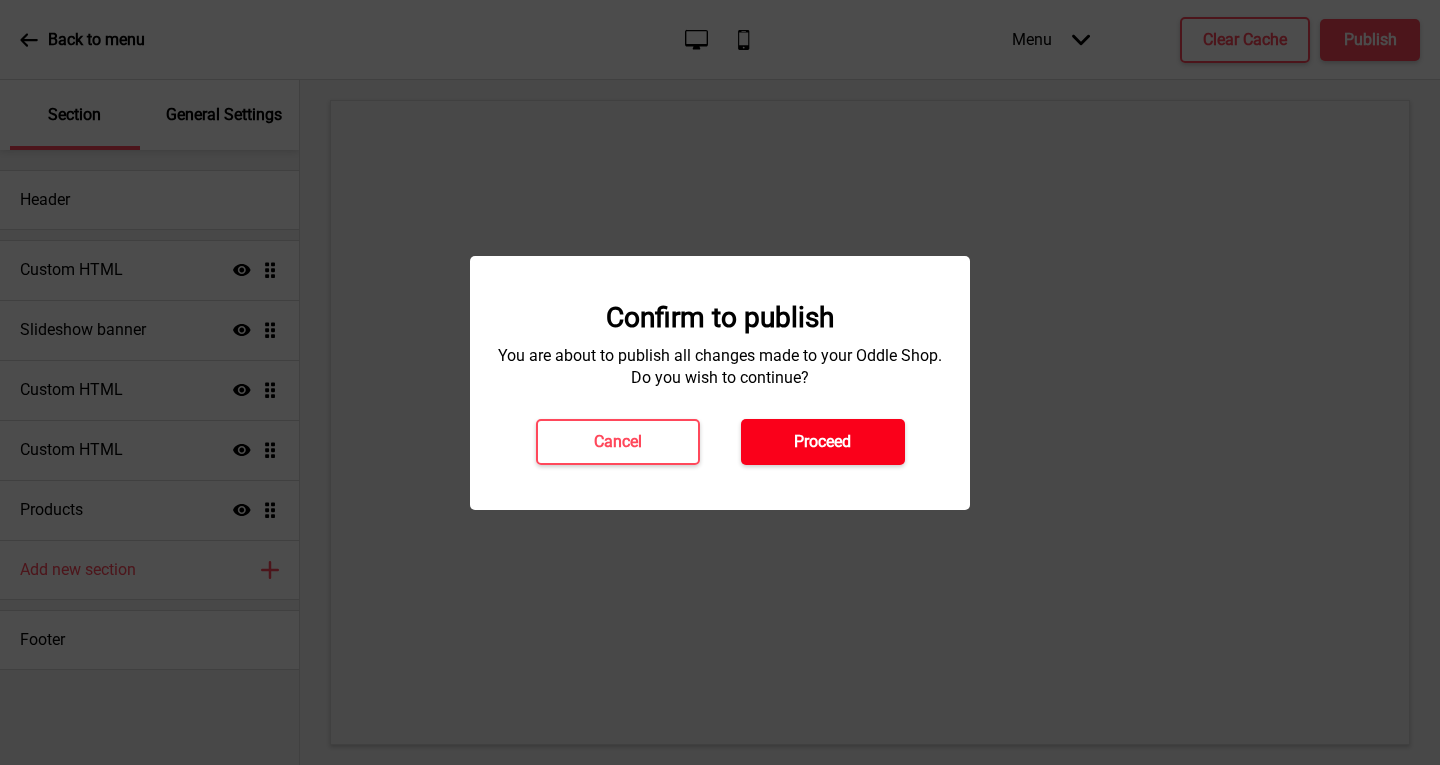 click on "Proceed" at bounding box center (822, 442) 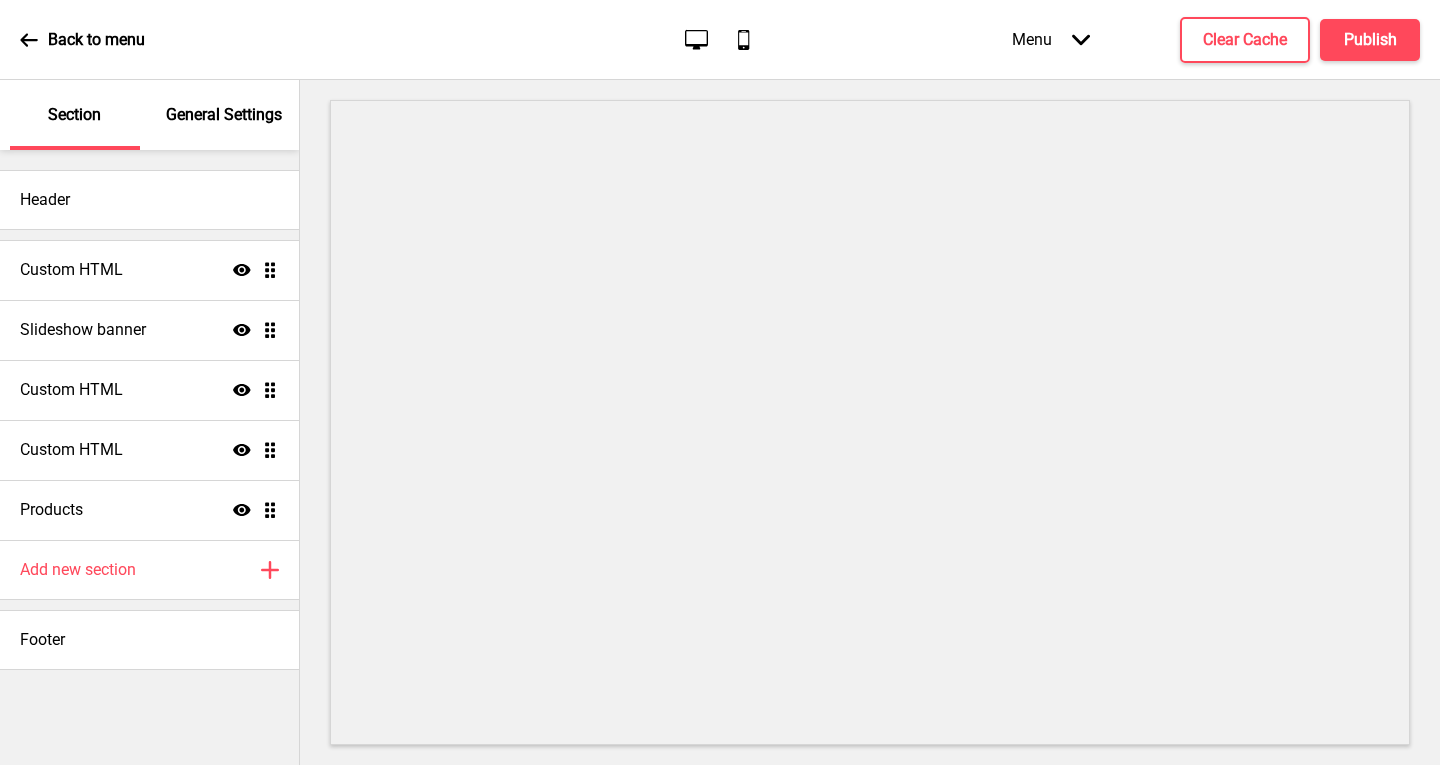 click 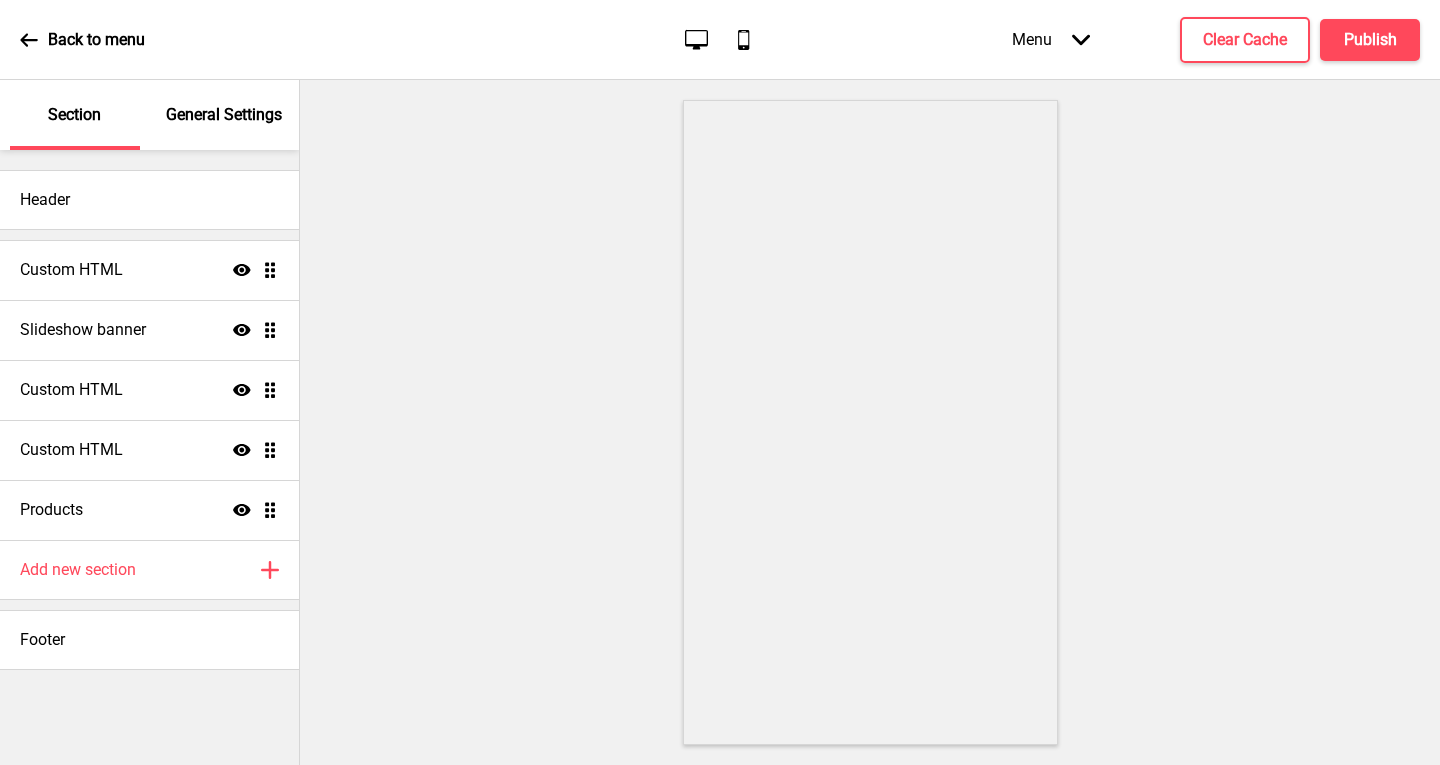 click at bounding box center [870, 422] 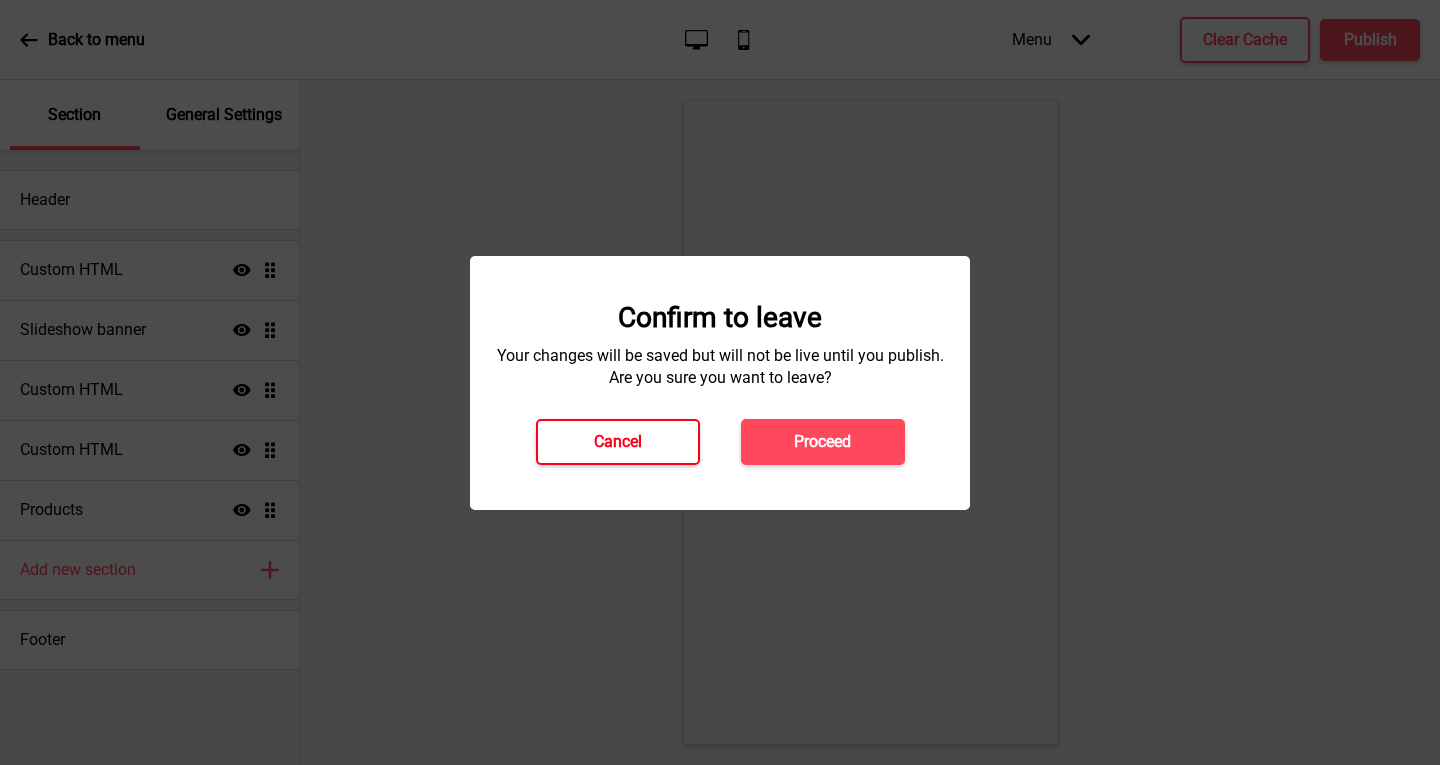 drag, startPoint x: 639, startPoint y: 436, endPoint x: 683, endPoint y: 410, distance: 51.10773 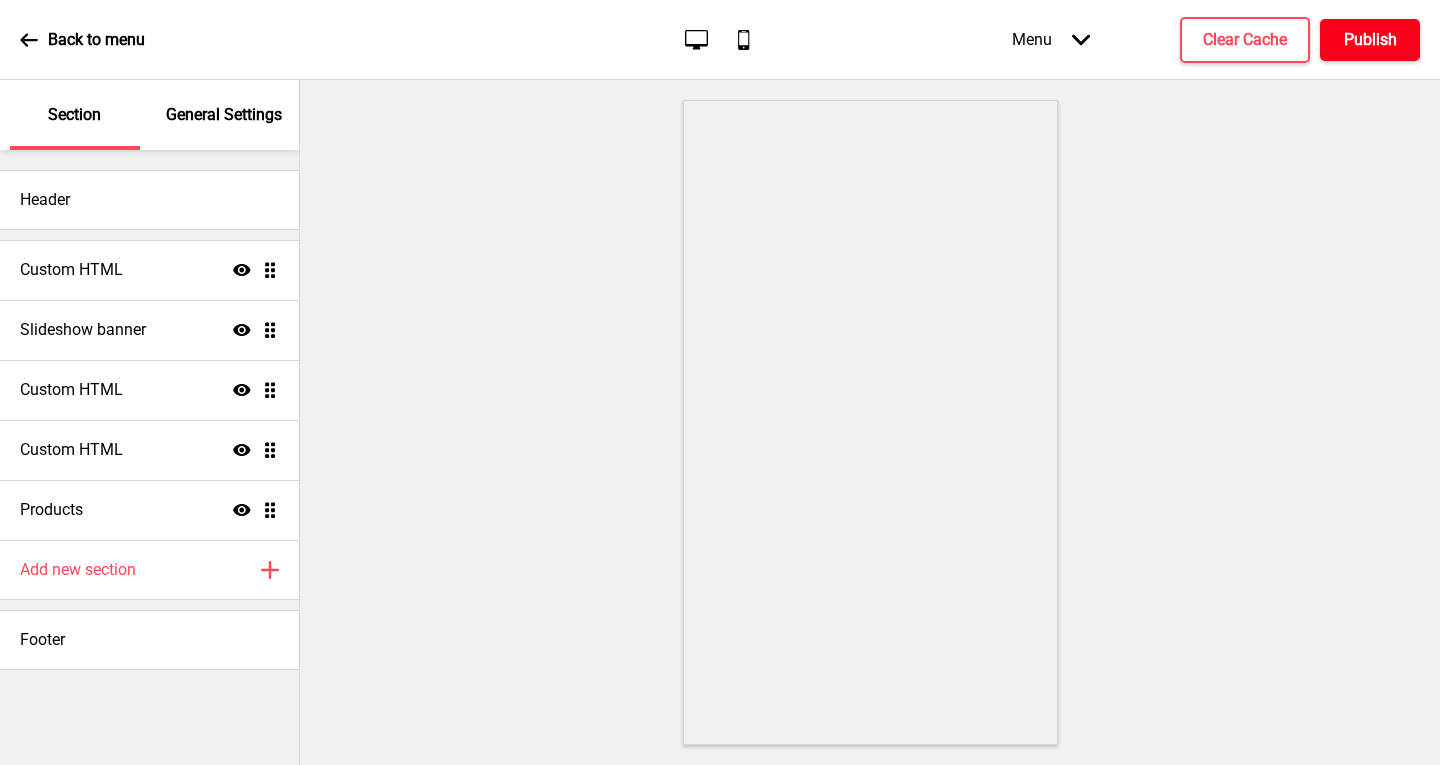 click on "Publish" at bounding box center (1370, 40) 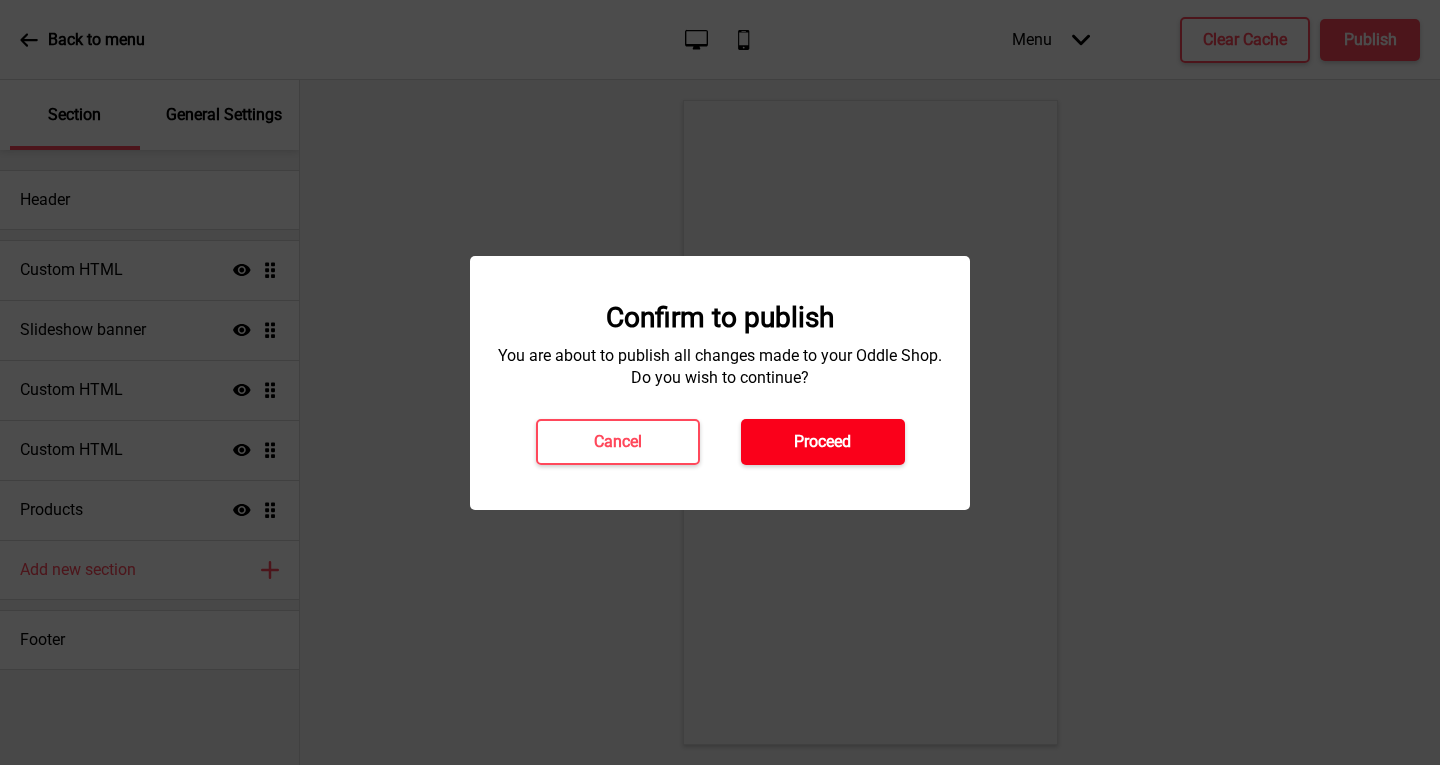 click on "Proceed" at bounding box center (823, 442) 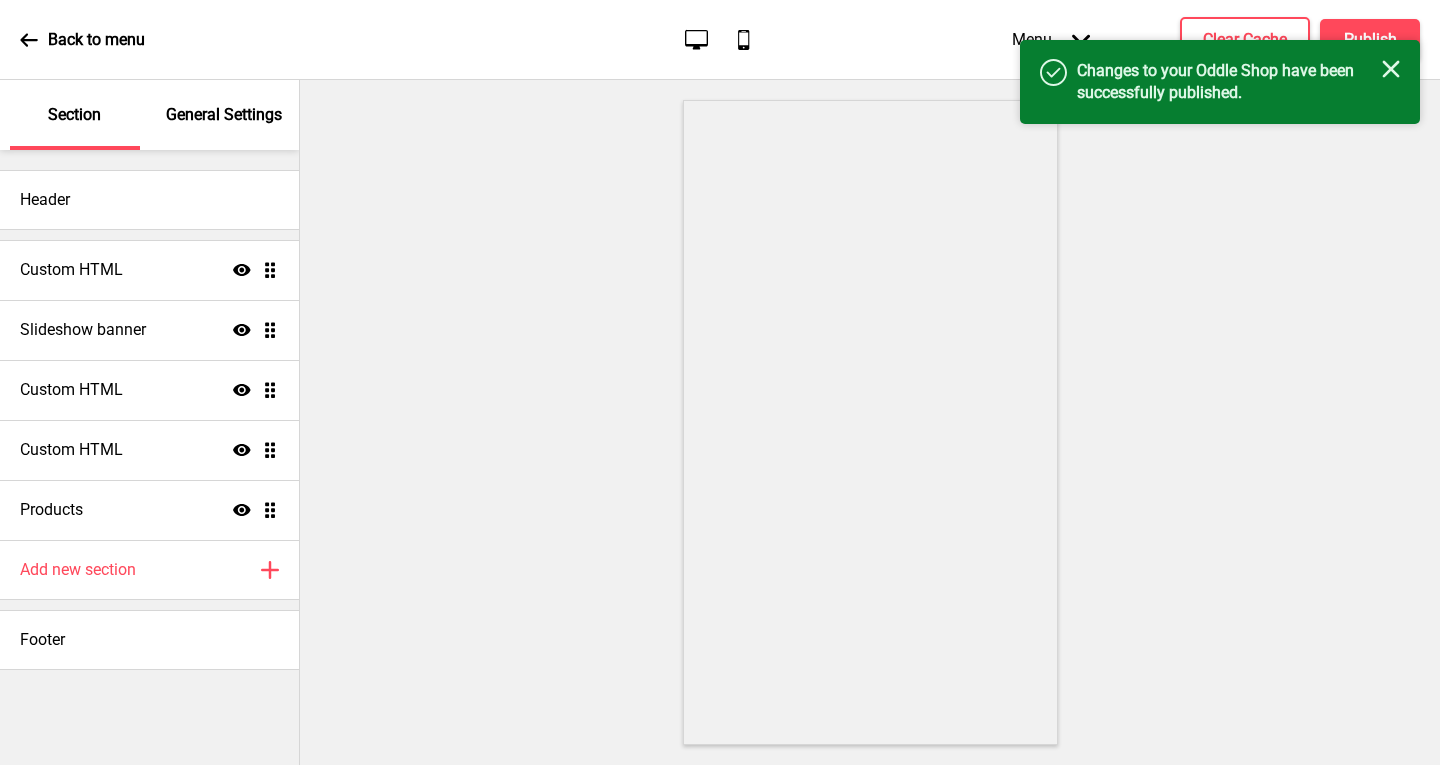 click on "Back to menu" at bounding box center (82, 40) 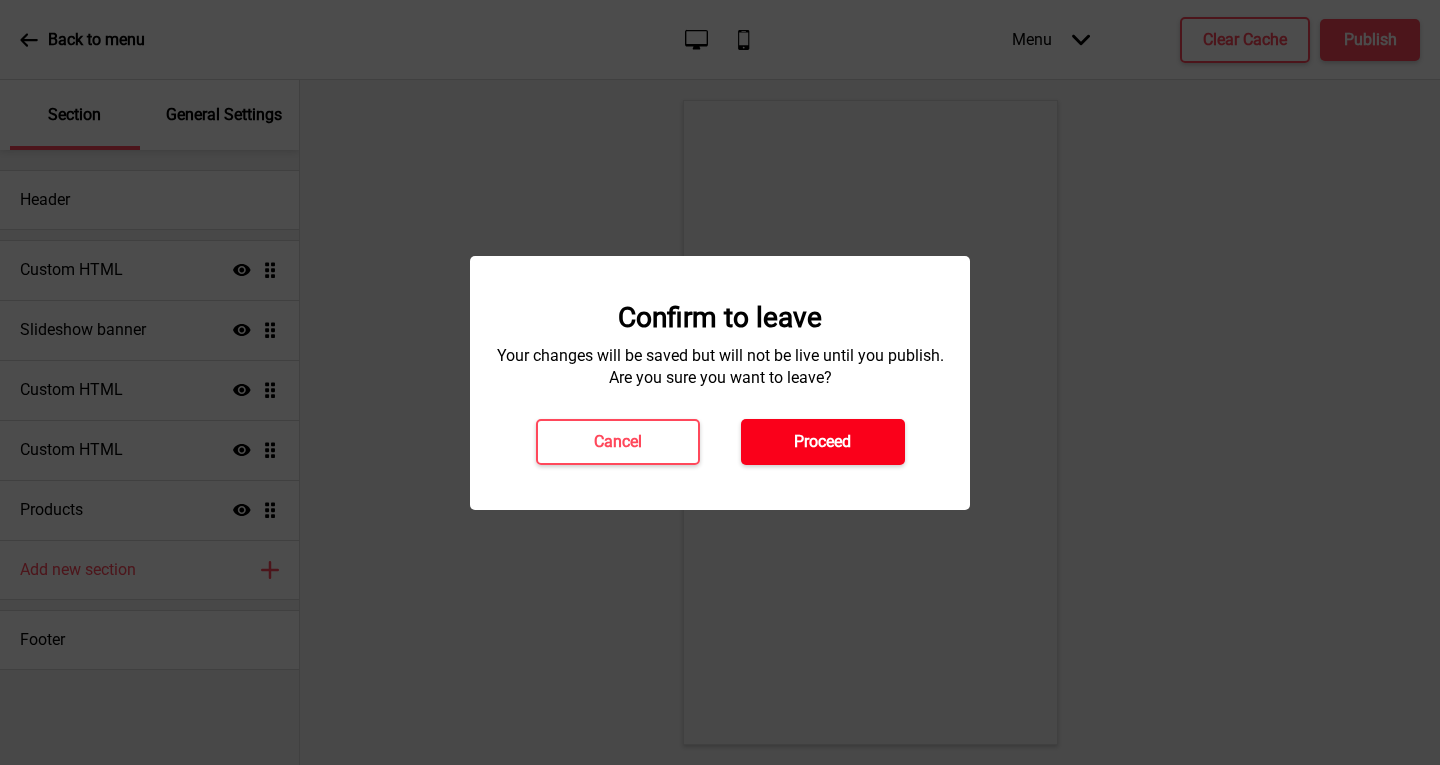click on "Proceed" at bounding box center [822, 442] 